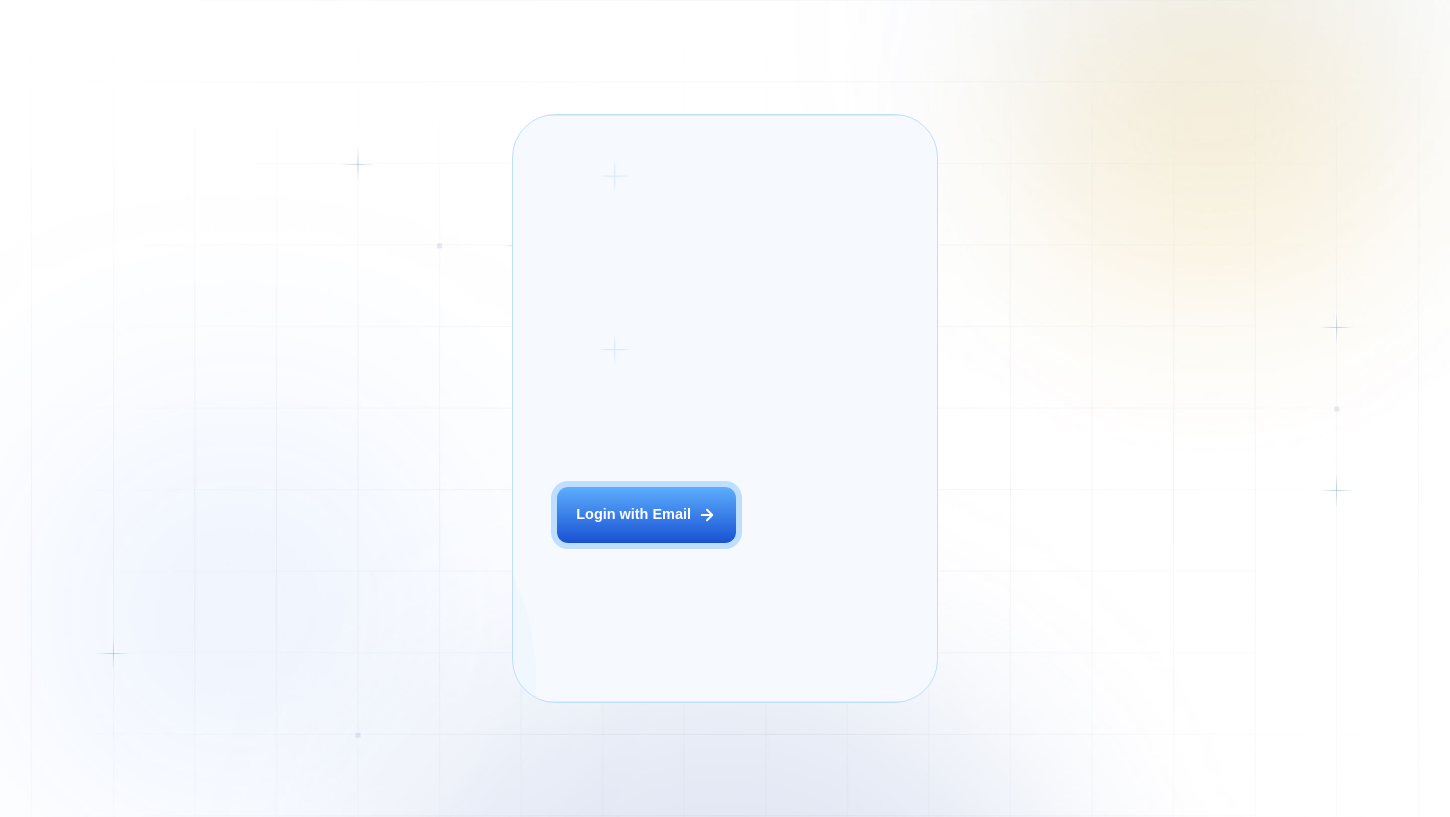 scroll, scrollTop: 0, scrollLeft: 0, axis: both 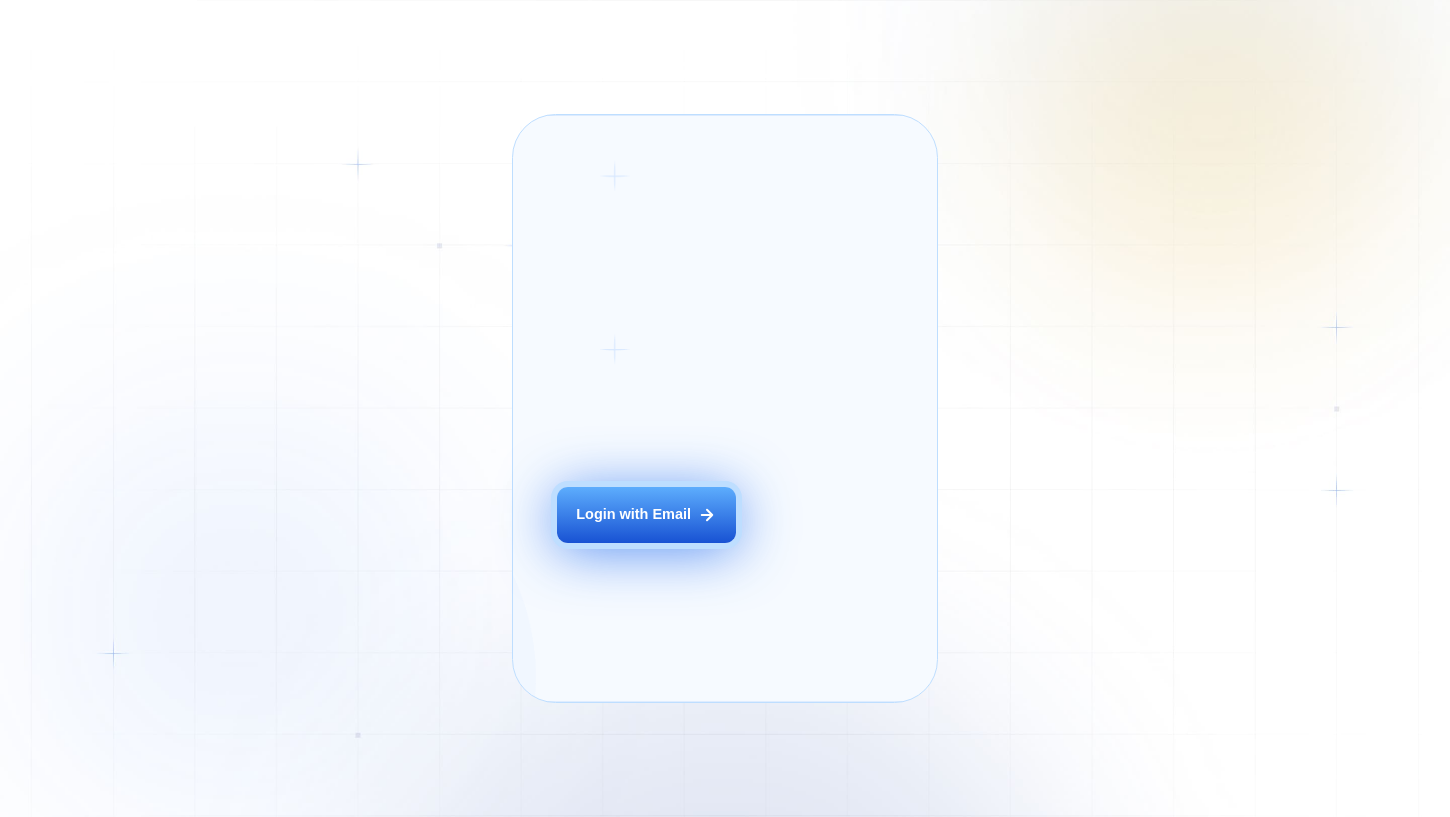 click on "Login with Email" at bounding box center [646, 515] 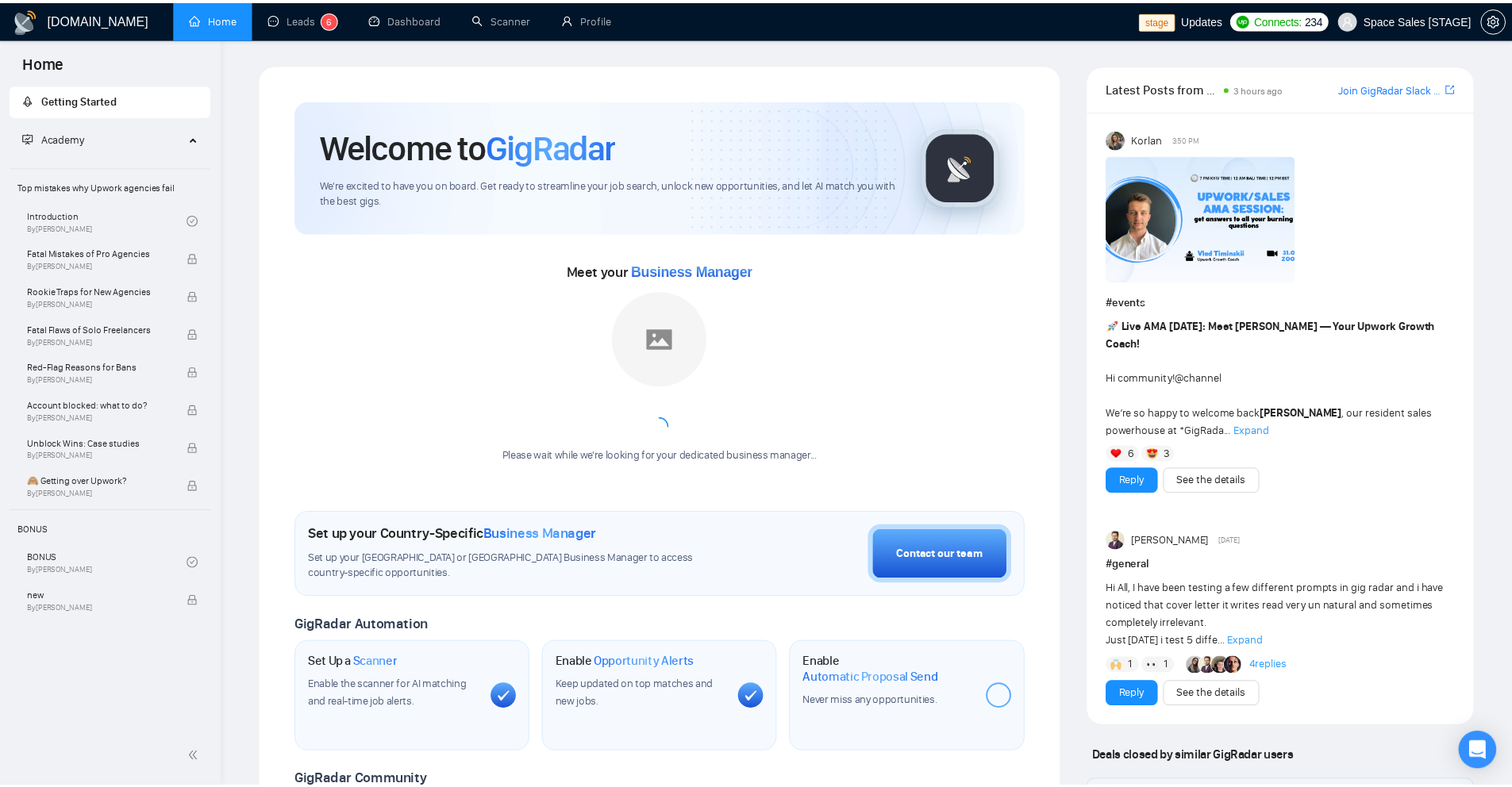 scroll, scrollTop: 0, scrollLeft: 0, axis: both 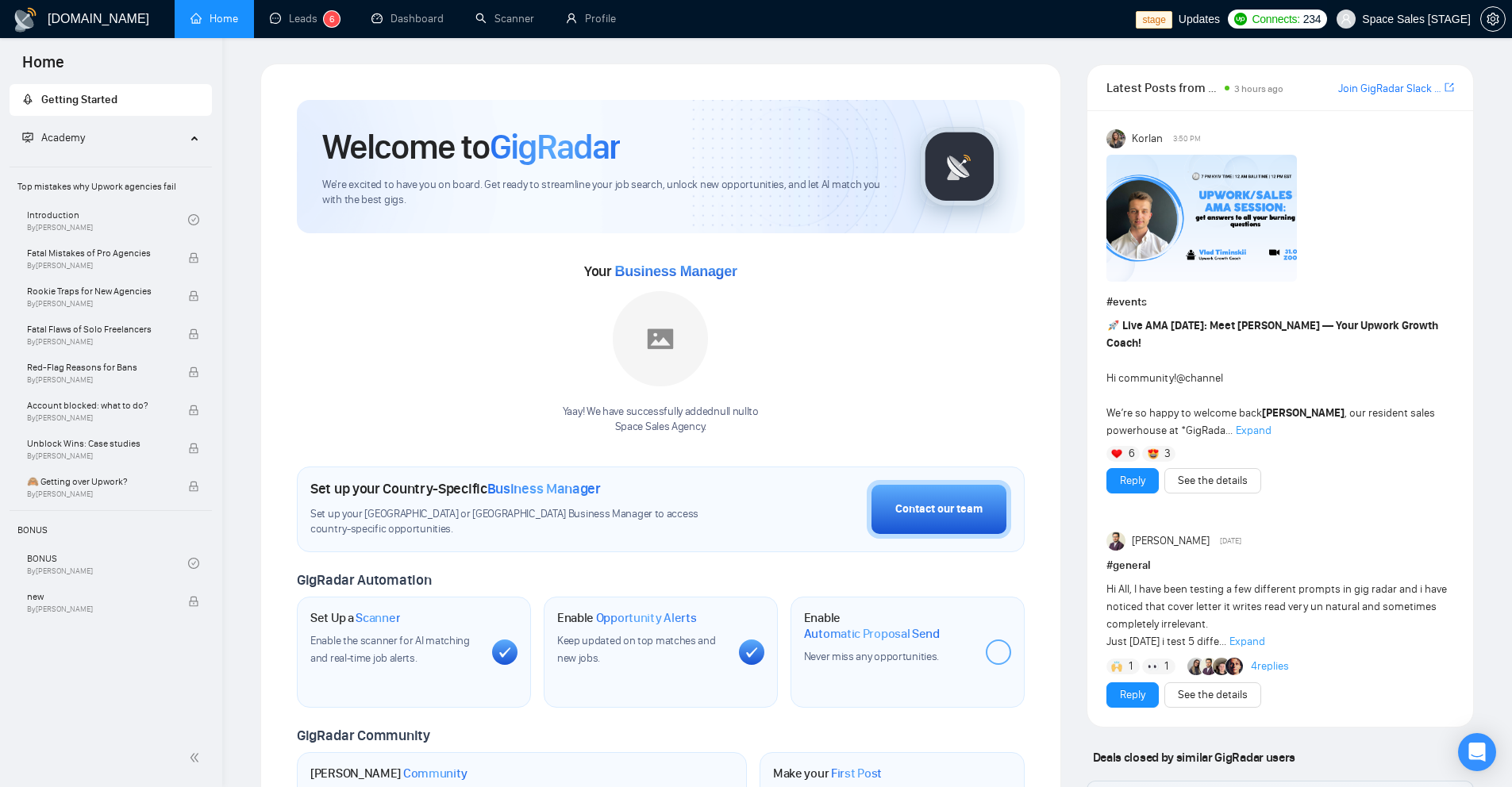click on "Space Sales [STAGE]" at bounding box center (1416, 19) 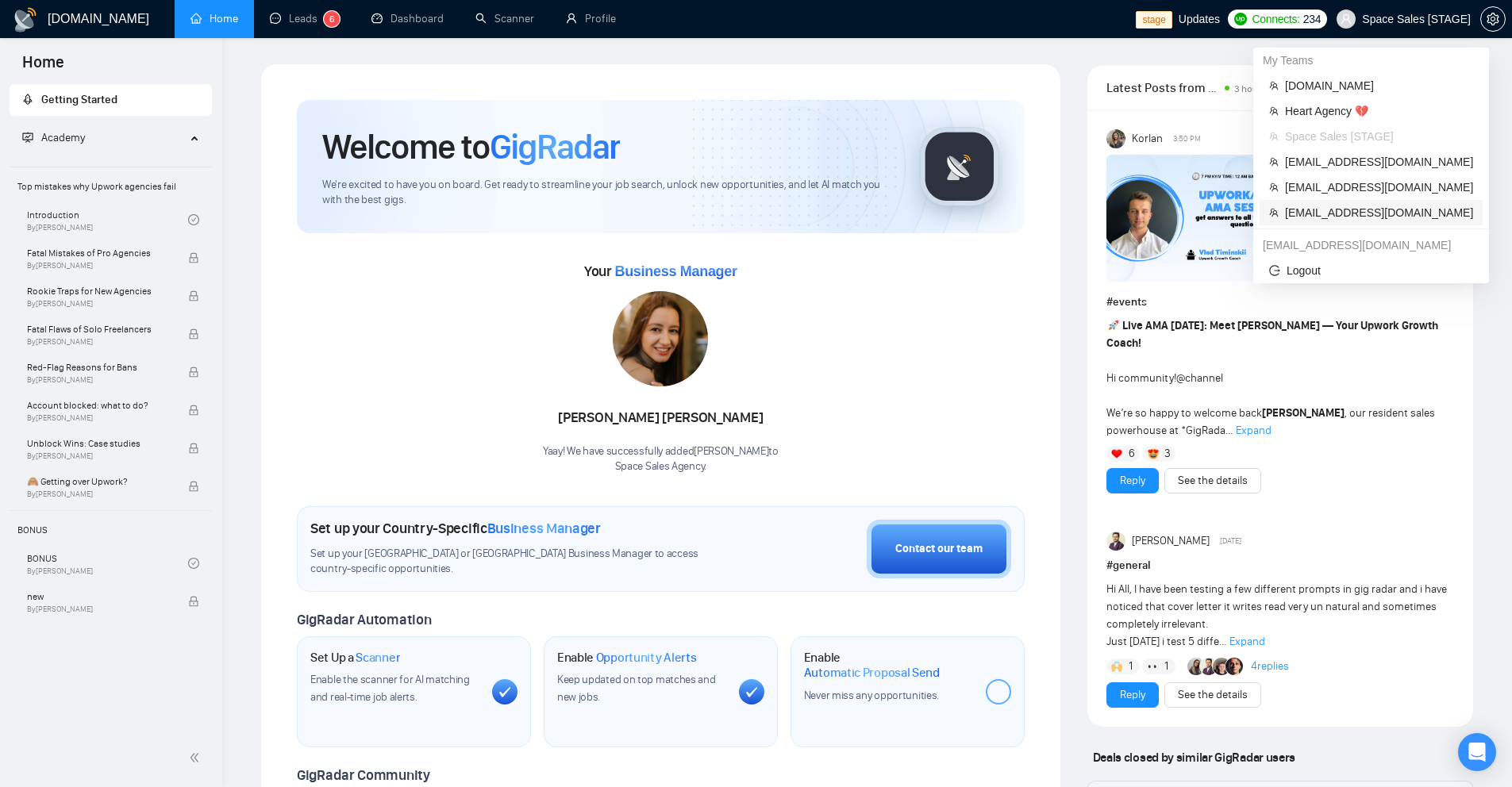 click on "[EMAIL_ADDRESS][DOMAIN_NAME]" at bounding box center [1379, 213] 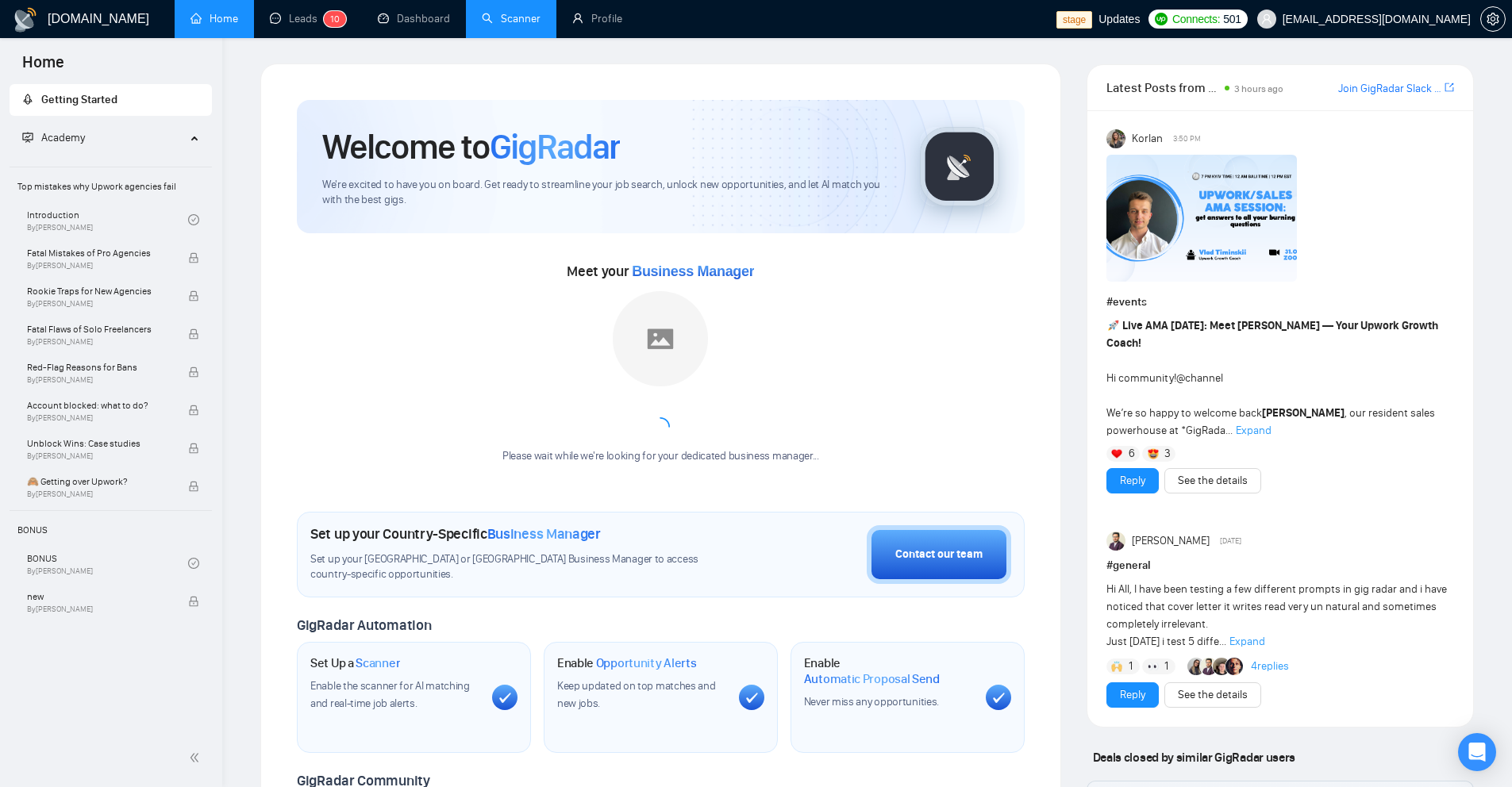 click on "Scanner" at bounding box center (511, 18) 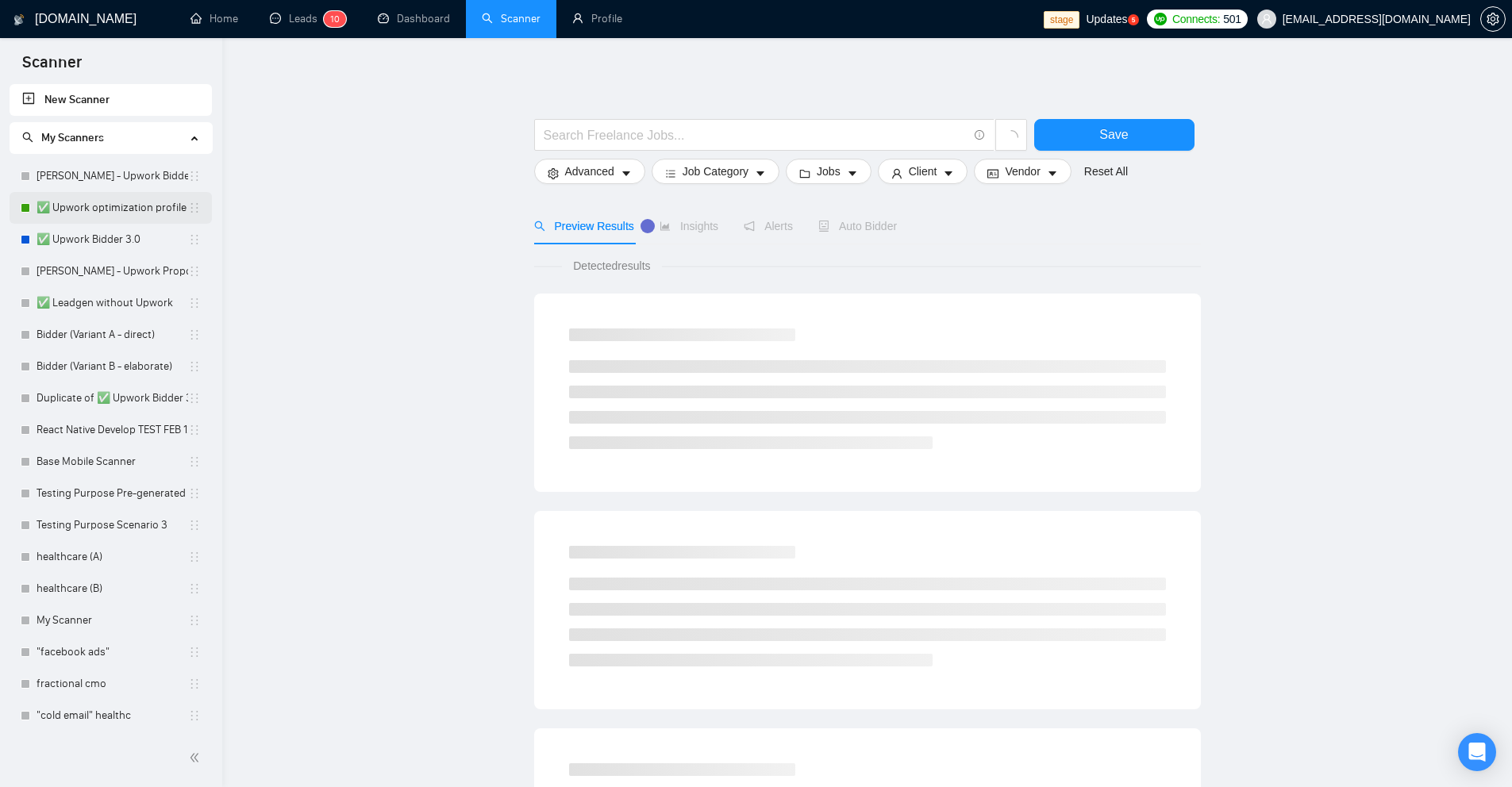 click on "✅ Upwork optimization profile" at bounding box center (112, 208) 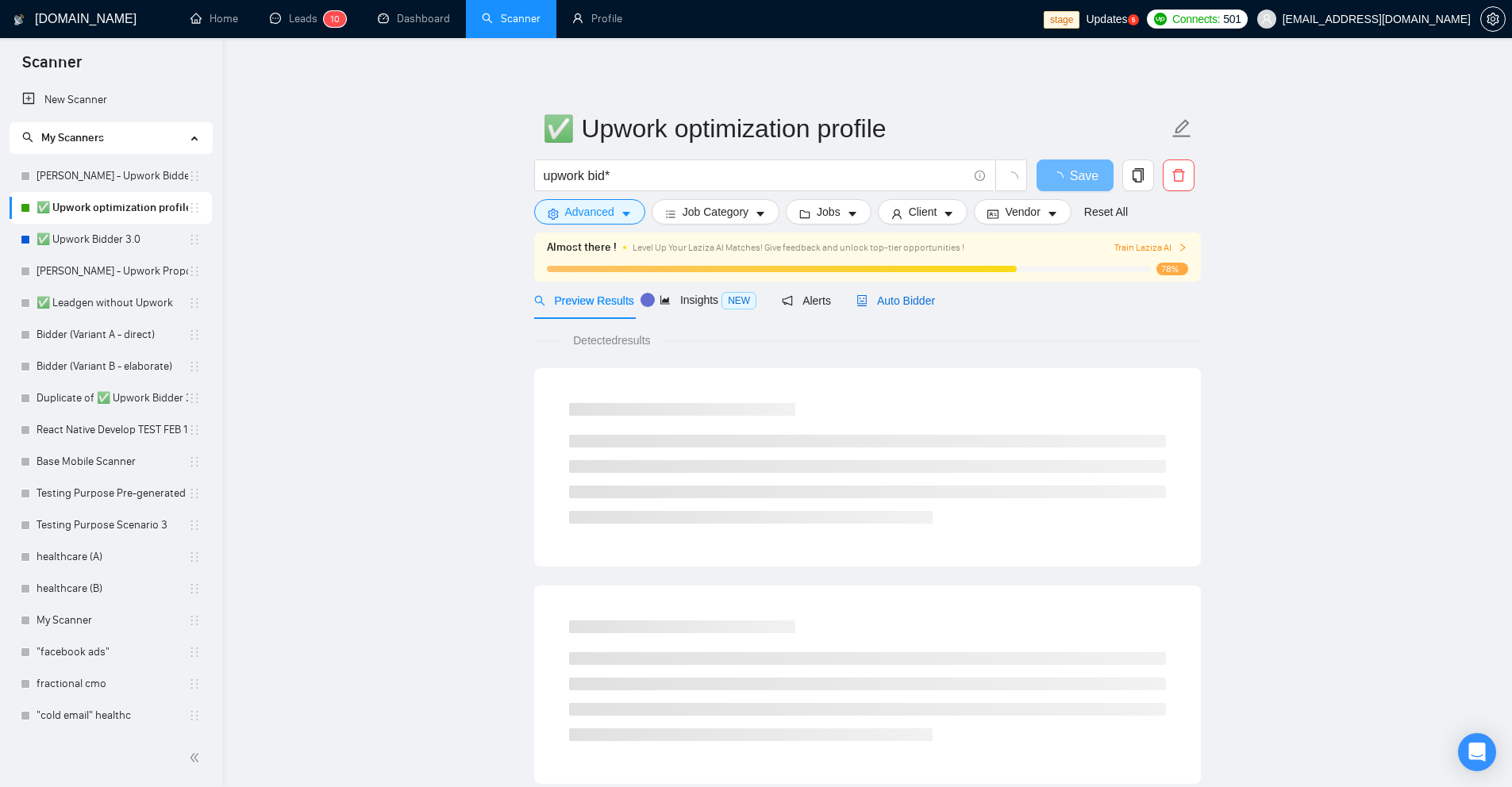 click on "Auto Bidder" at bounding box center [895, 301] 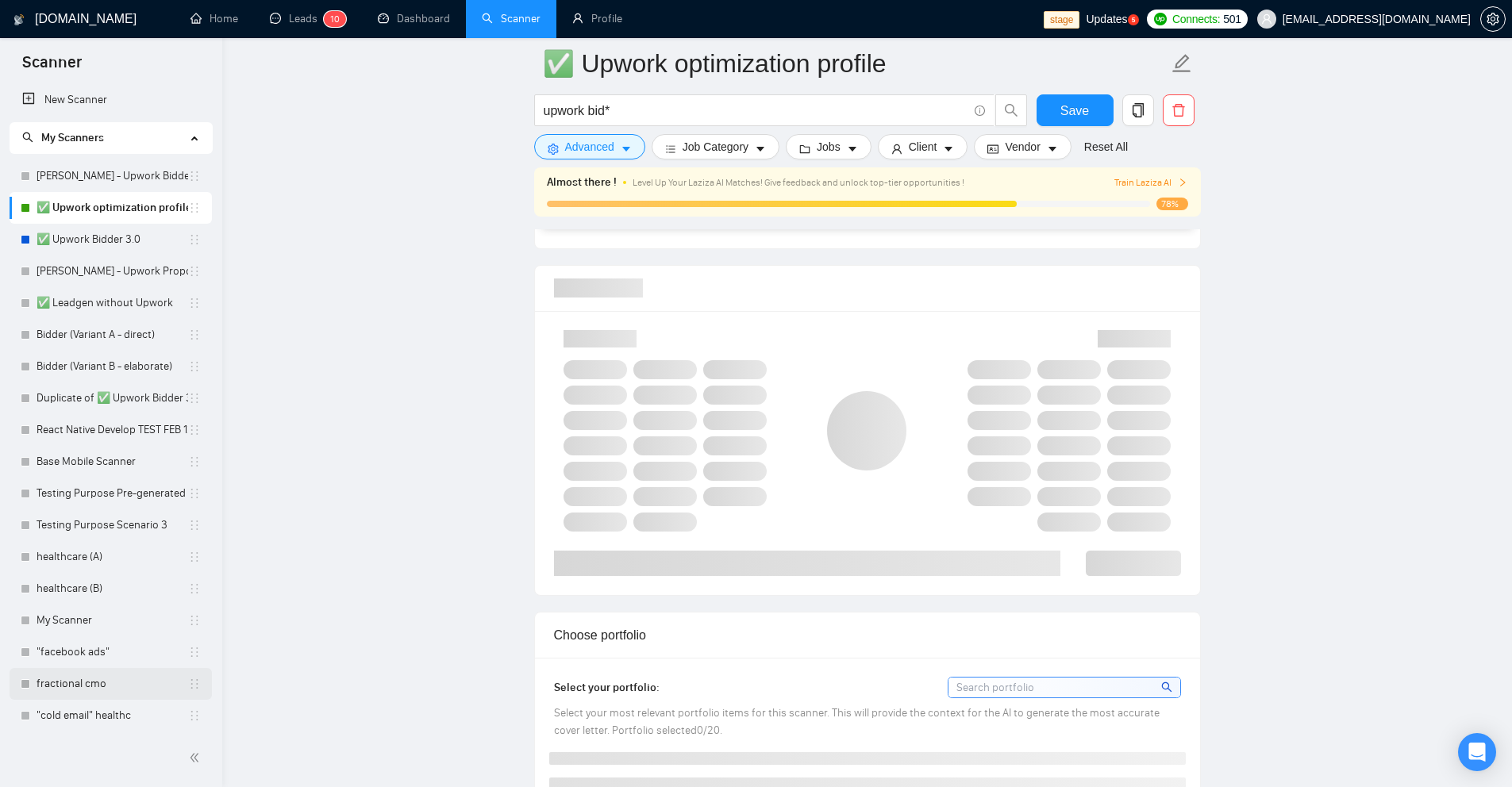 scroll, scrollTop: 1040, scrollLeft: 0, axis: vertical 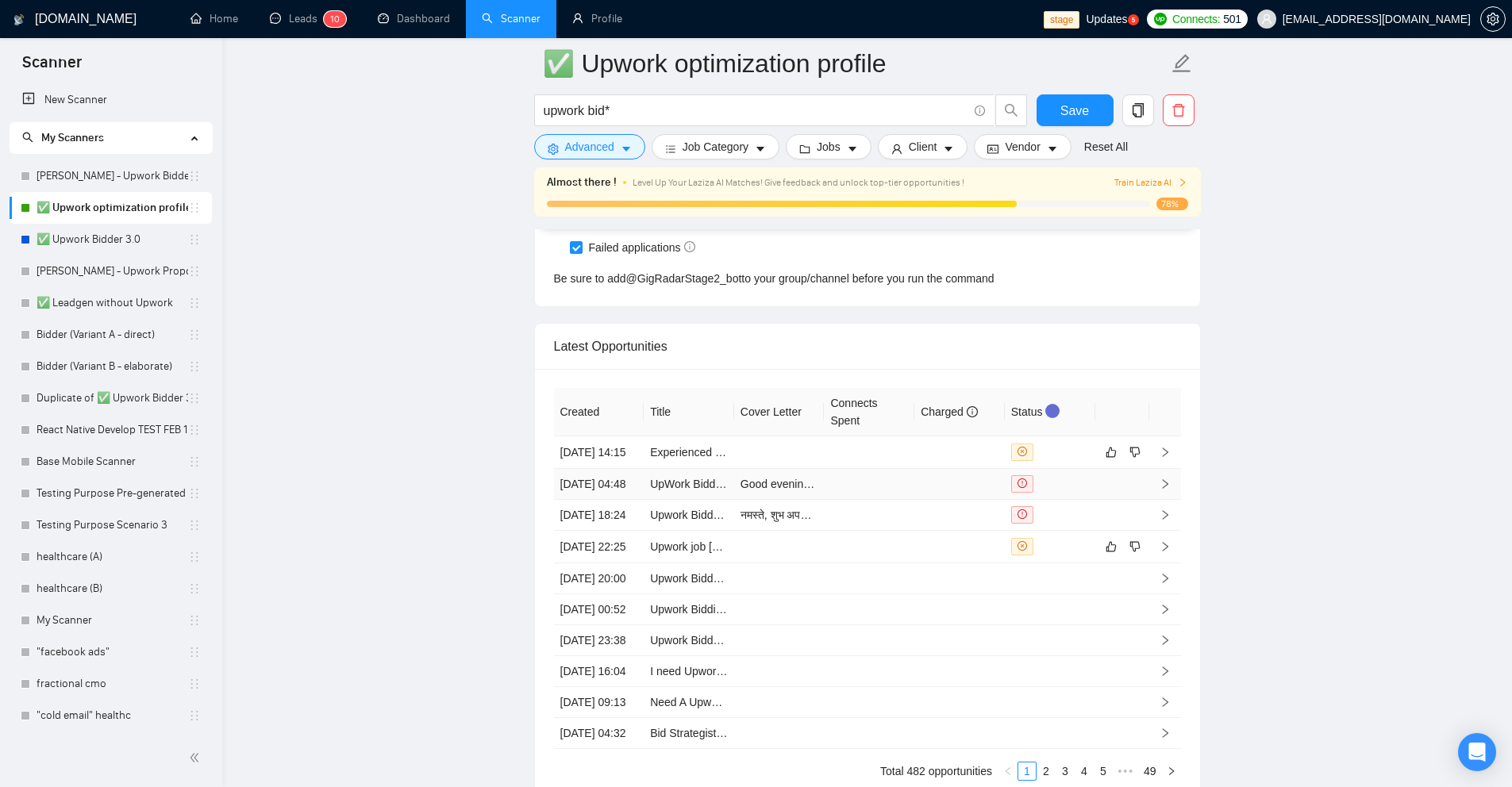click at bounding box center [869, 484] 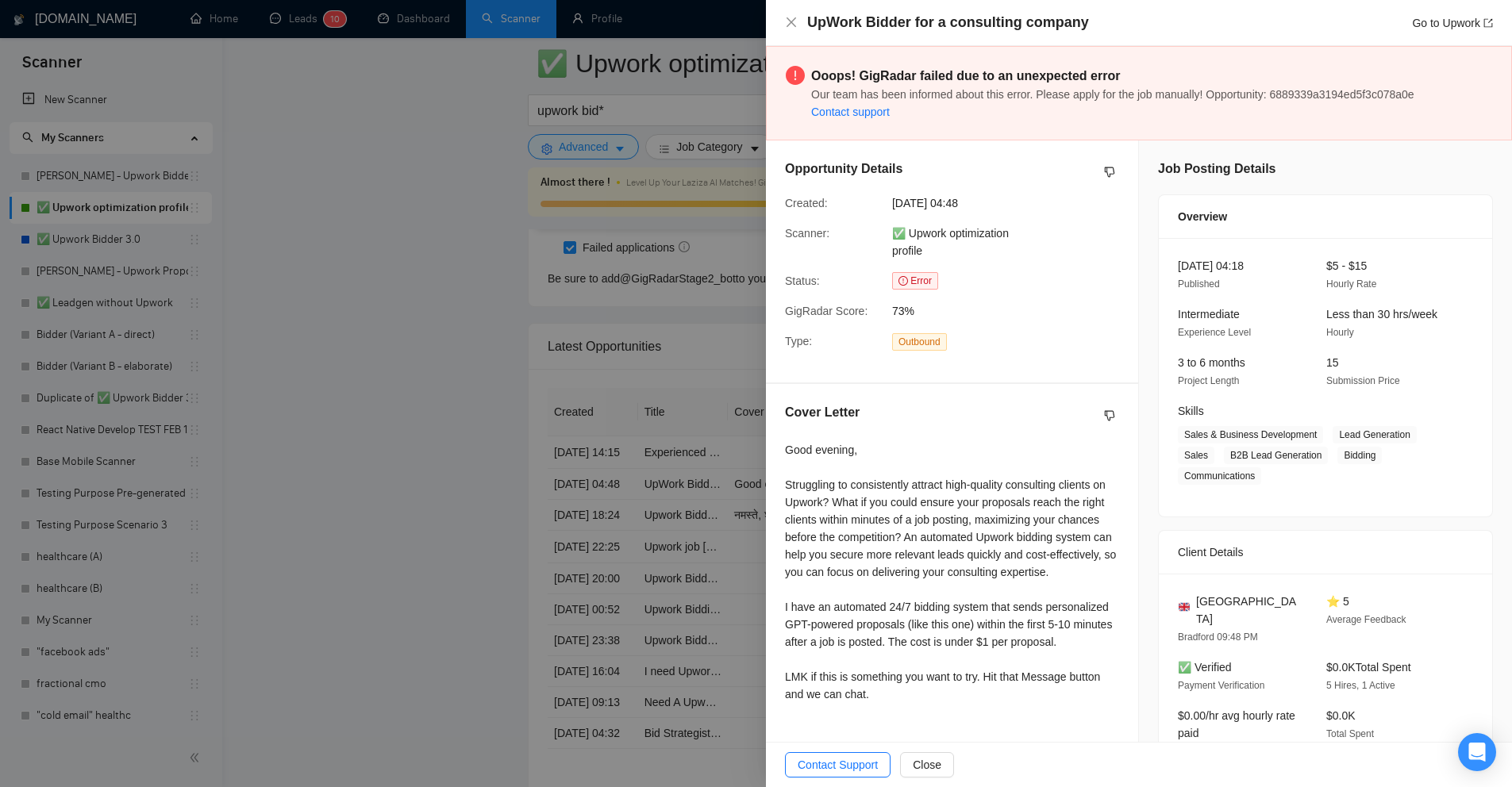 click at bounding box center [756, 394] 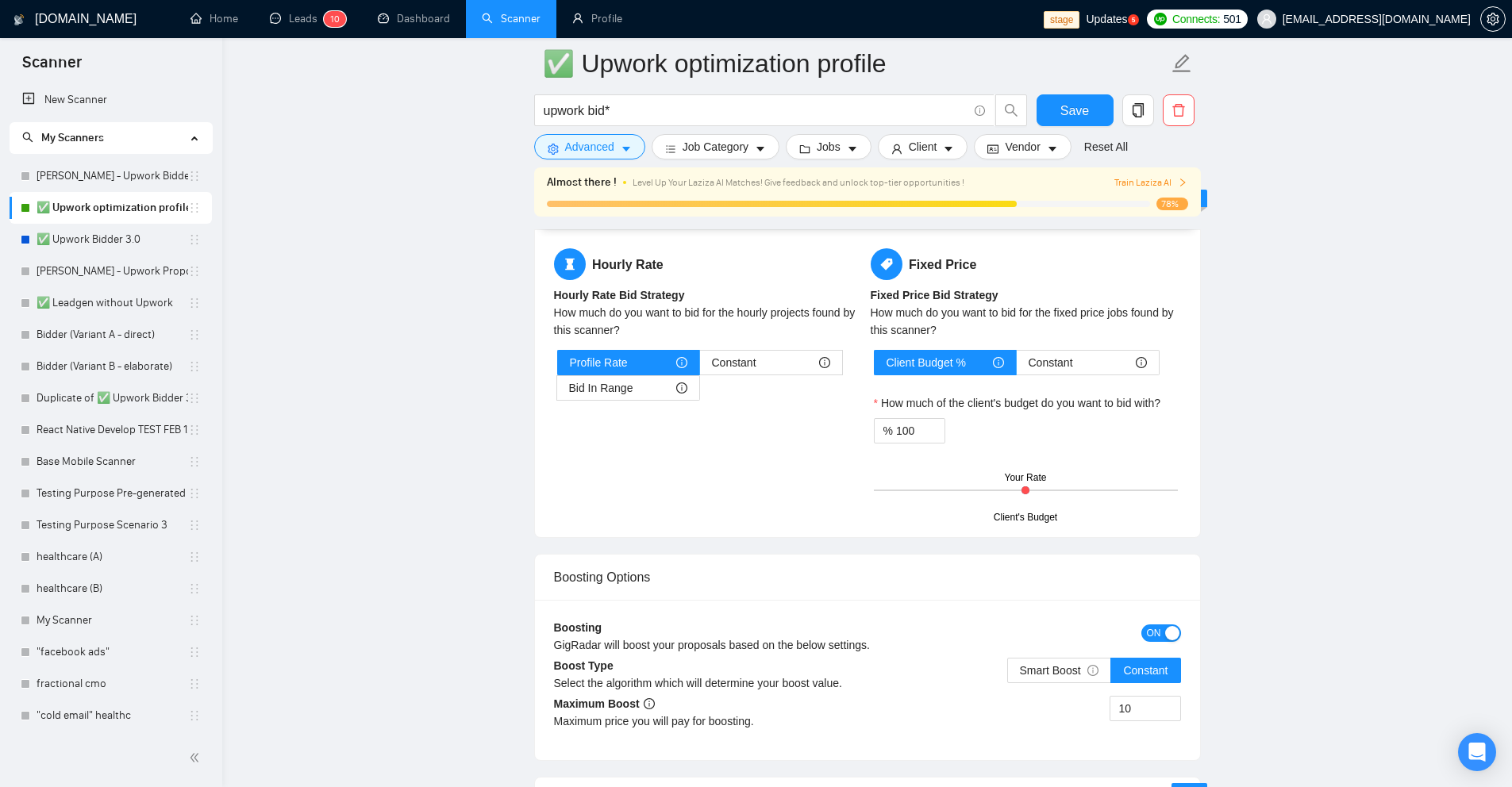 scroll, scrollTop: 2961, scrollLeft: 0, axis: vertical 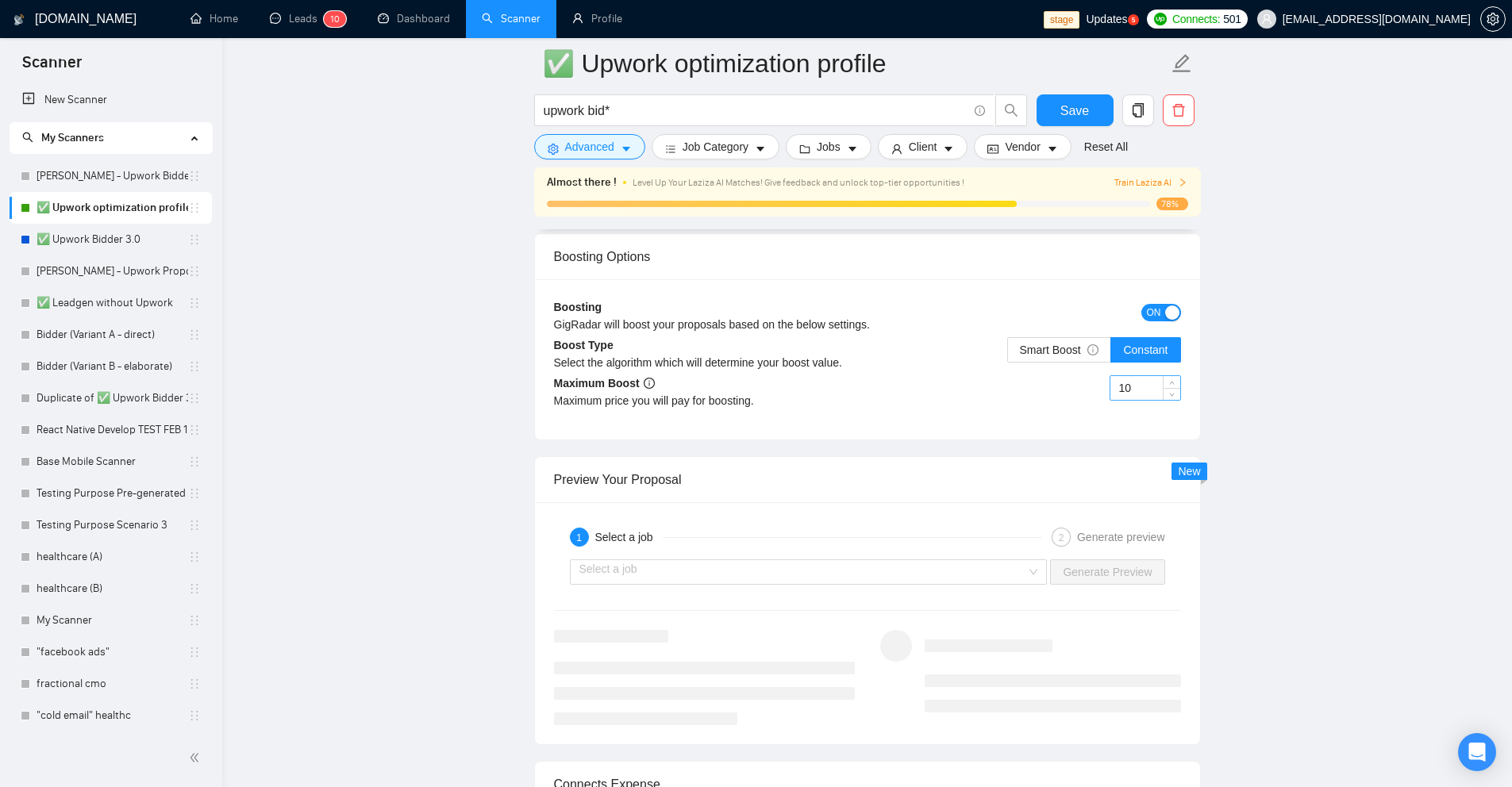 click on "10" at bounding box center (1145, 388) 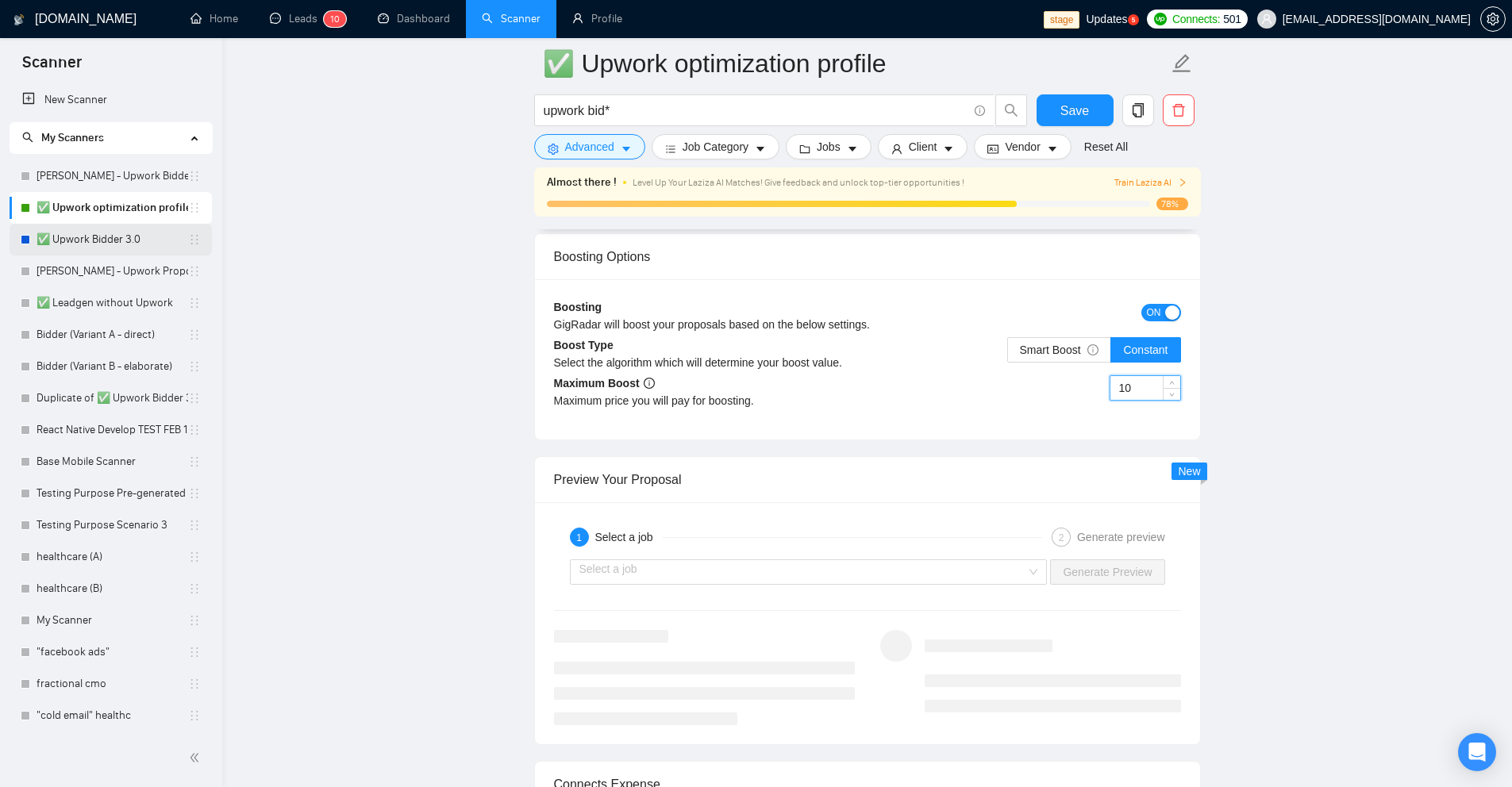 click on "✅ Upwork Bidder 3.0" at bounding box center [112, 240] 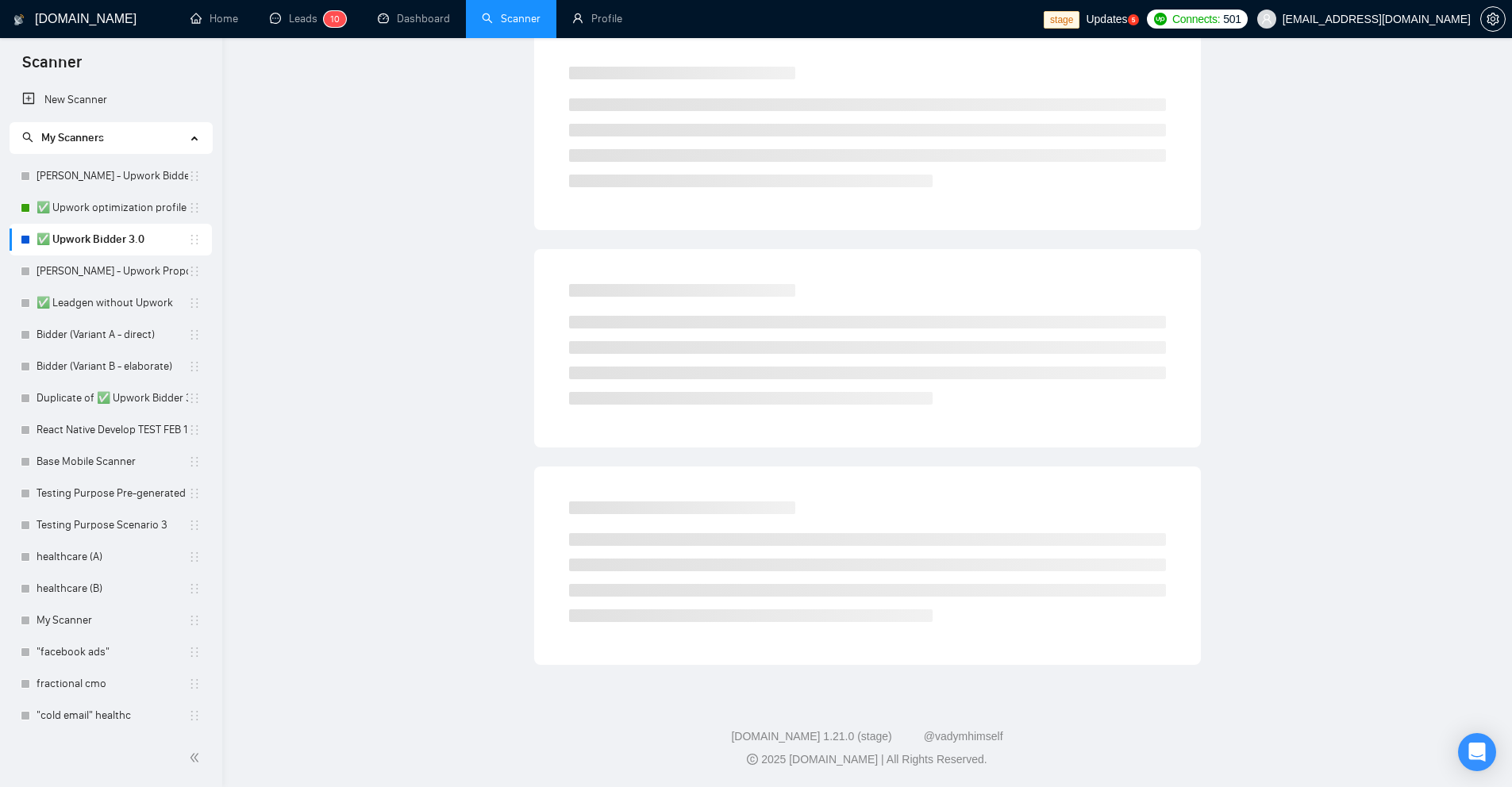 scroll, scrollTop: 0, scrollLeft: 0, axis: both 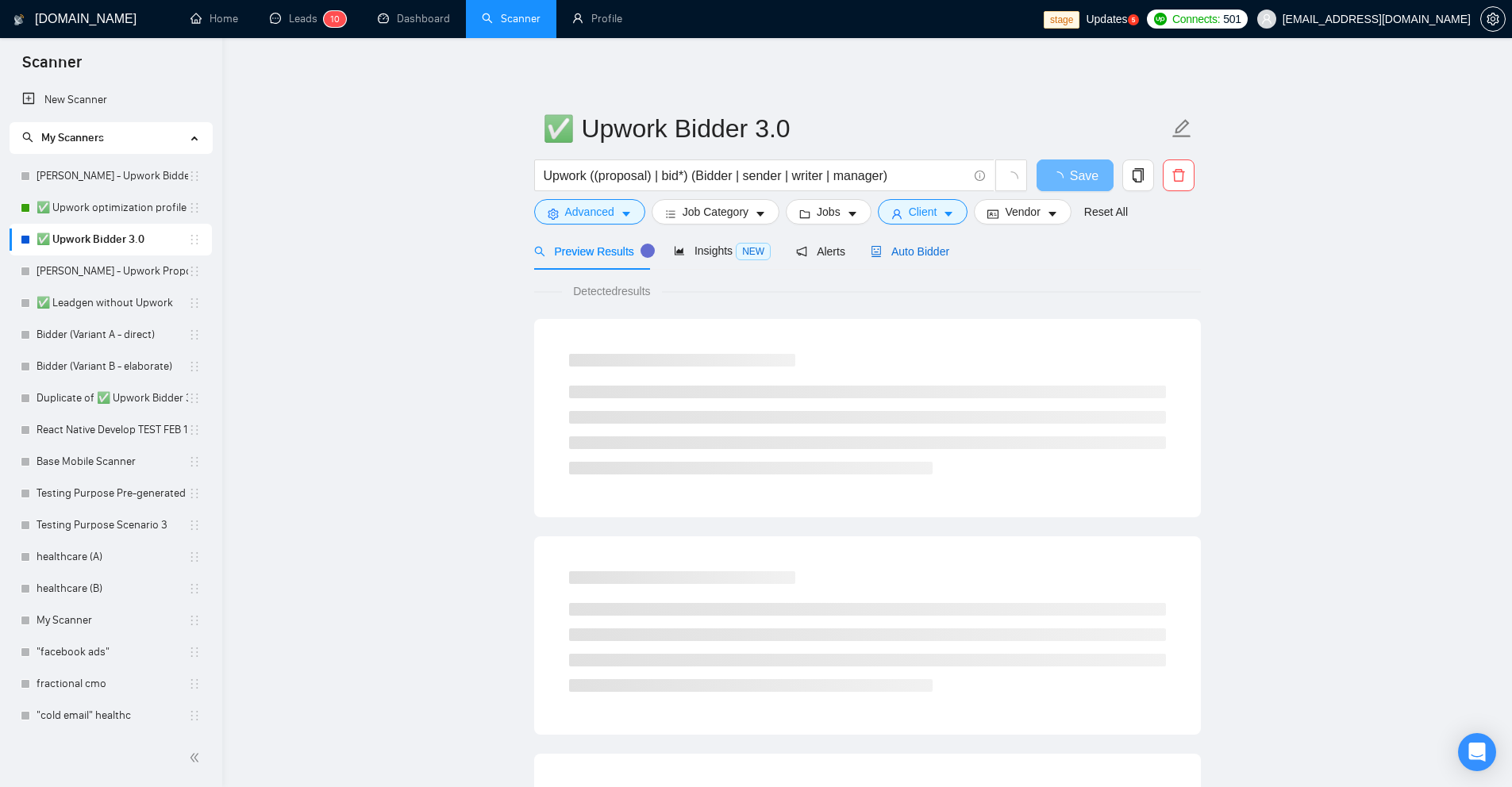 click on "Auto Bidder" at bounding box center (910, 251) 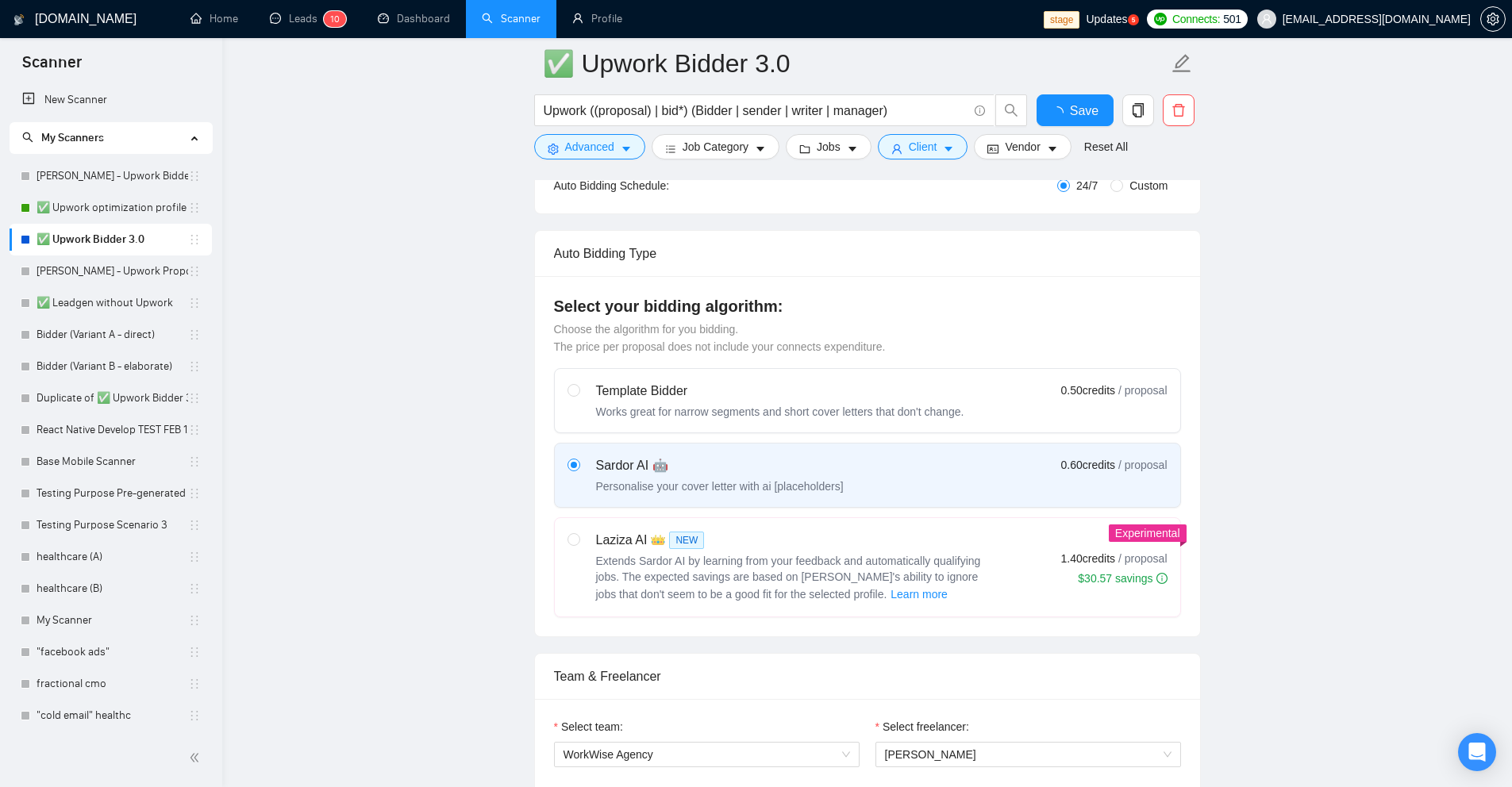 type 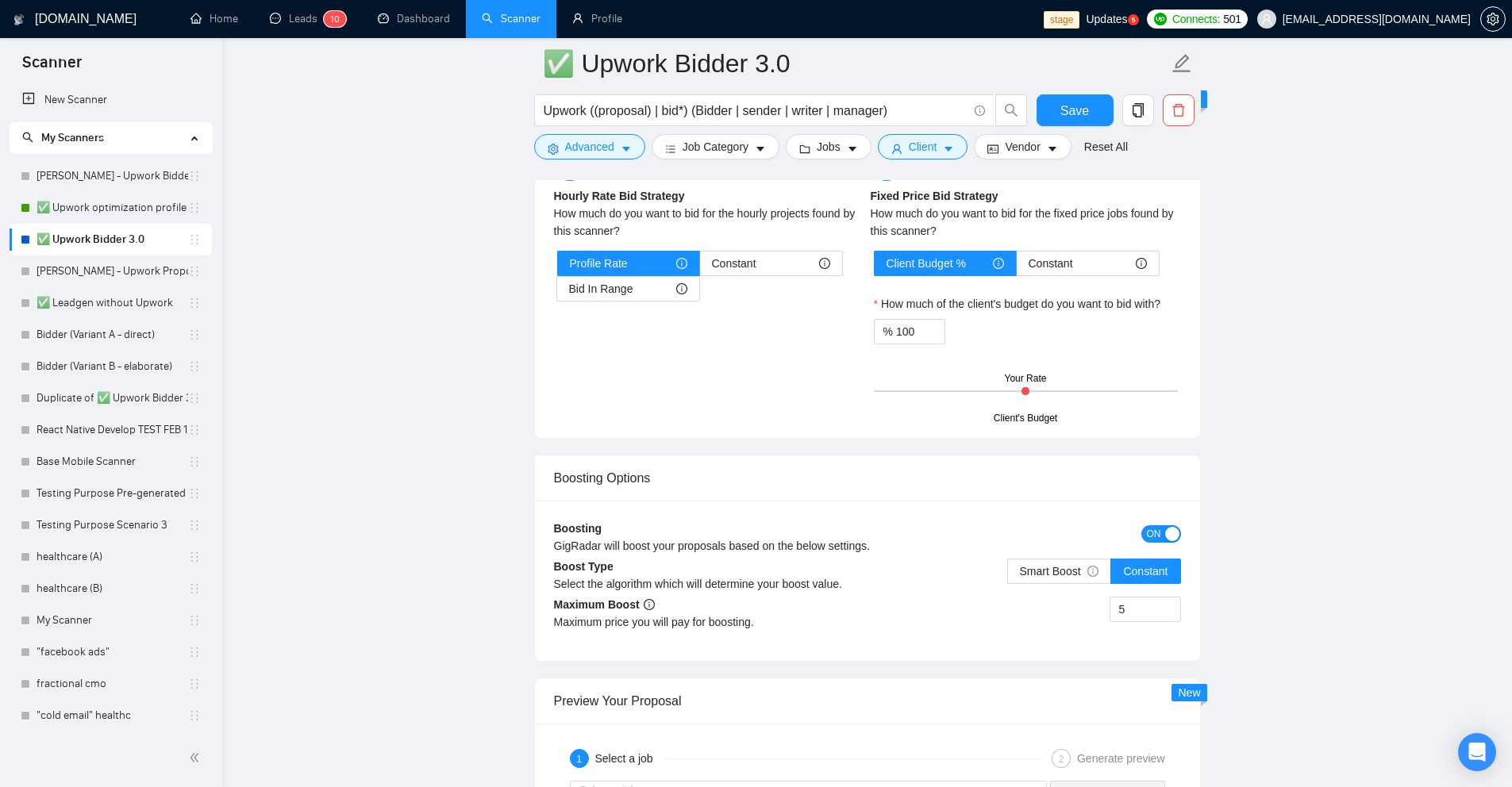 scroll, scrollTop: 2711, scrollLeft: 0, axis: vertical 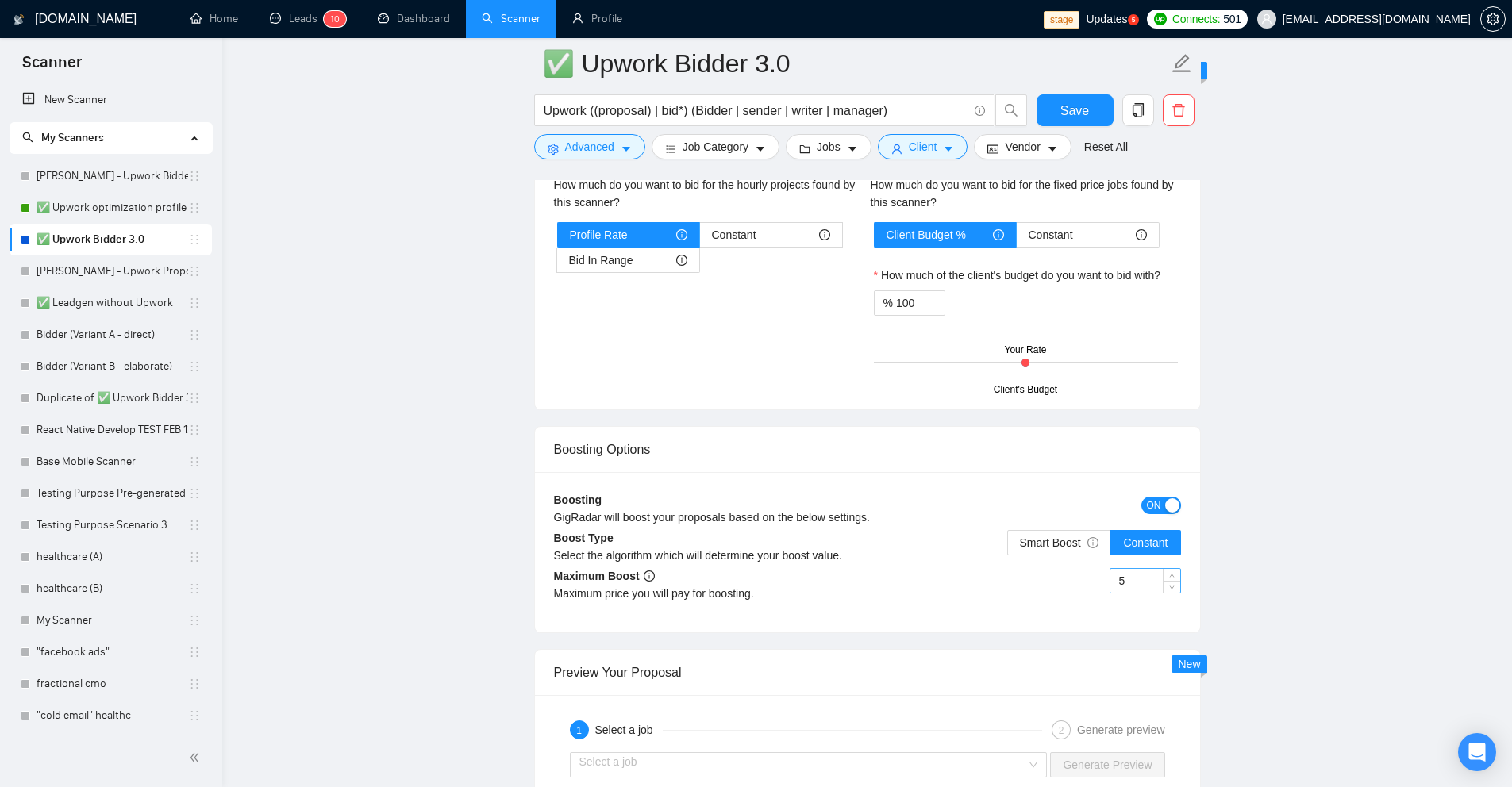 click on "5" at bounding box center [1145, 581] 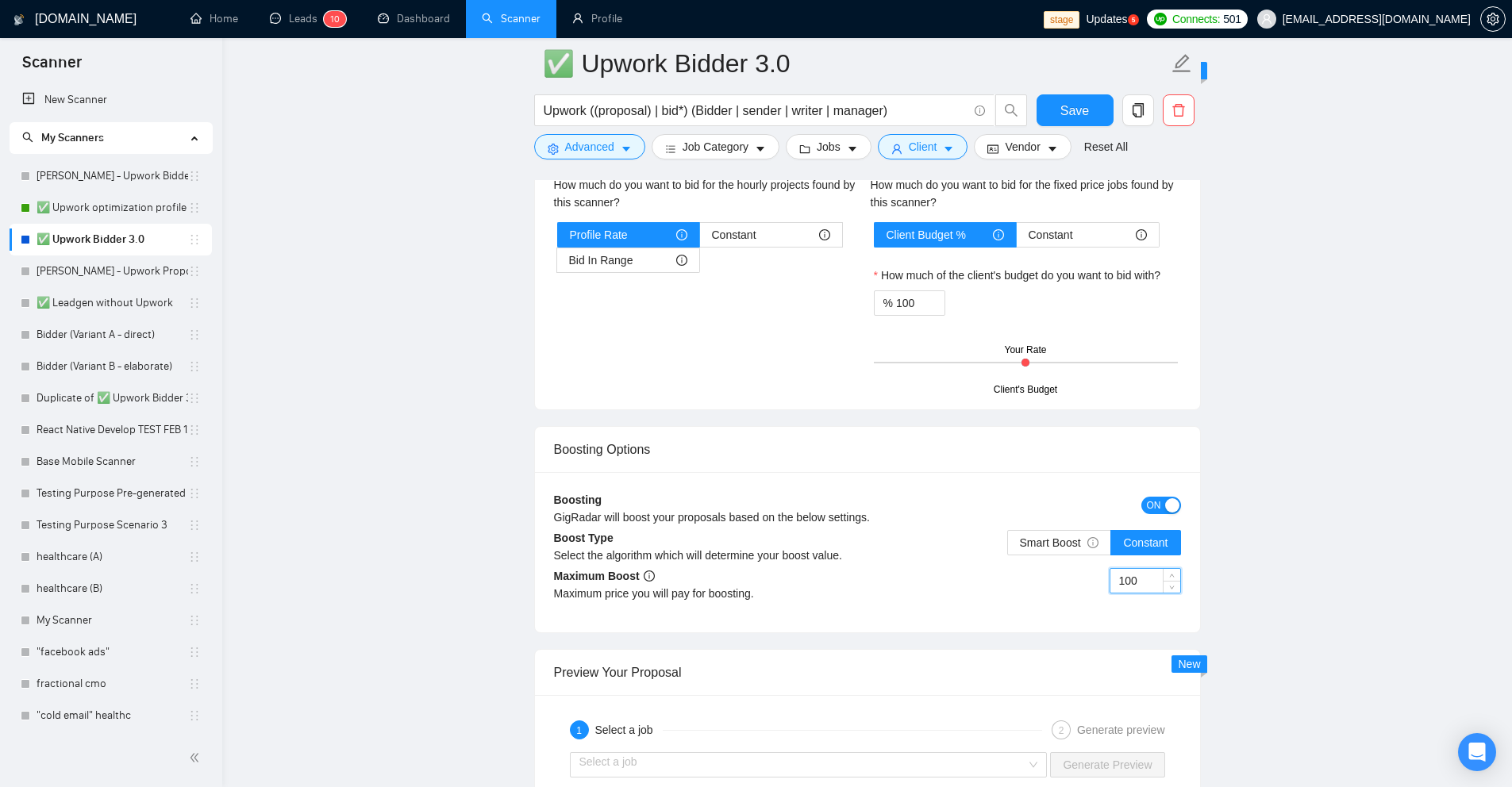 type on "100" 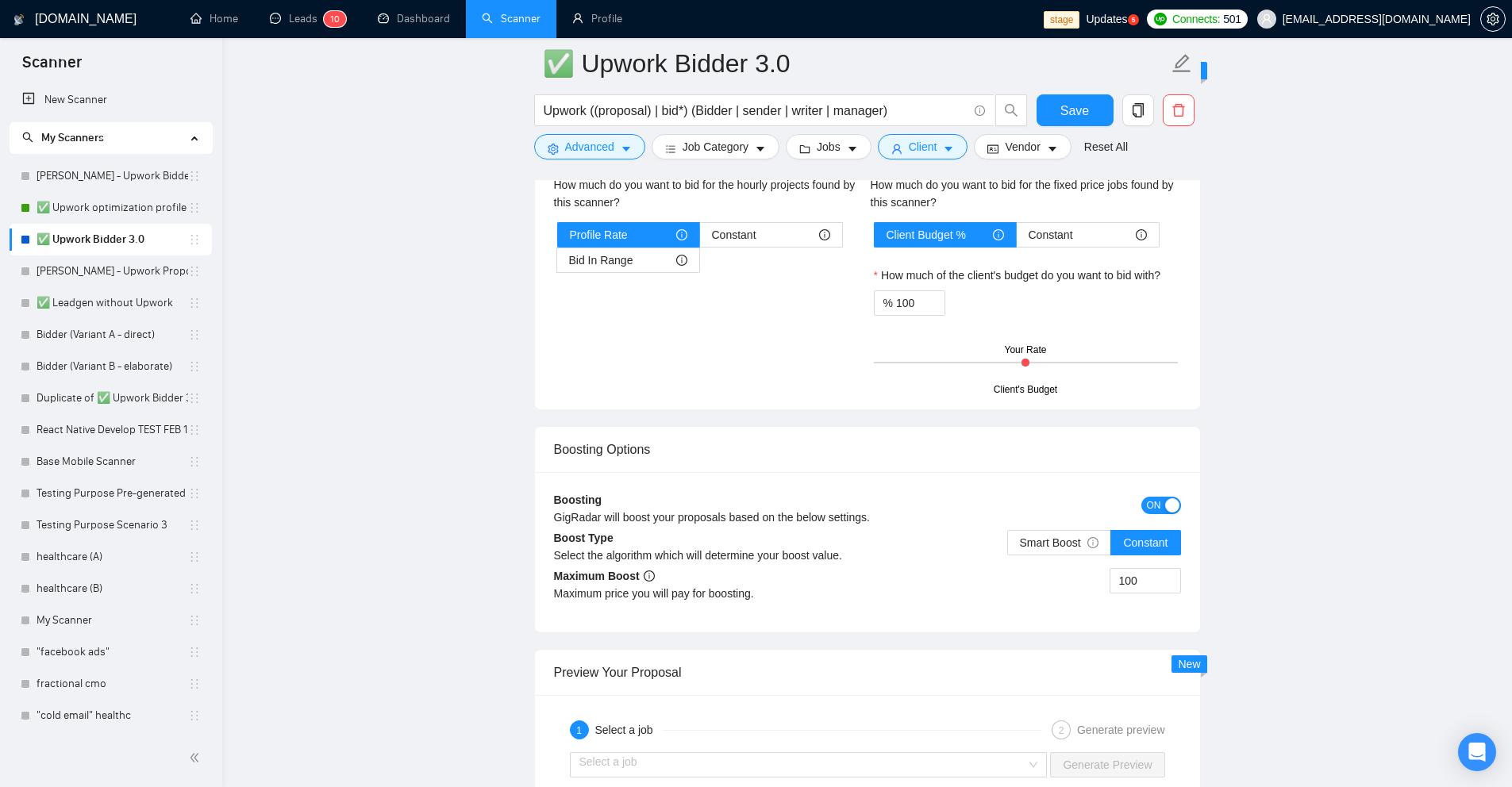 click on "Boosting GigRadar will boost your proposals based on the below settings." at bounding box center [789, 514] 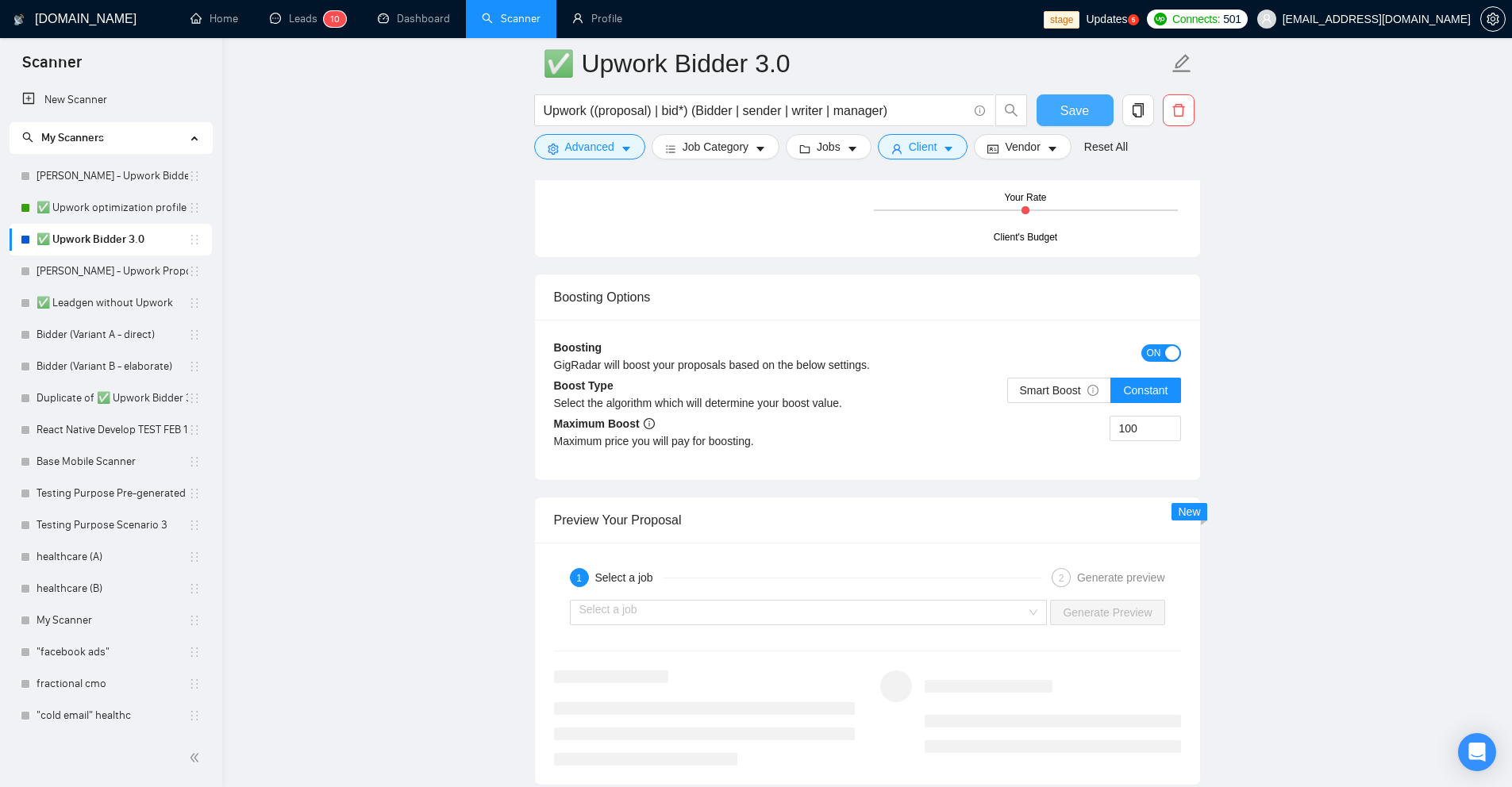 click on "Save" at bounding box center (1075, 110) 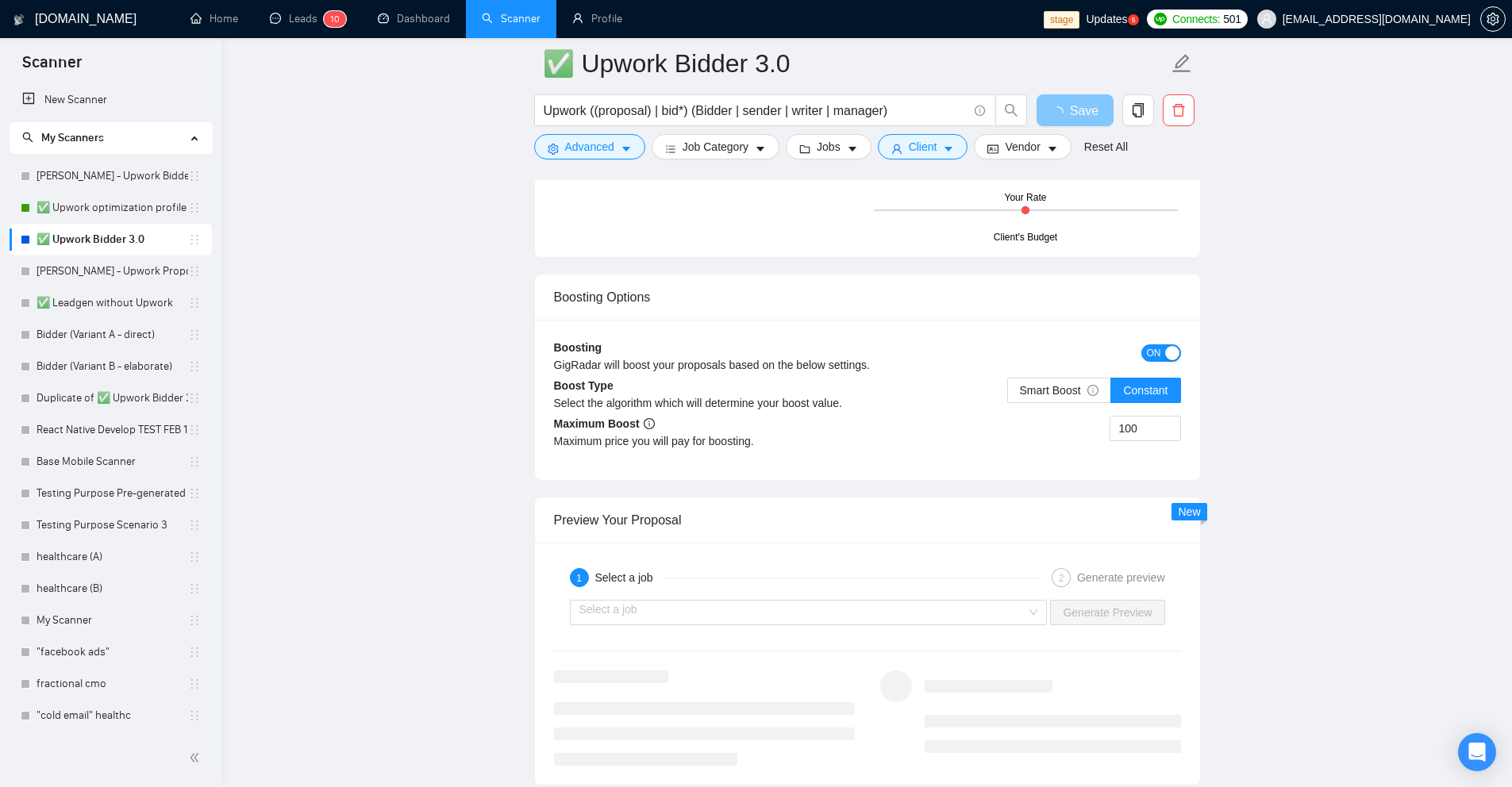 scroll, scrollTop: 2968, scrollLeft: 0, axis: vertical 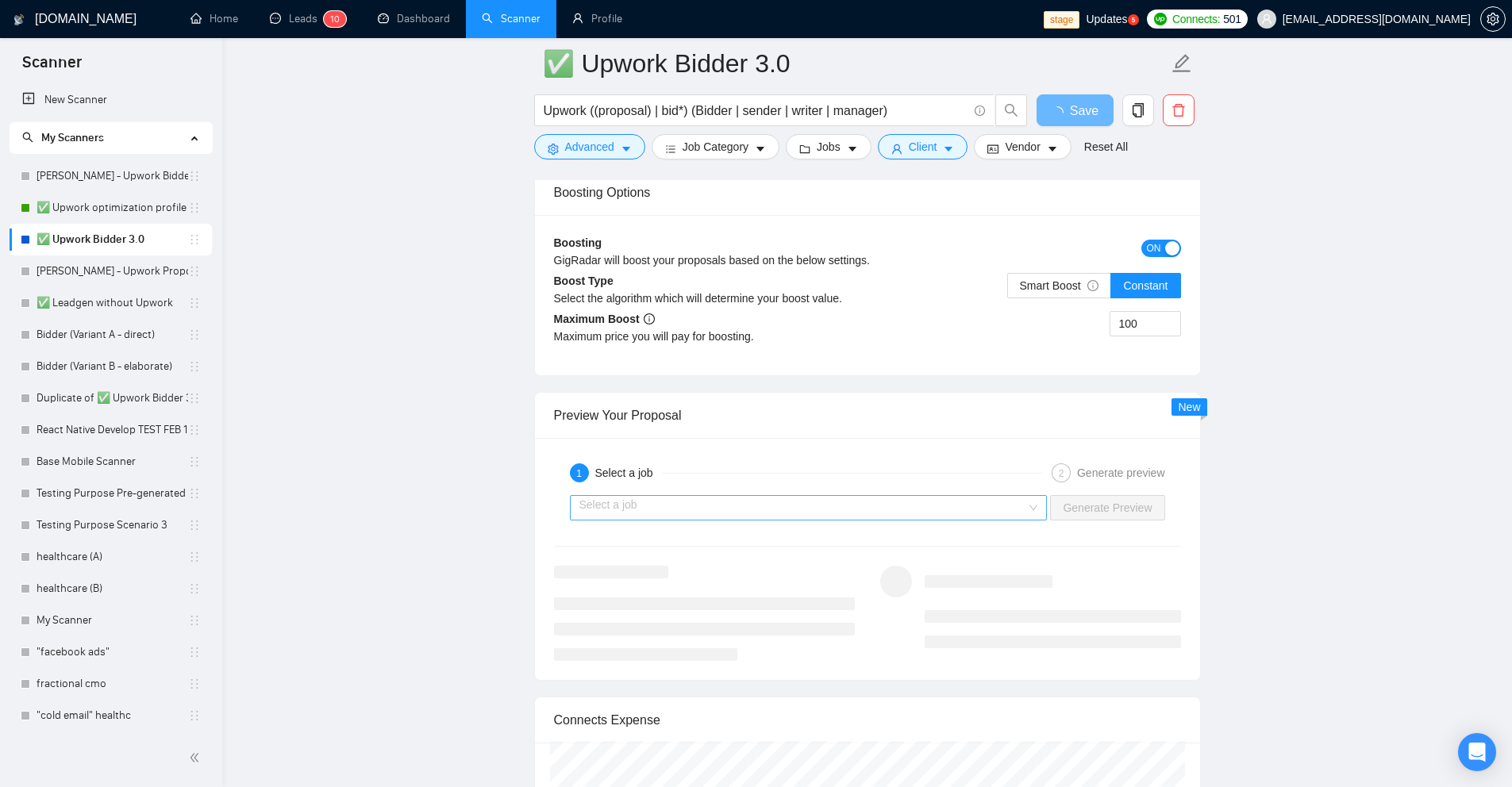 click at bounding box center [803, 508] 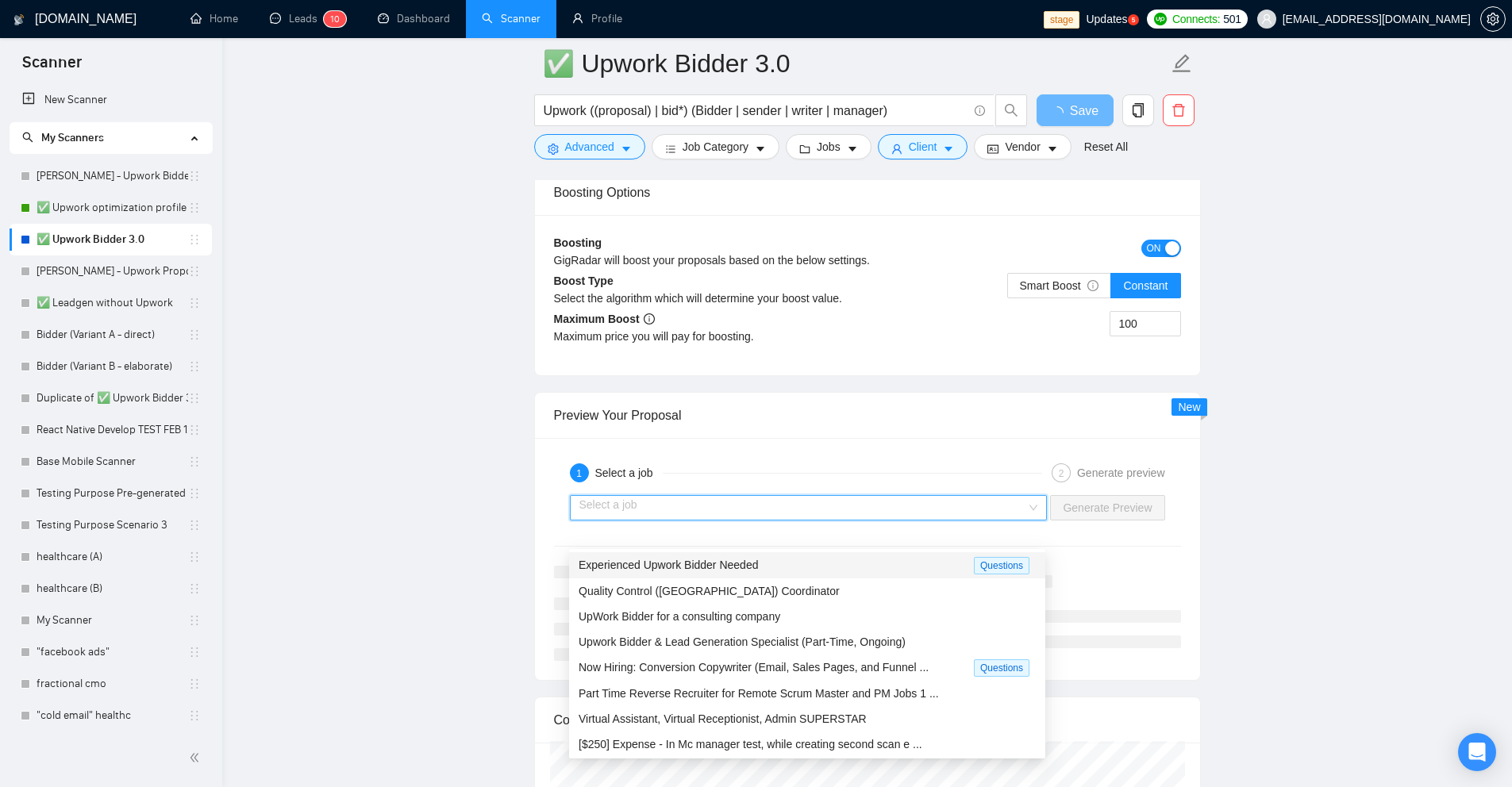 click on "Experienced Upwork Bidder Needed" at bounding box center [776, 565] 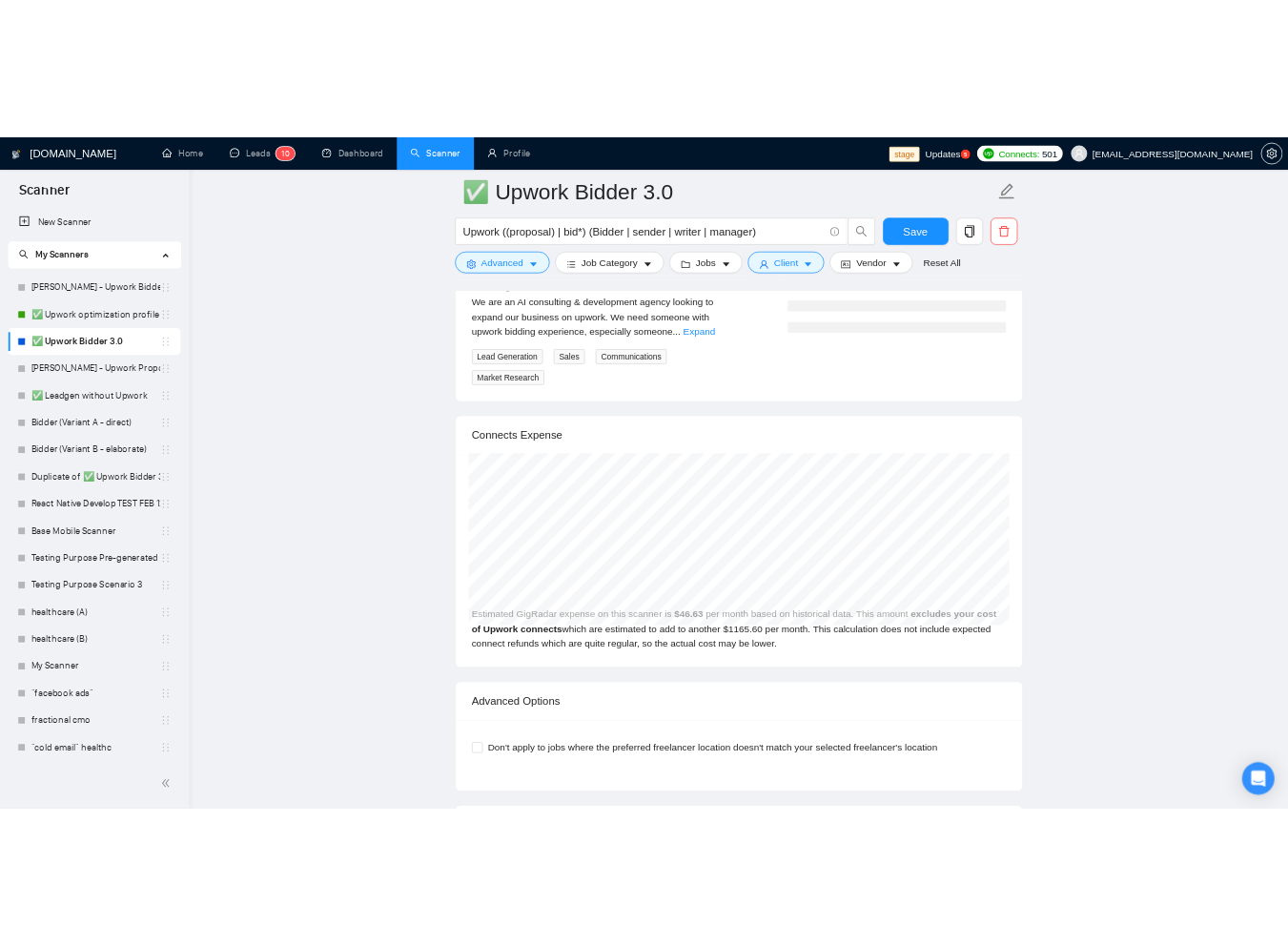 scroll, scrollTop: 3644, scrollLeft: 0, axis: vertical 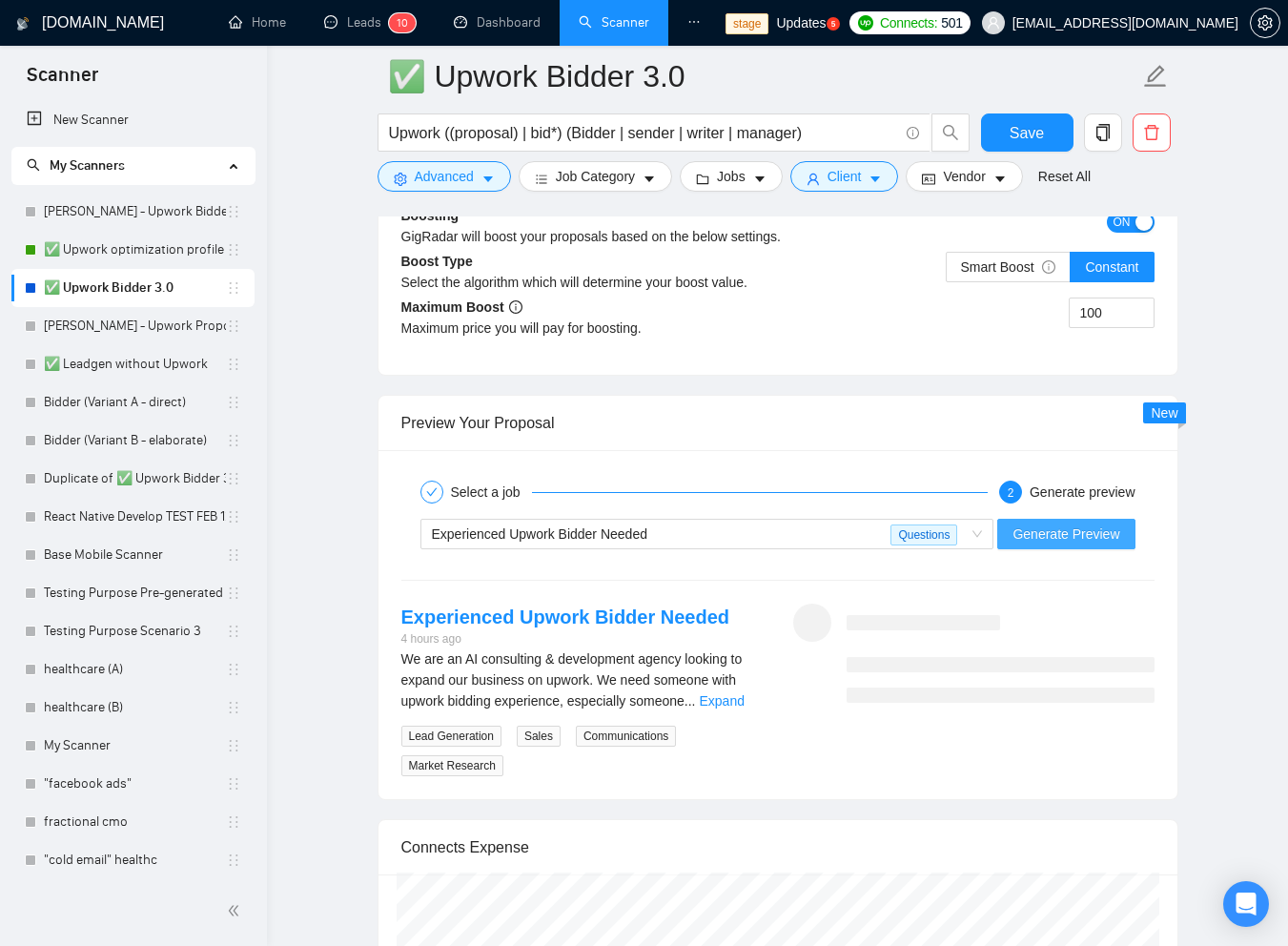 click on "Generate Preview" at bounding box center [1066, 534] 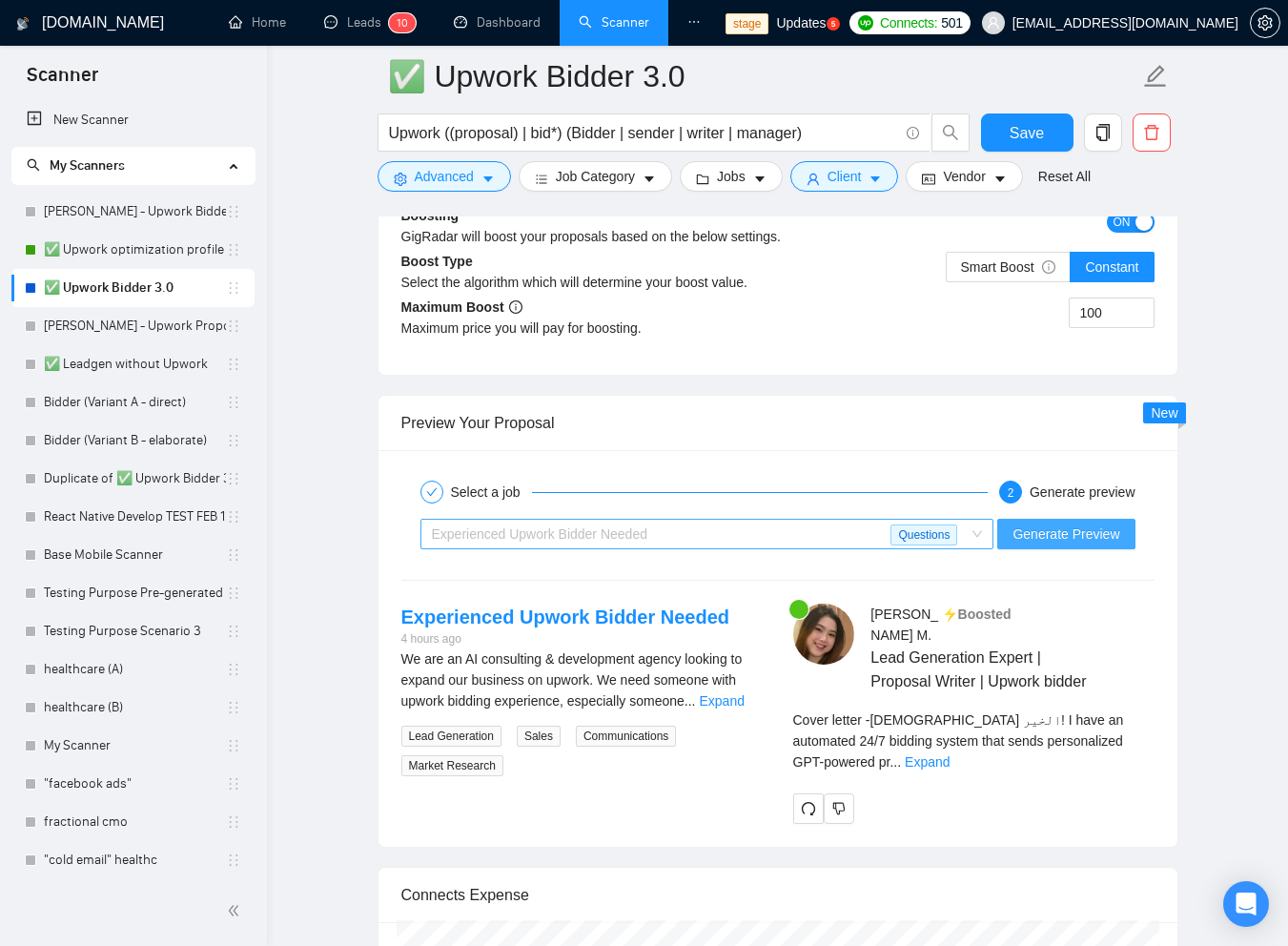 click on "Experienced Upwork Bidder Needed" at bounding box center (662, 534) 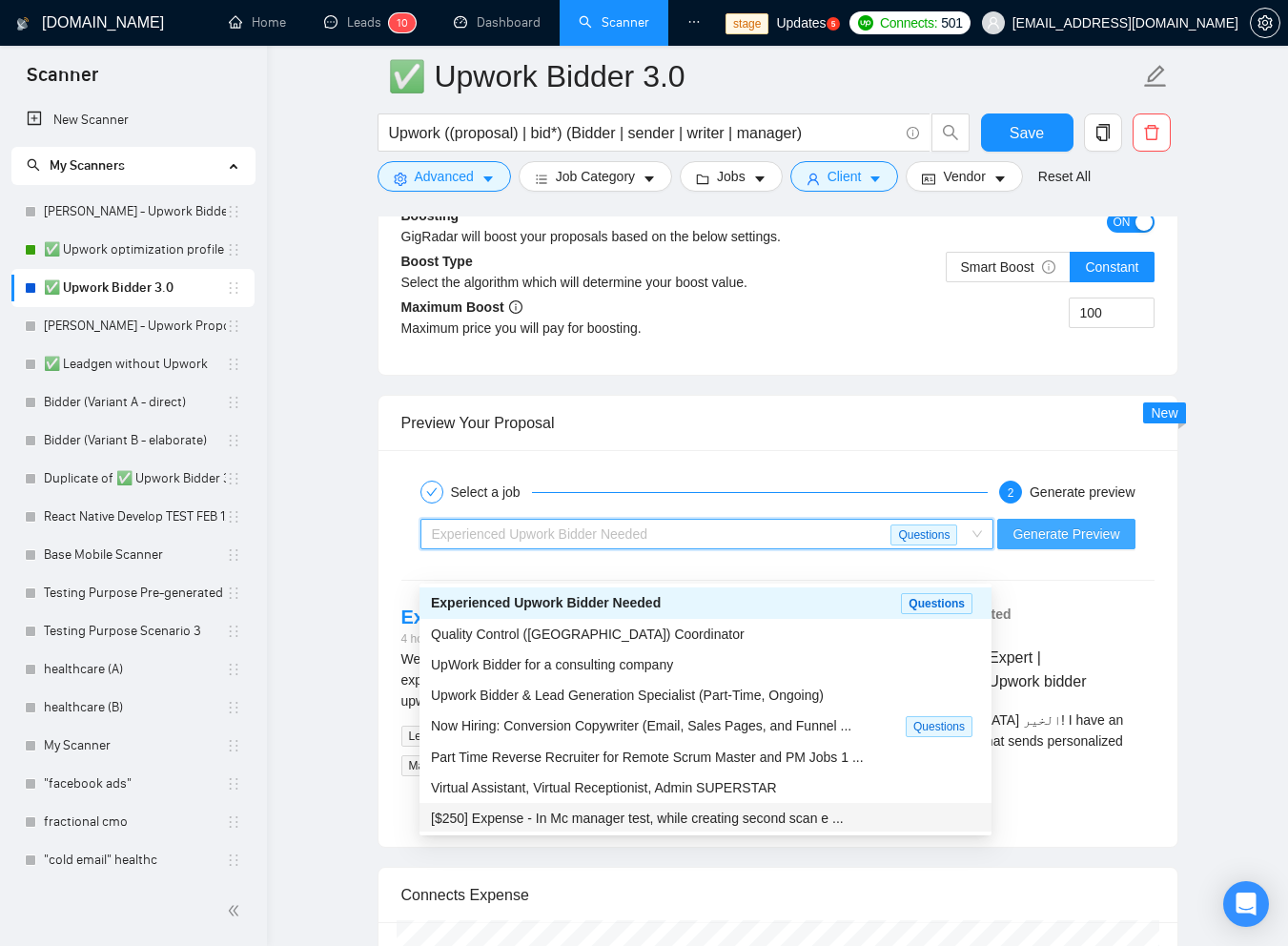 scroll, scrollTop: 65, scrollLeft: 0, axis: vertical 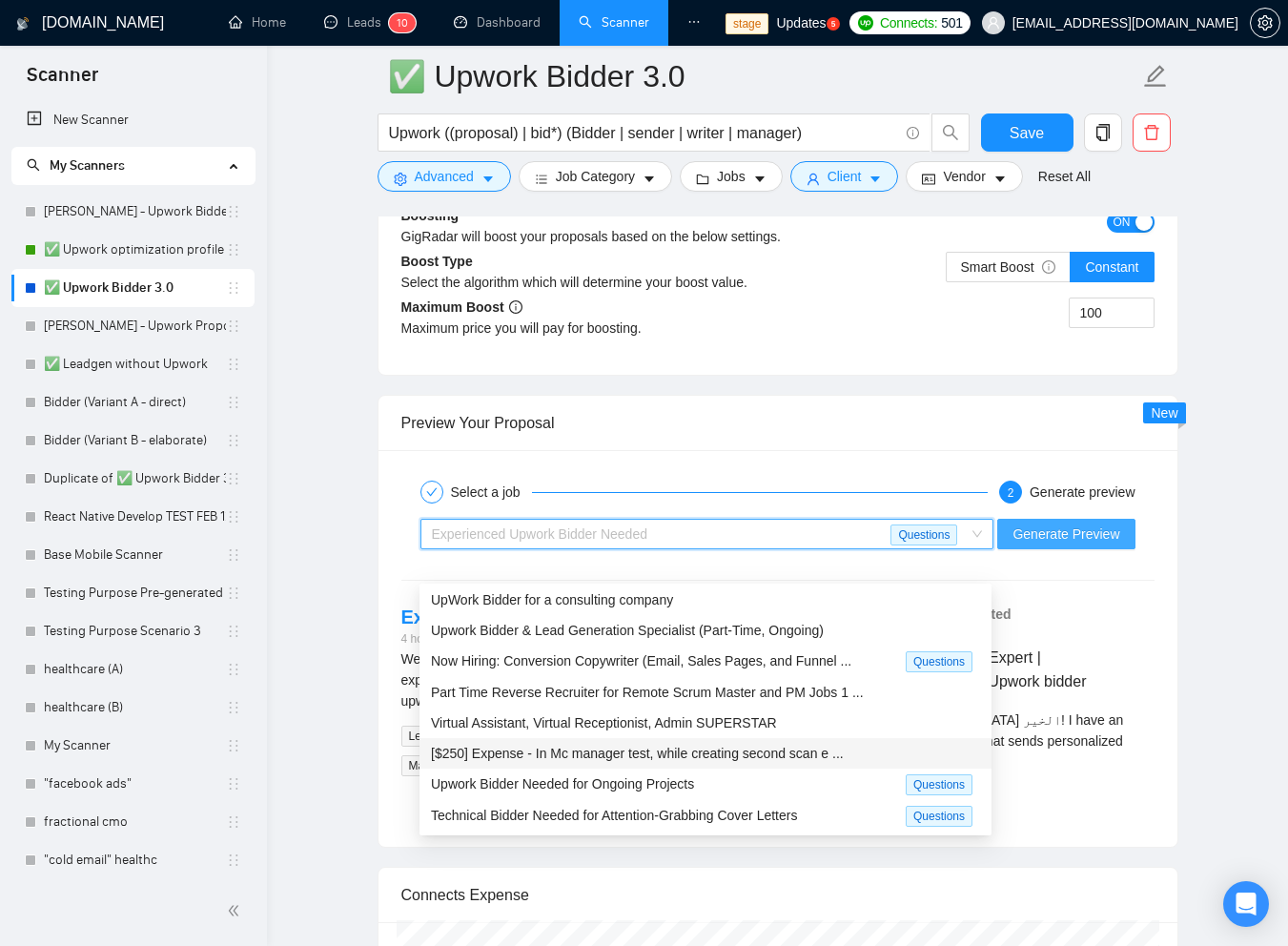 click on "[$250] Expense - In Mc manager test, while creating second scan e ..." at bounding box center [637, 753] 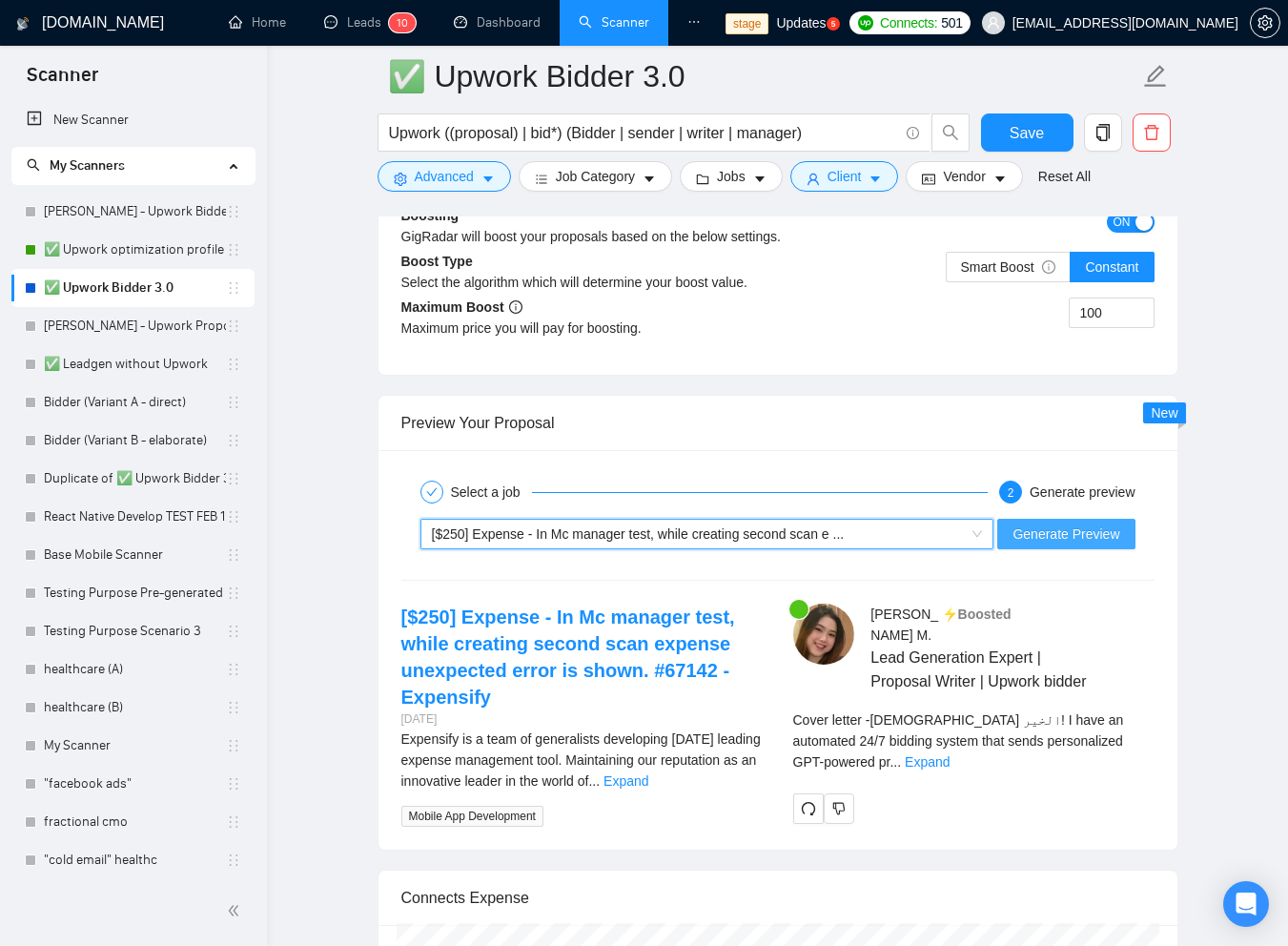 click on "Generate Preview" at bounding box center (1066, 534) 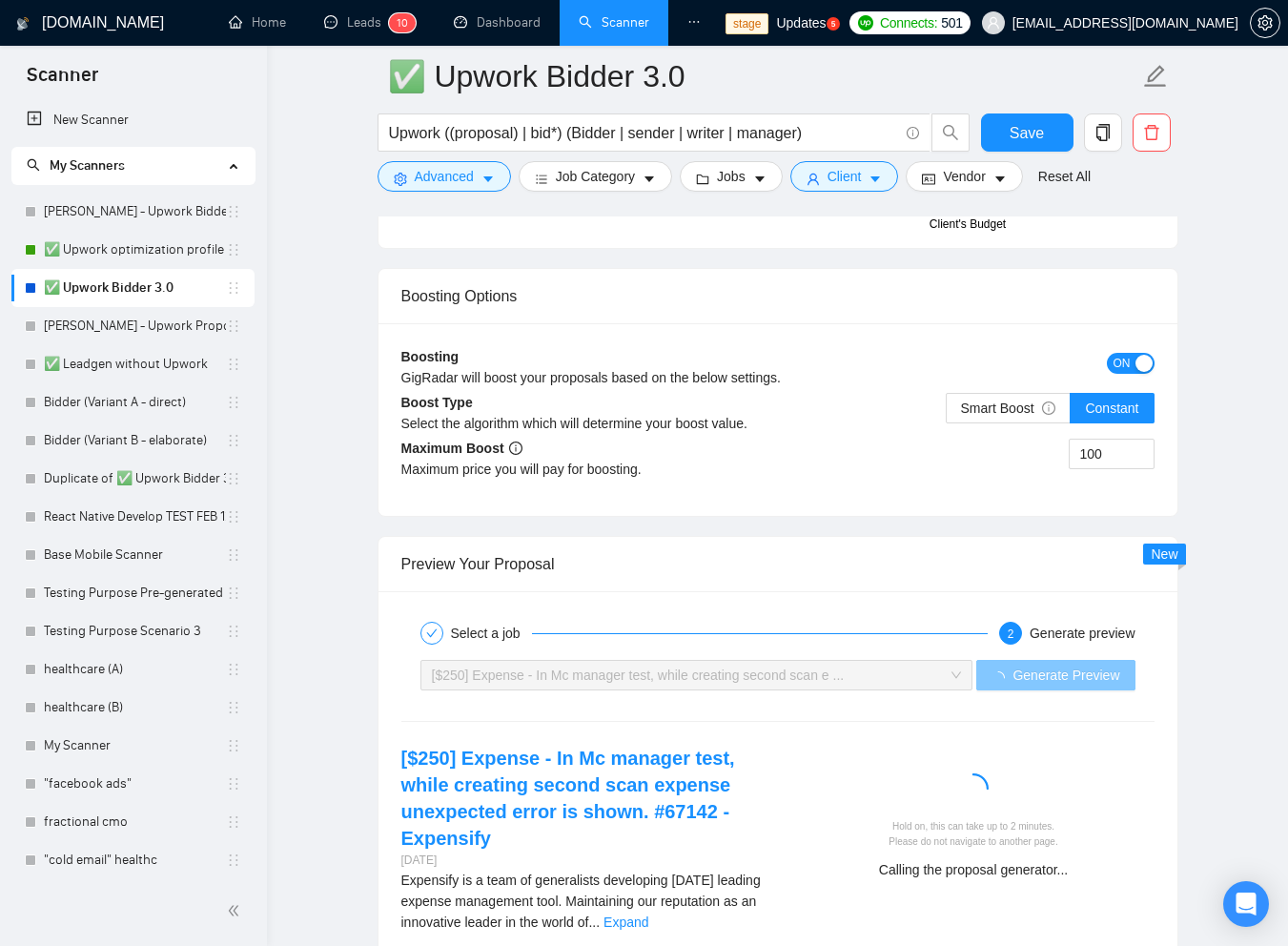 scroll, scrollTop: 3510, scrollLeft: 0, axis: vertical 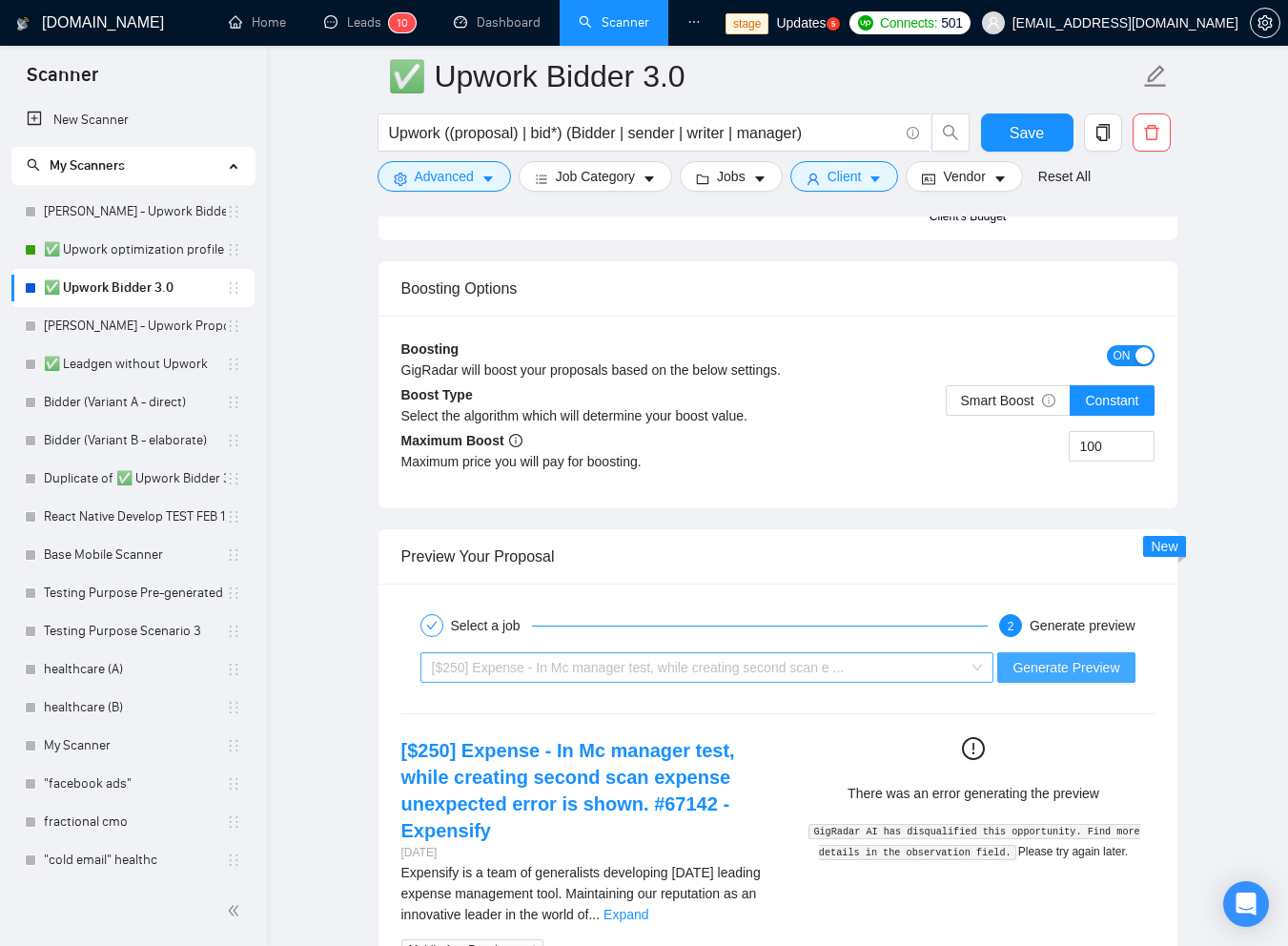 click on "[$250] Expense - In Mc manager test, while creating second scan e ..." at bounding box center [699, 668] 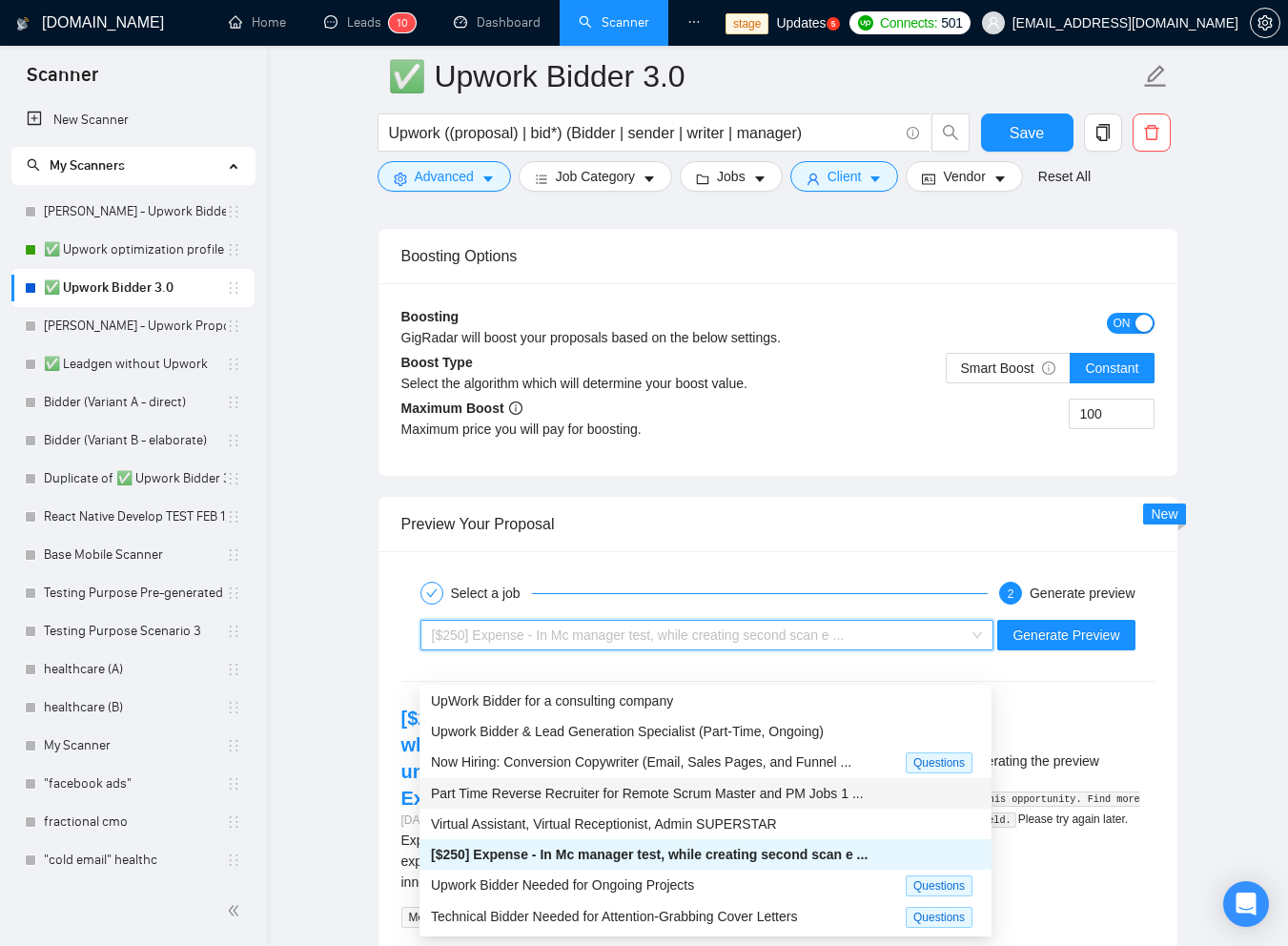 scroll, scrollTop: 3567, scrollLeft: 0, axis: vertical 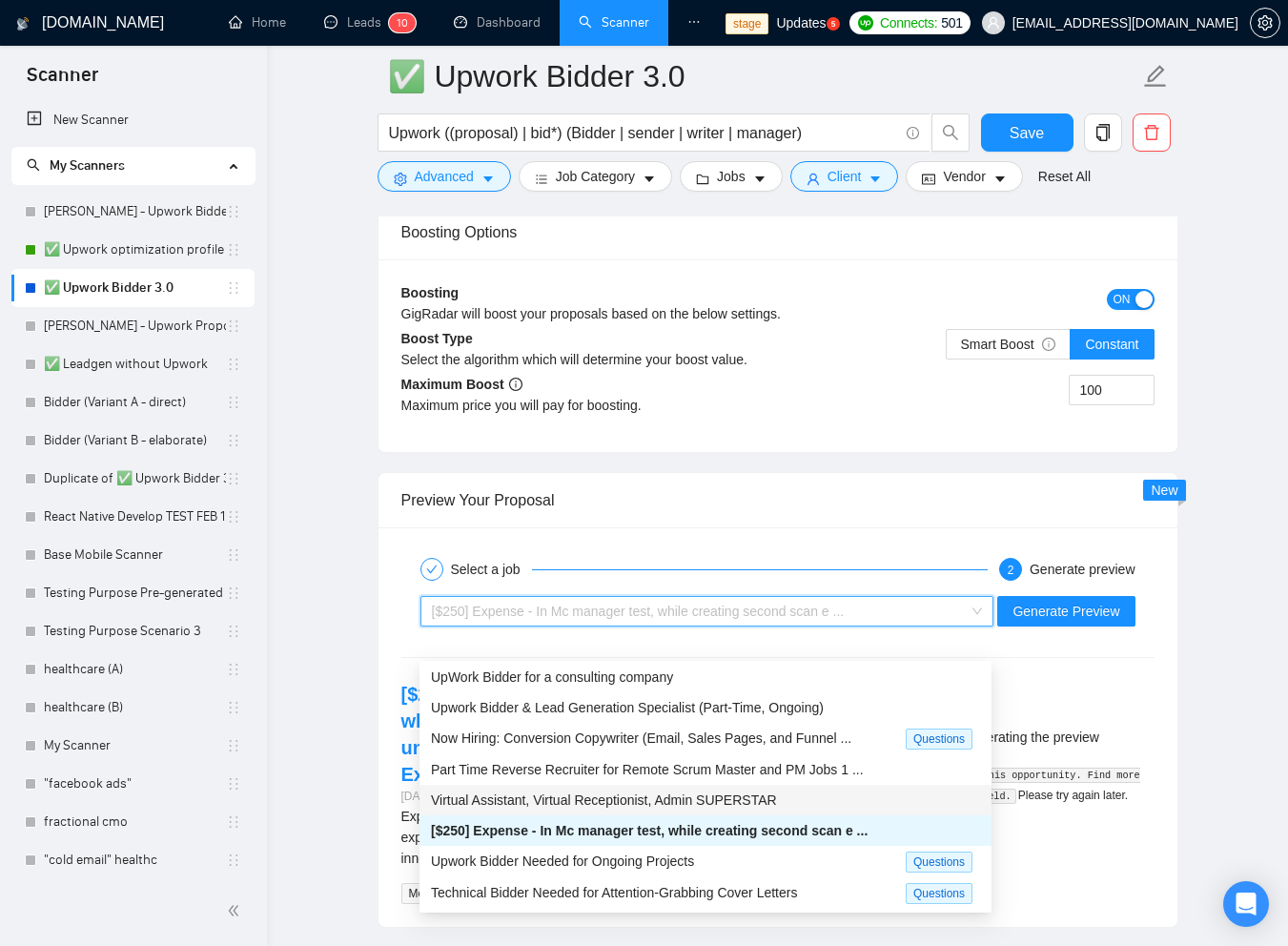 click on "Virtual Assistant, Virtual Receptionist, Admin SUPERSTAR" at bounding box center (603, 800) 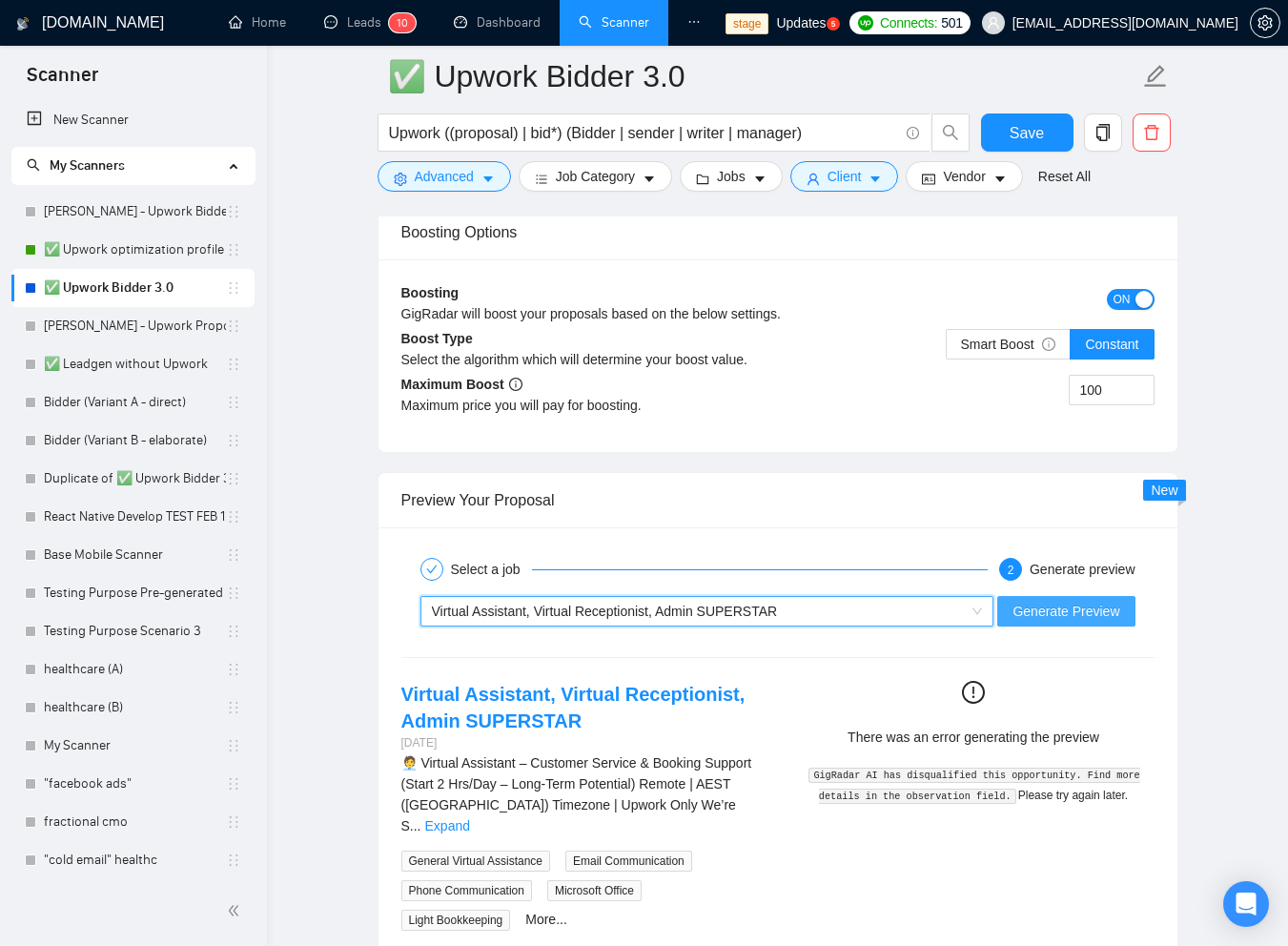 click on "Generate Preview" at bounding box center (1066, 611) 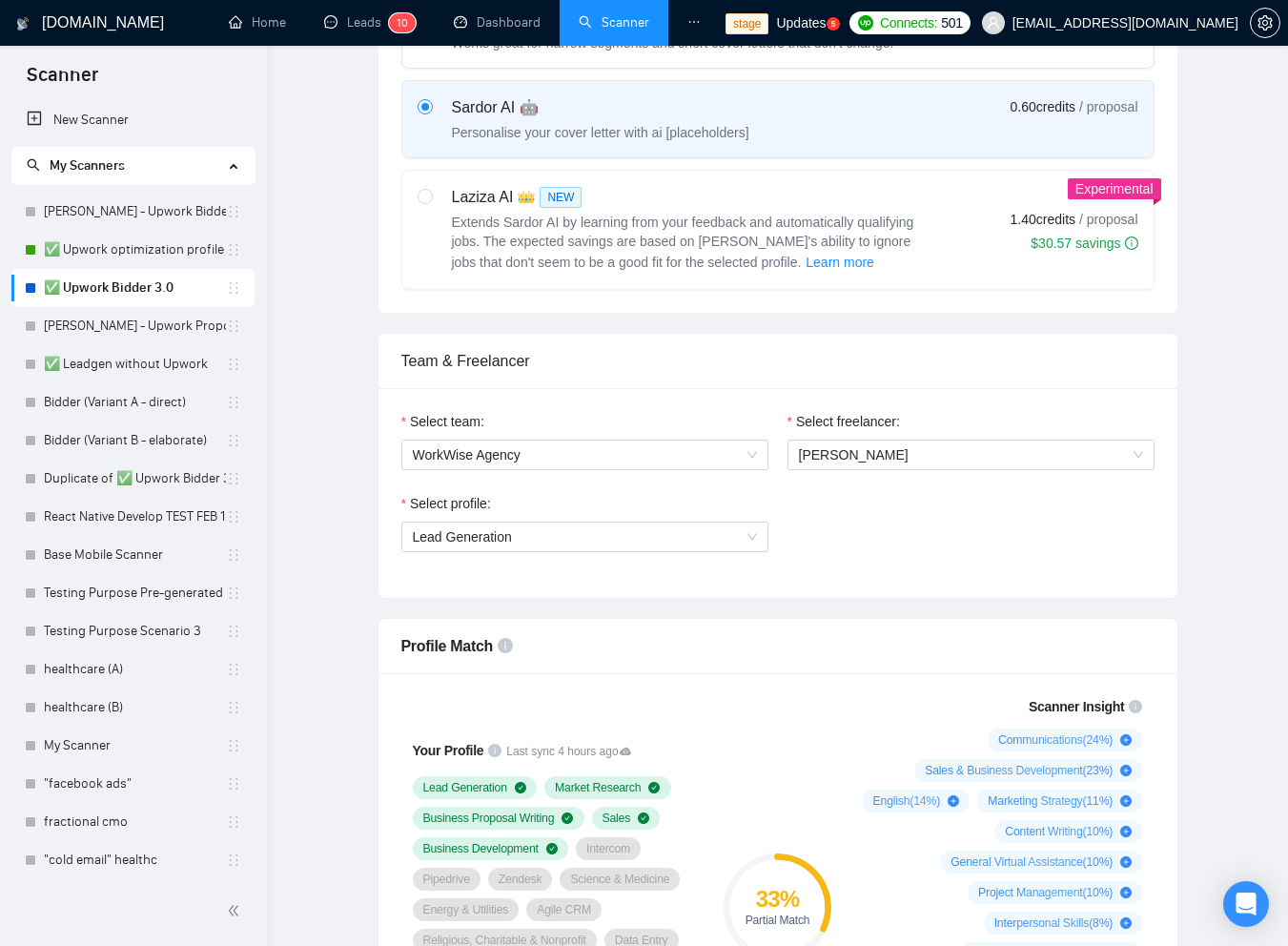 scroll, scrollTop: 0, scrollLeft: 0, axis: both 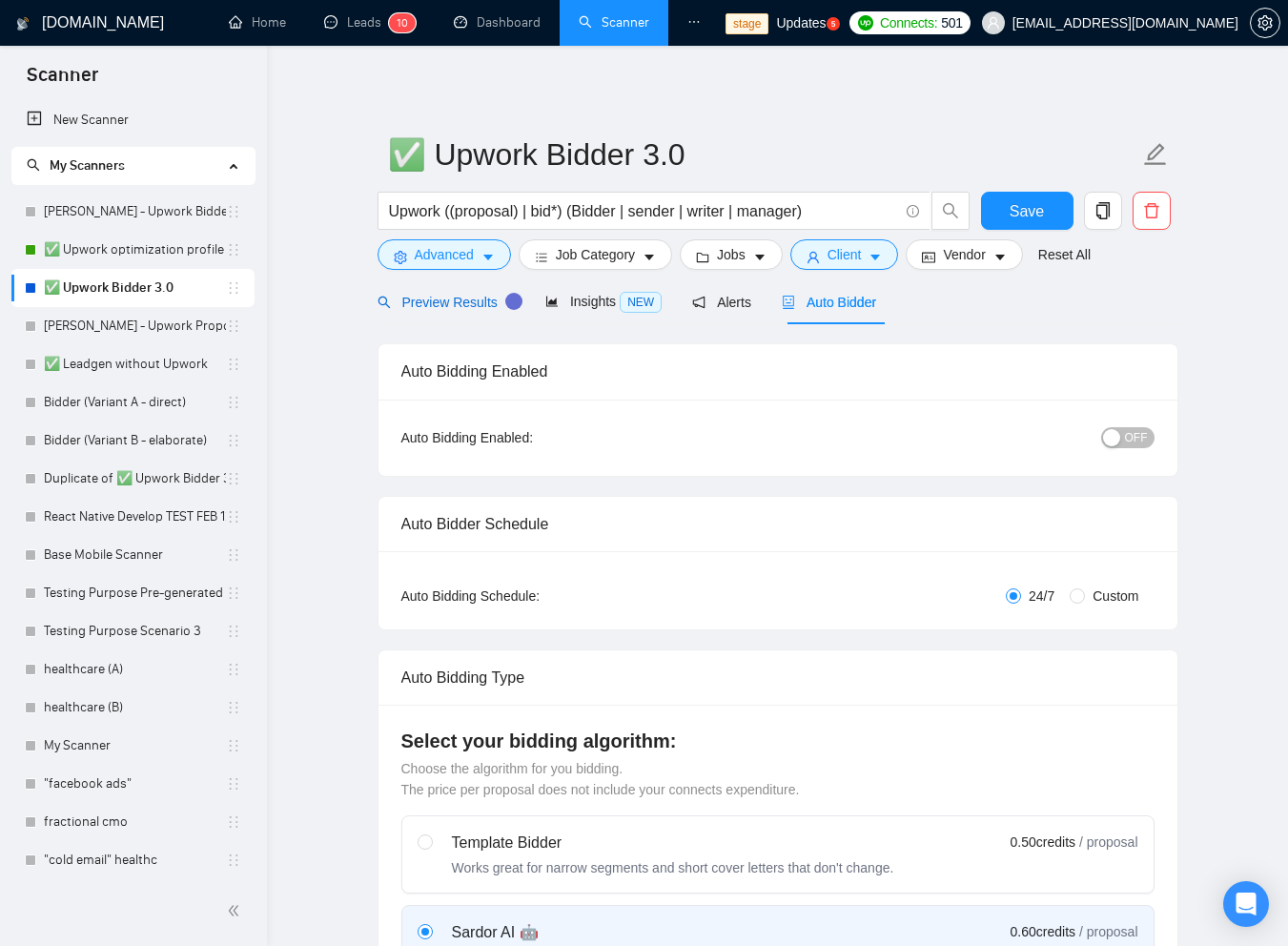 click on "Preview Results" at bounding box center [446, 302] 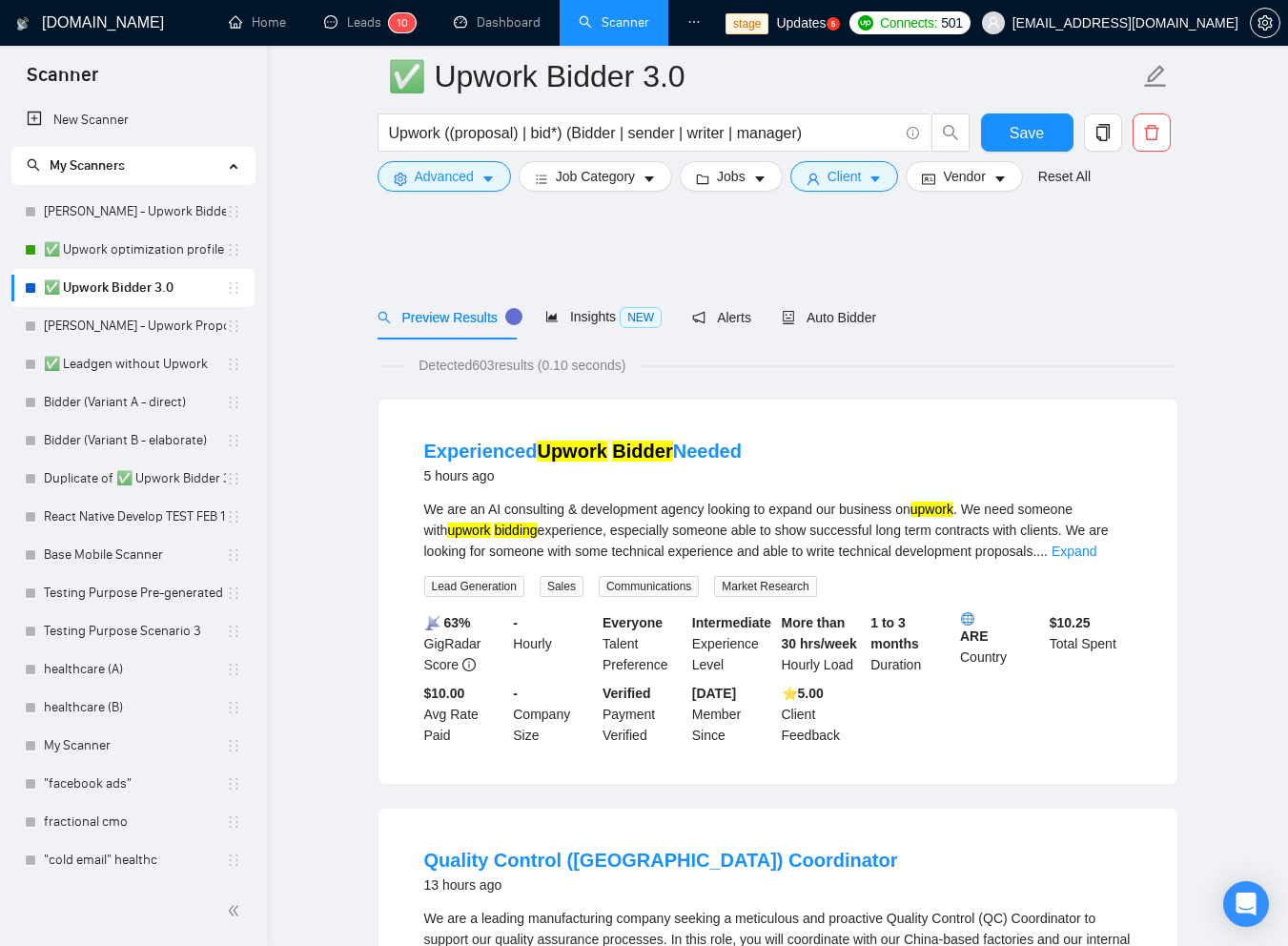 scroll, scrollTop: 3893, scrollLeft: 0, axis: vertical 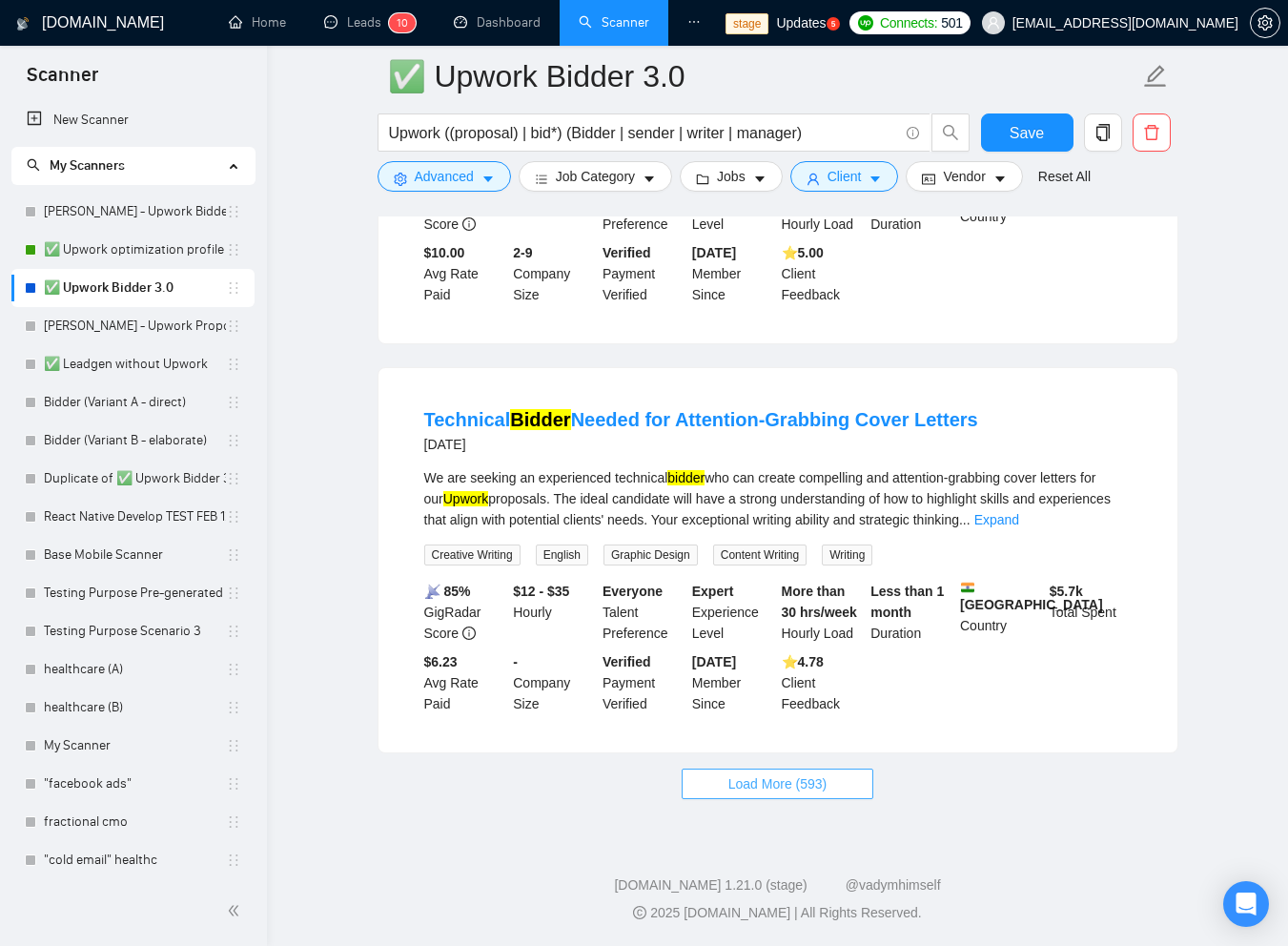 click on "Load More (593)" at bounding box center (778, 784) 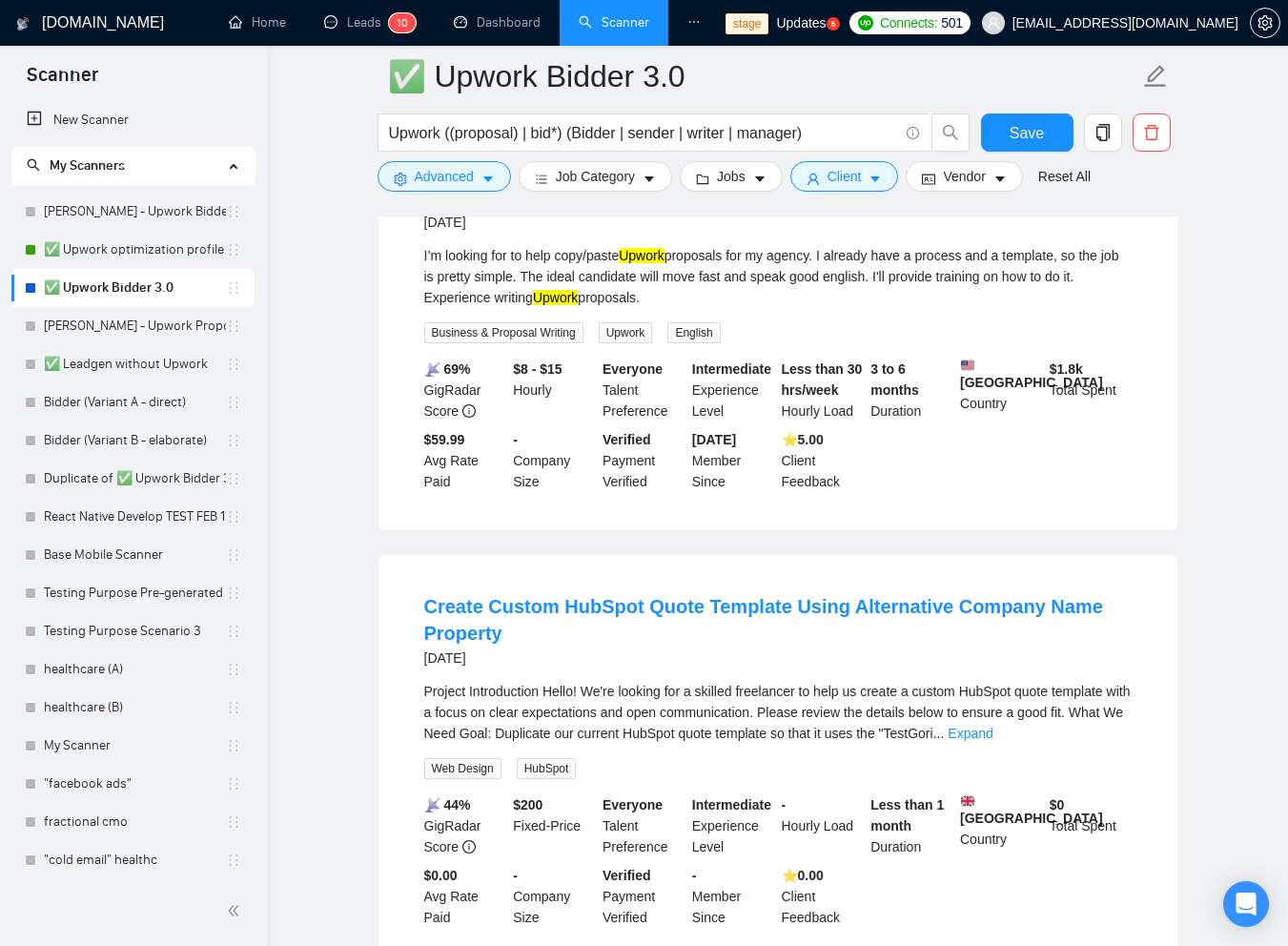 scroll, scrollTop: 8181, scrollLeft: 0, axis: vertical 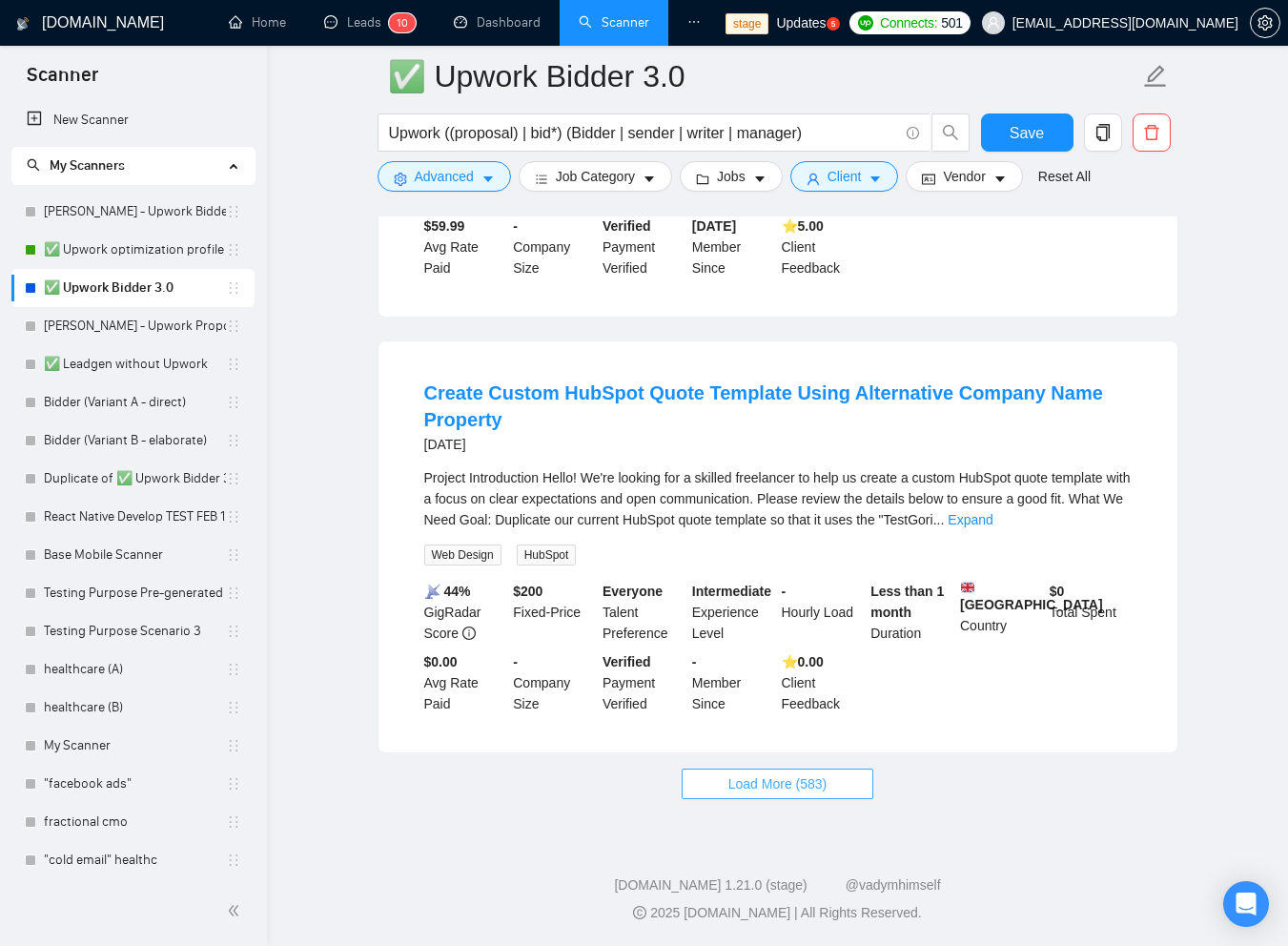 click on "Load More (583)" at bounding box center (778, 784) 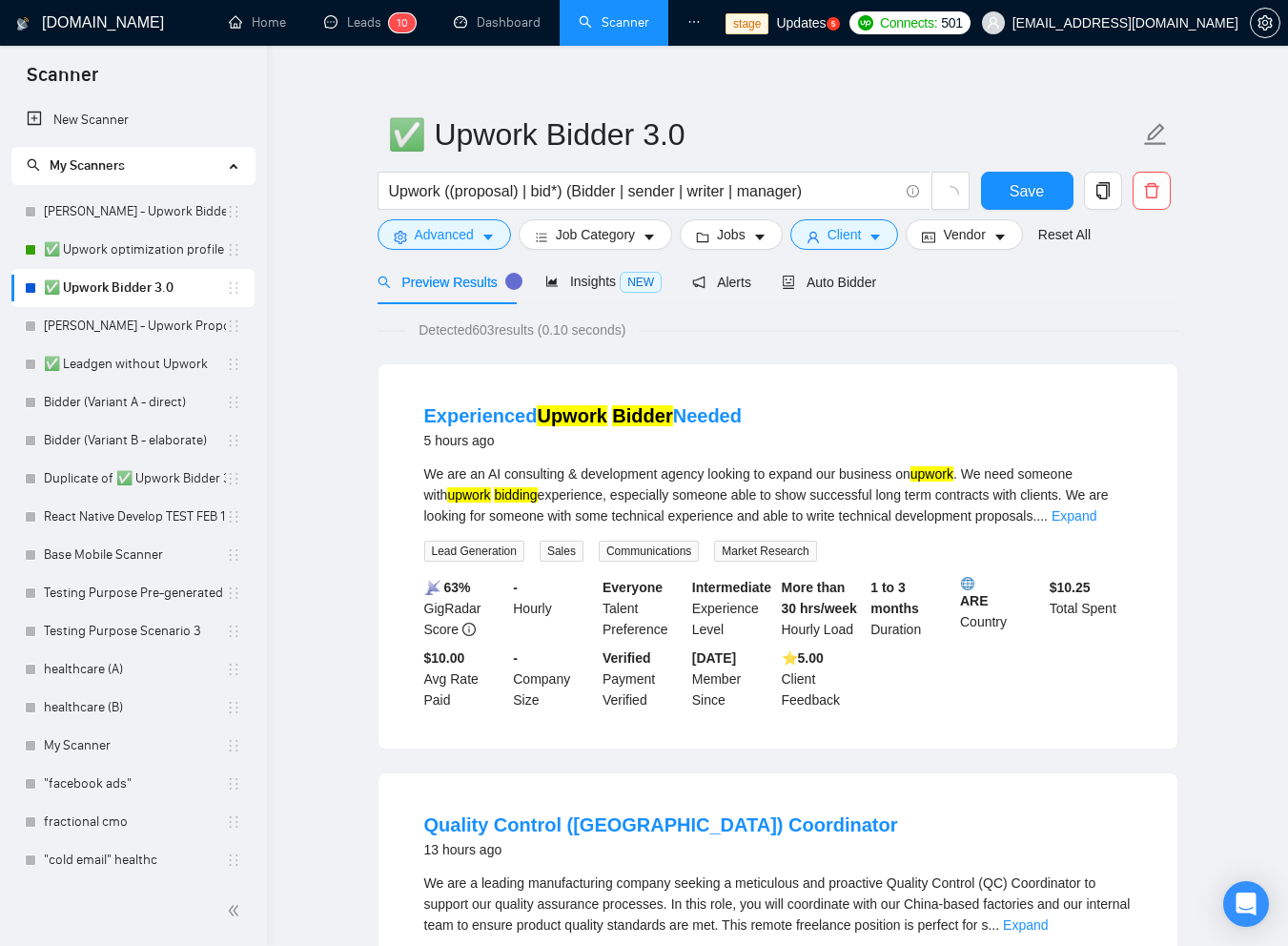 scroll, scrollTop: 0, scrollLeft: 0, axis: both 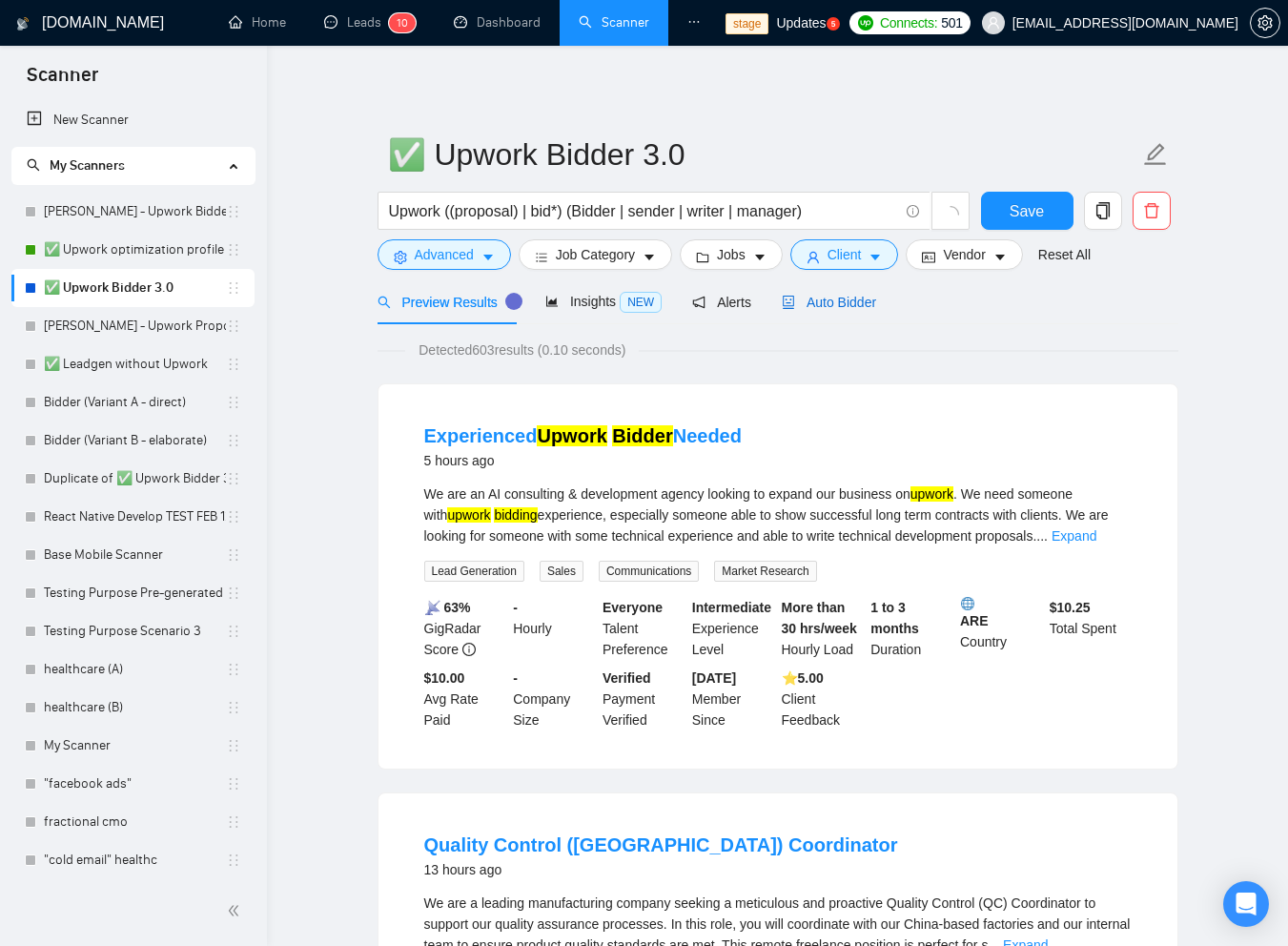 click on "Auto Bidder" at bounding box center [828, 302] 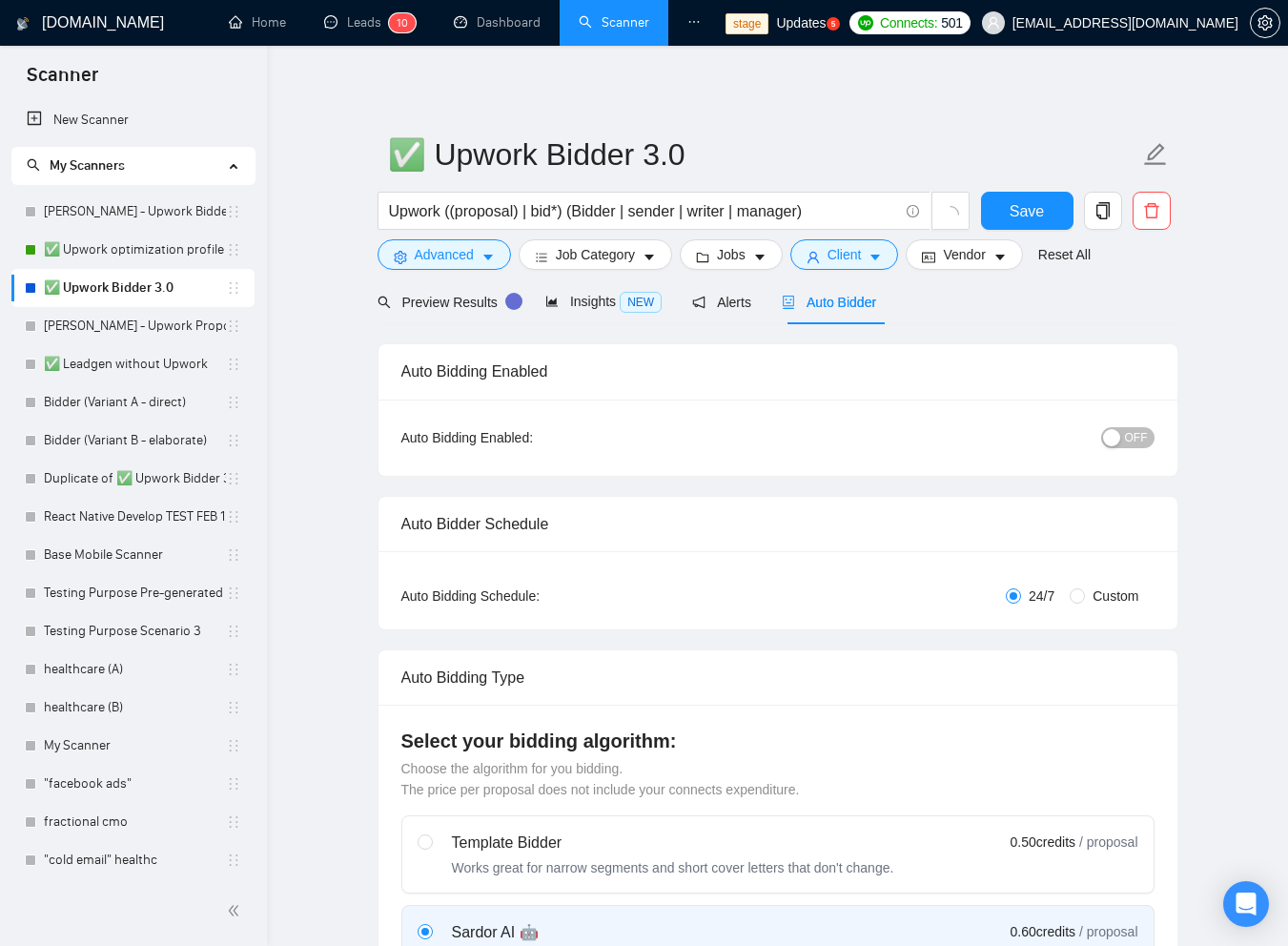 type 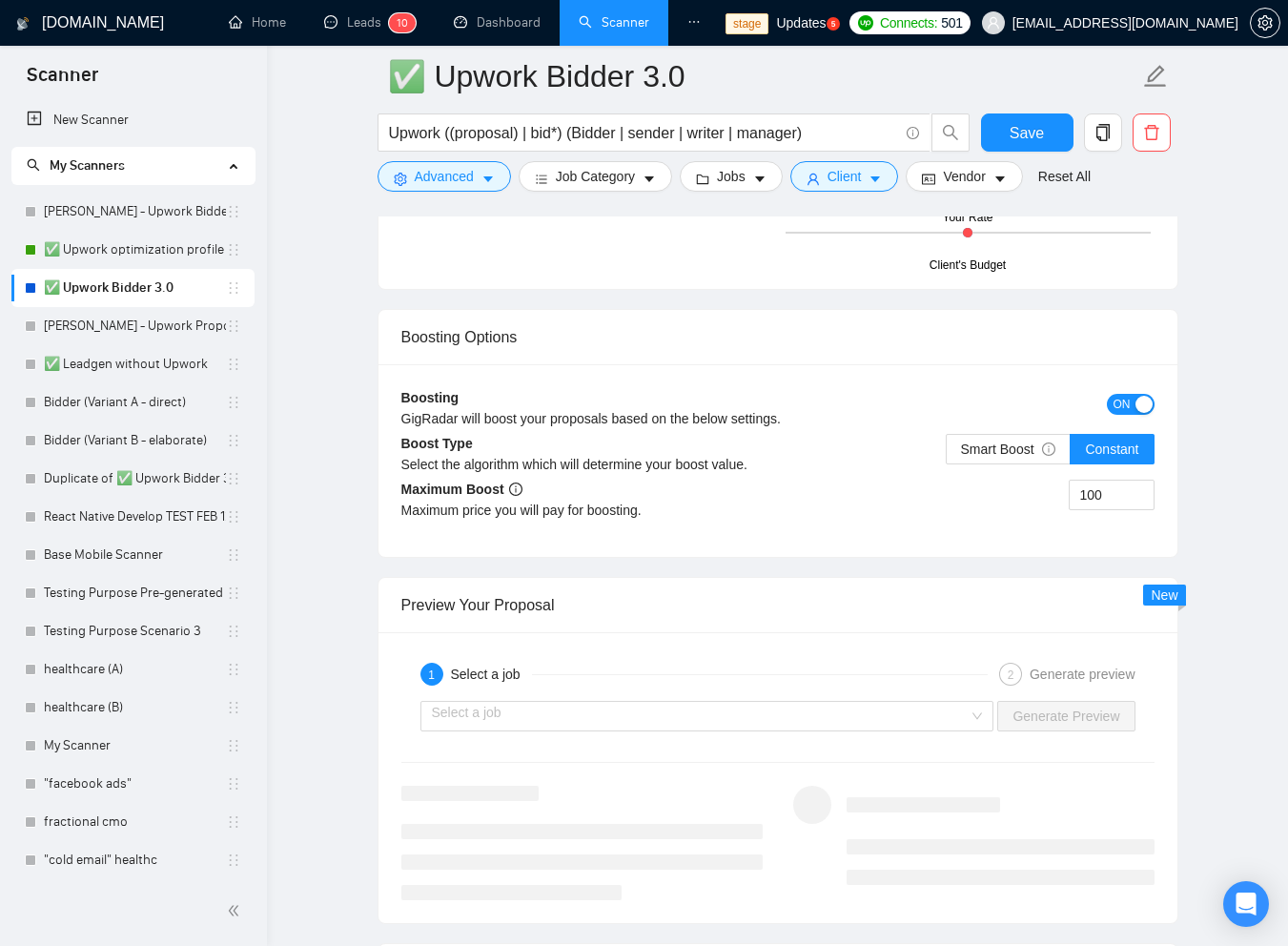 scroll, scrollTop: 3467, scrollLeft: 0, axis: vertical 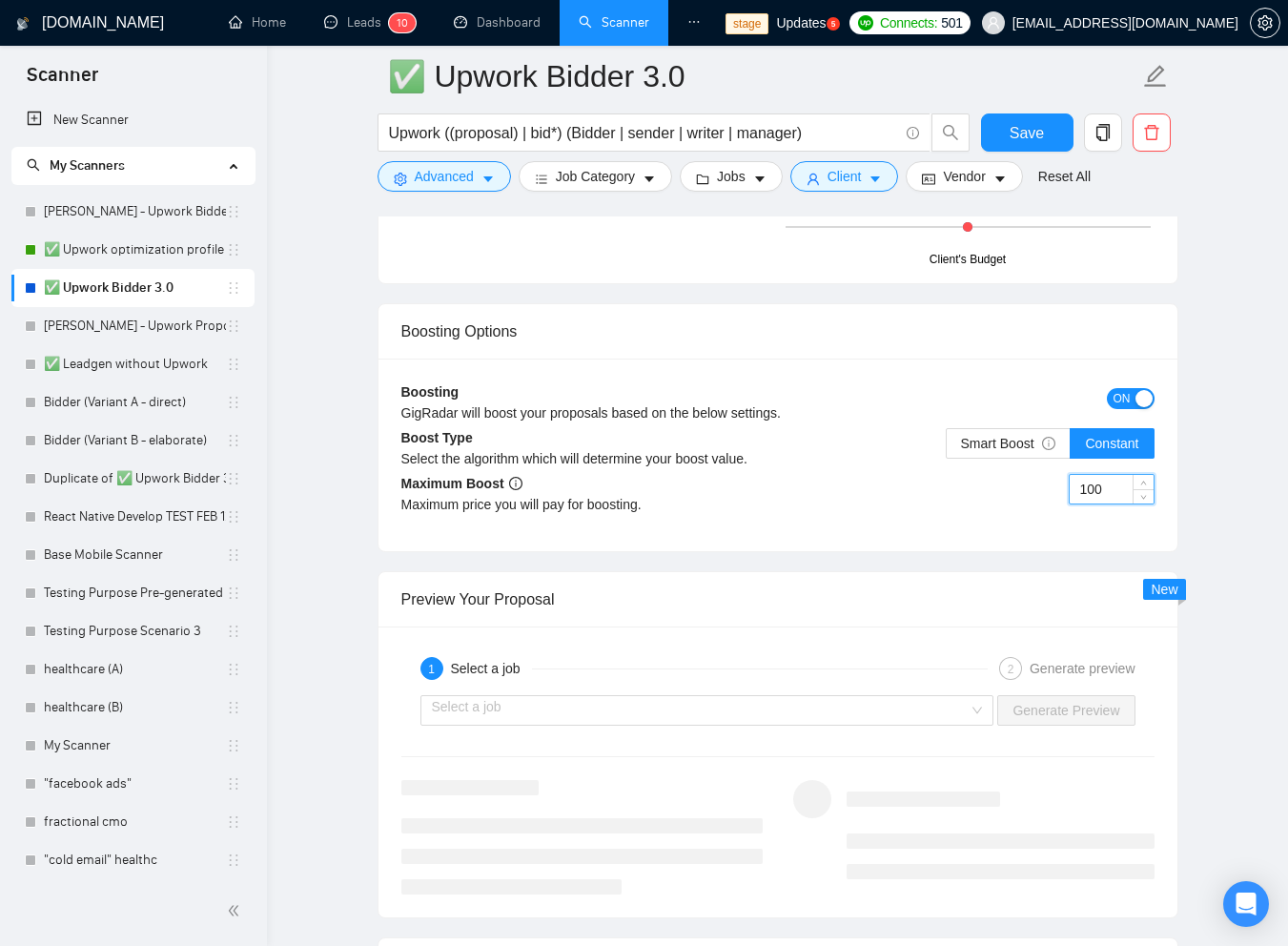 drag, startPoint x: 1116, startPoint y: 522, endPoint x: 1076, endPoint y: 522, distance: 40 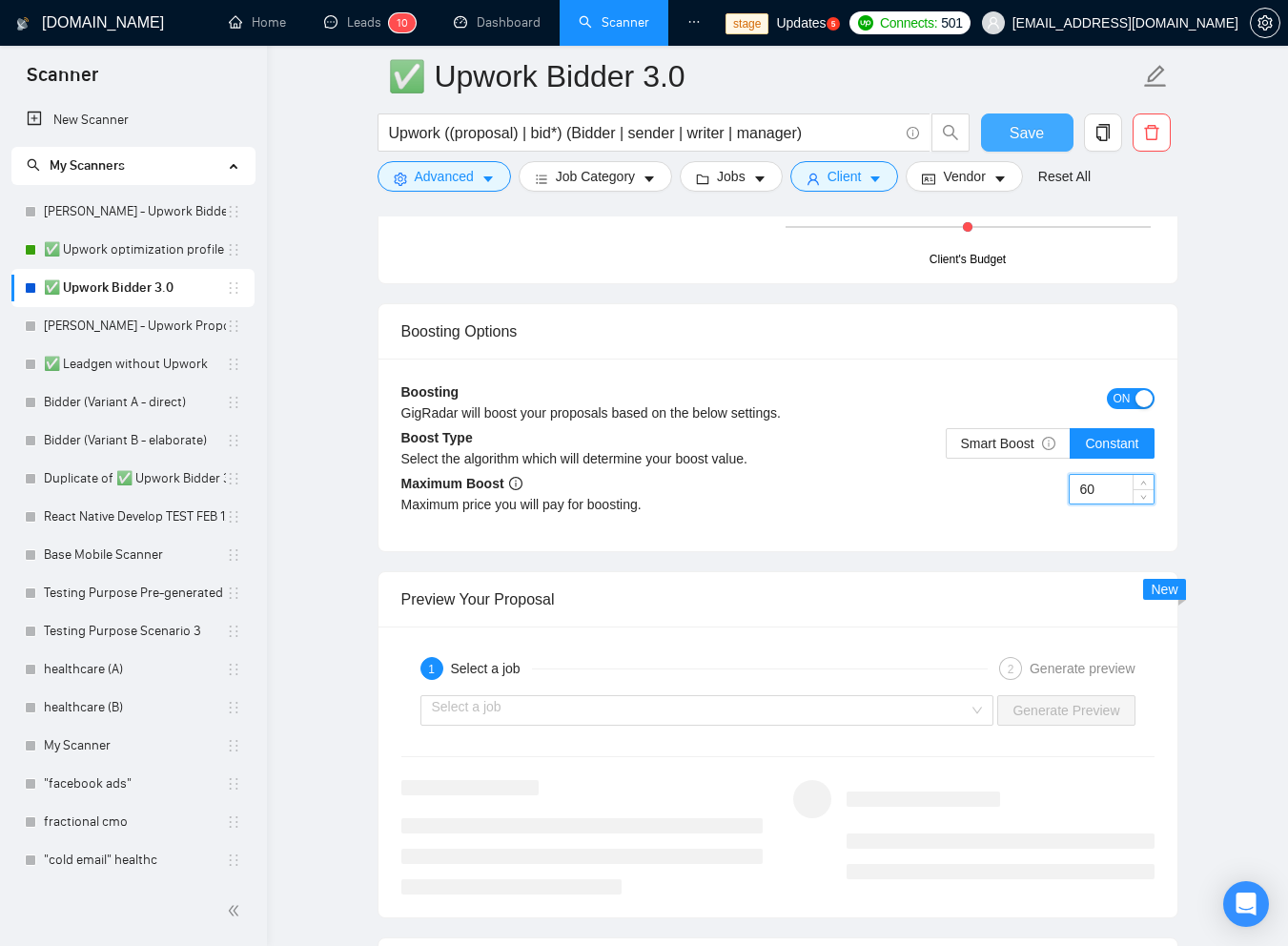 type on "60" 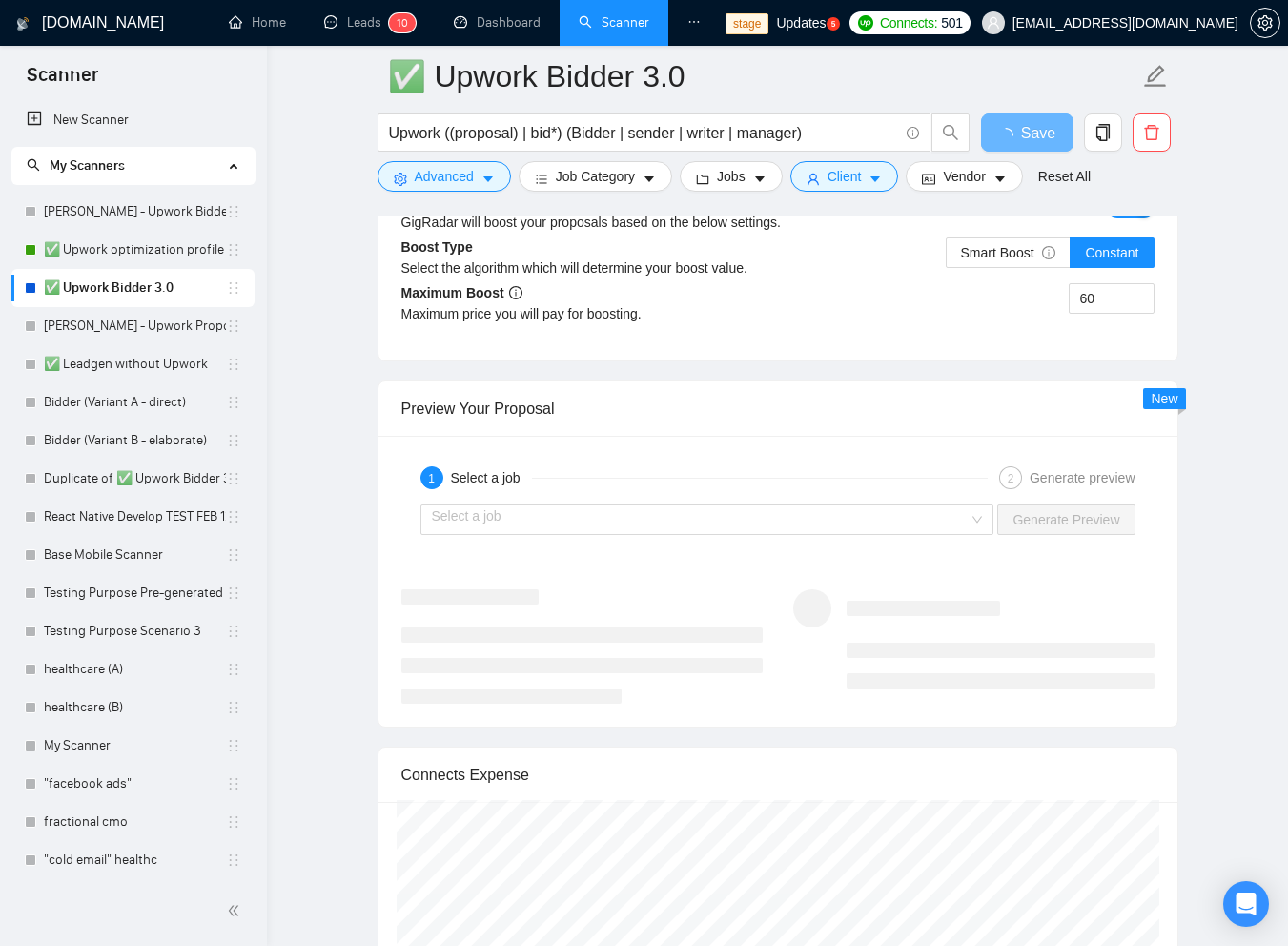 click on "Boosting GigRadar will boost your proposals based on the below settings. ON Boost Type Select the algorithm which will determine your boost value. Smart Boost   Constant Maximum Boost Maximum price you will pay for boosting. 60" at bounding box center [778, 264] 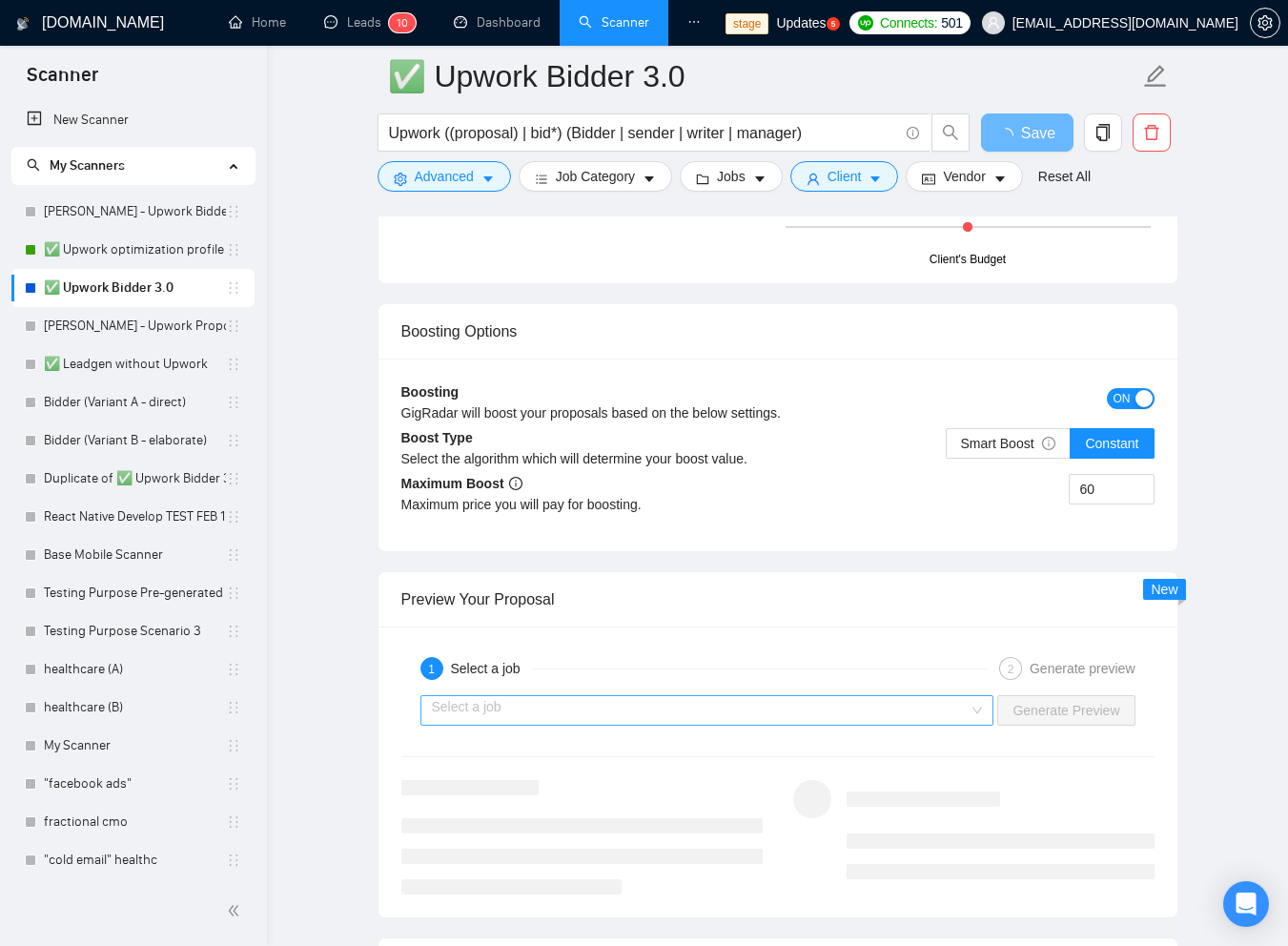 click at bounding box center (701, 710) 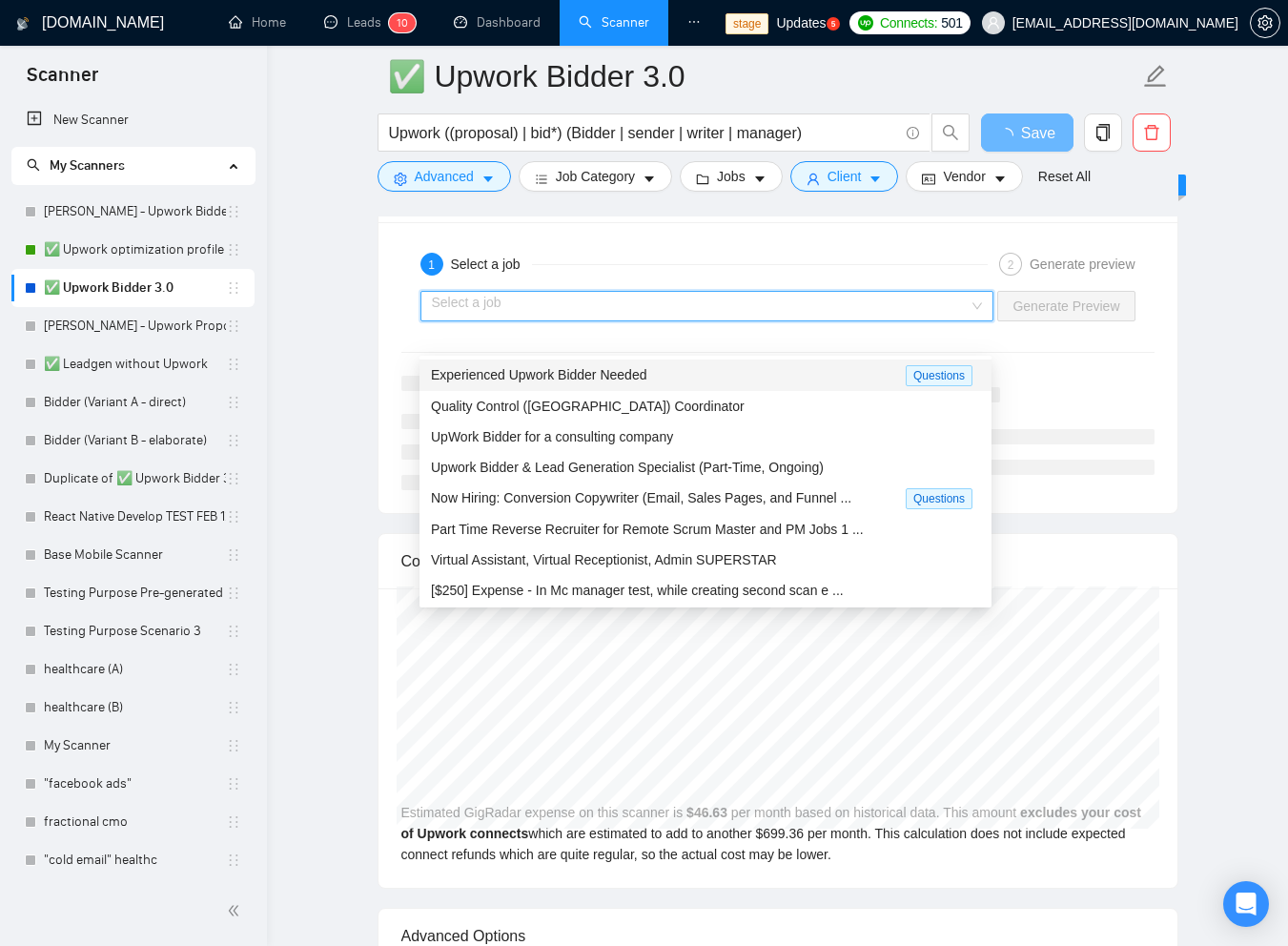 scroll, scrollTop: 3870, scrollLeft: 0, axis: vertical 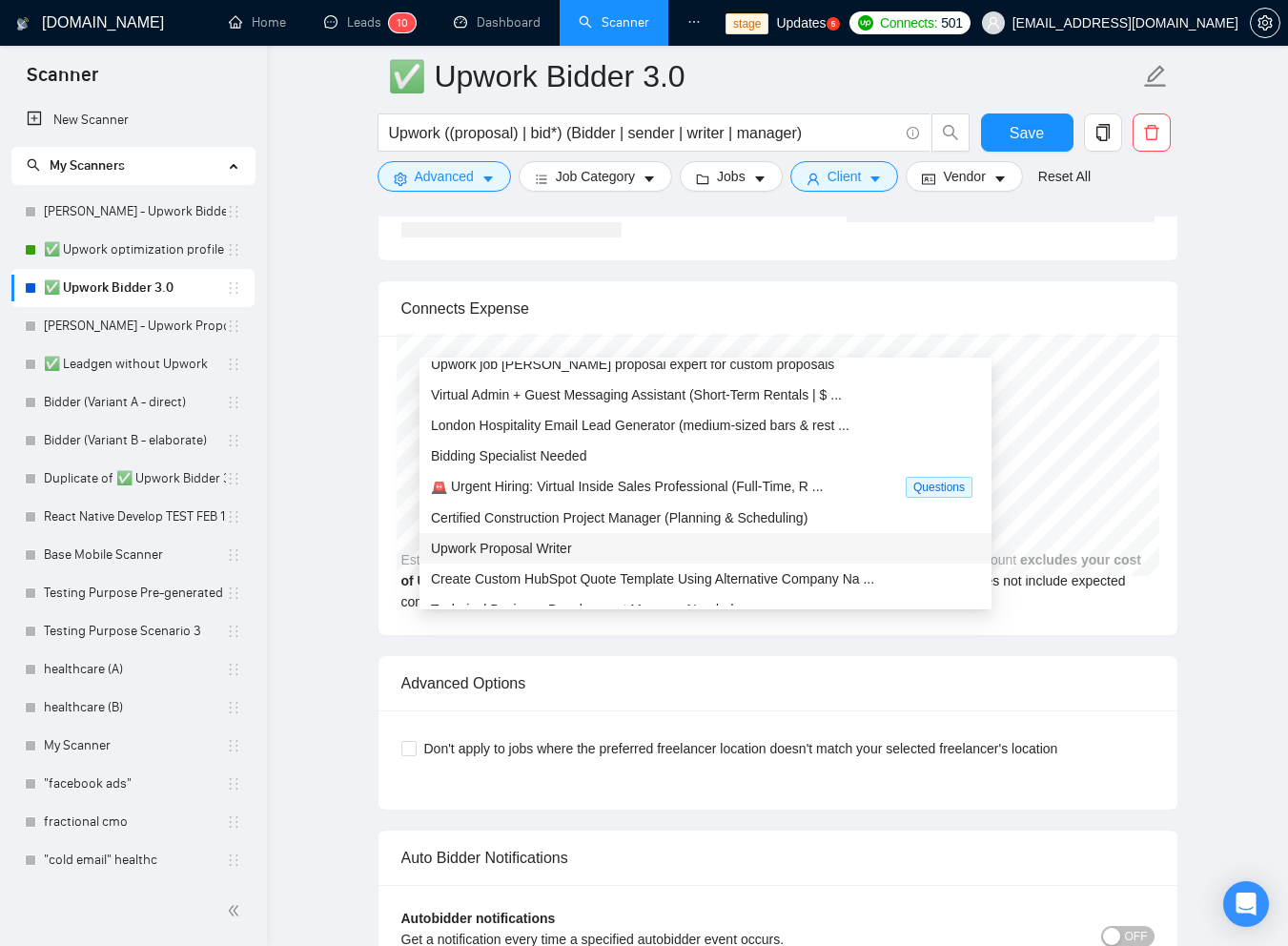 click on "Upwork Proposal Writer" at bounding box center [705, 548] 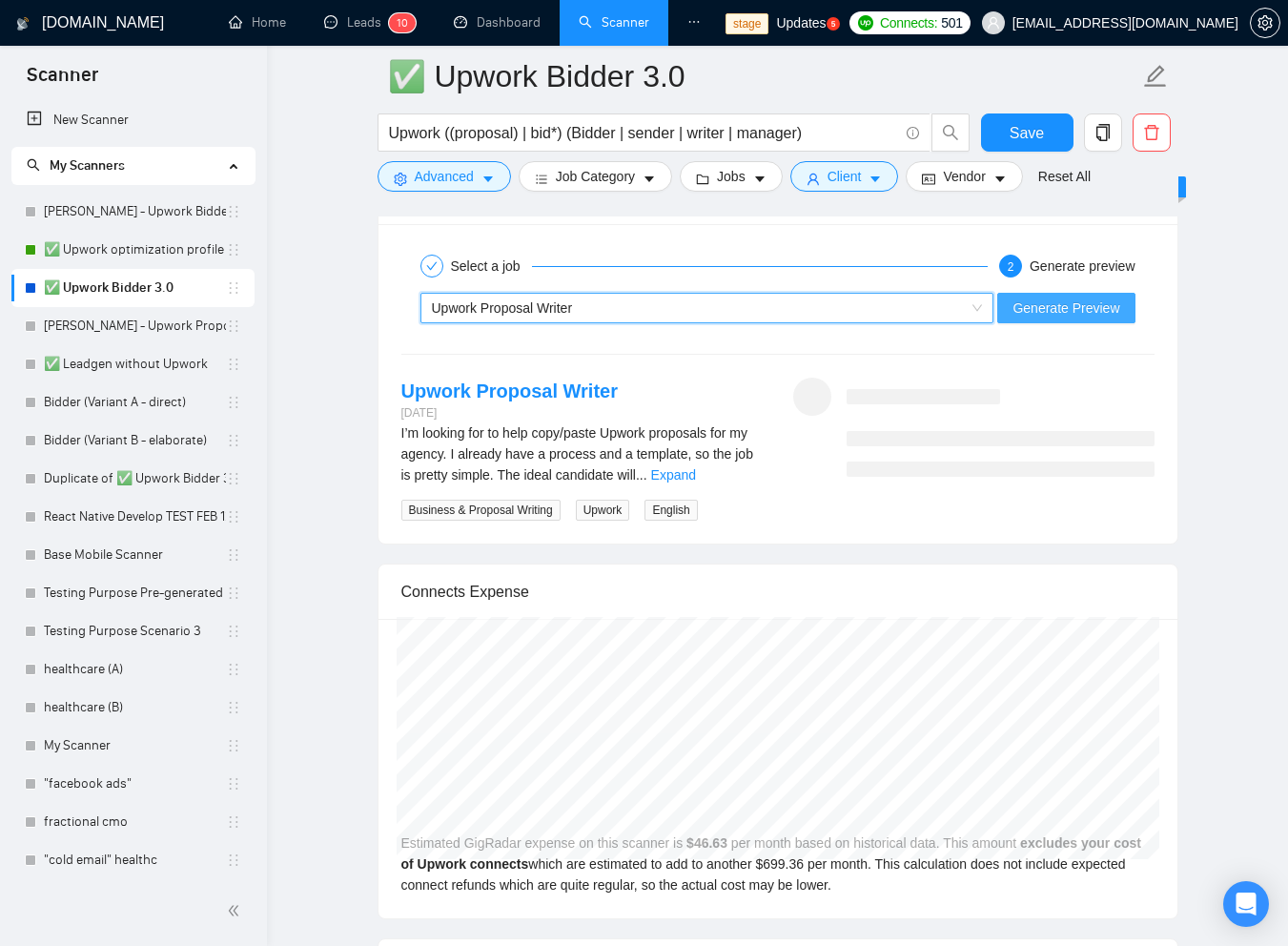 click on "Generate Preview" at bounding box center (1066, 308) 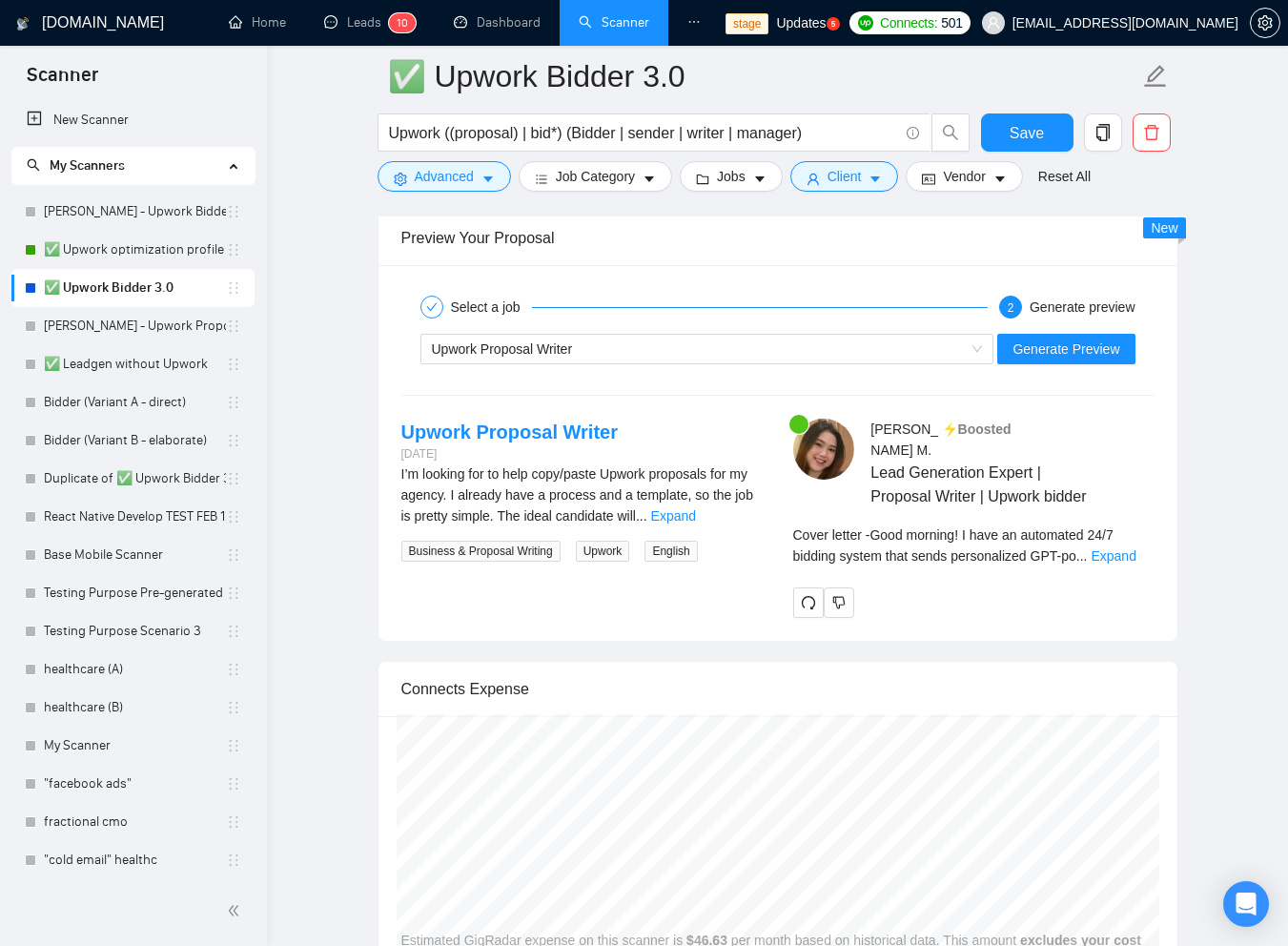 scroll, scrollTop: 3813, scrollLeft: 0, axis: vertical 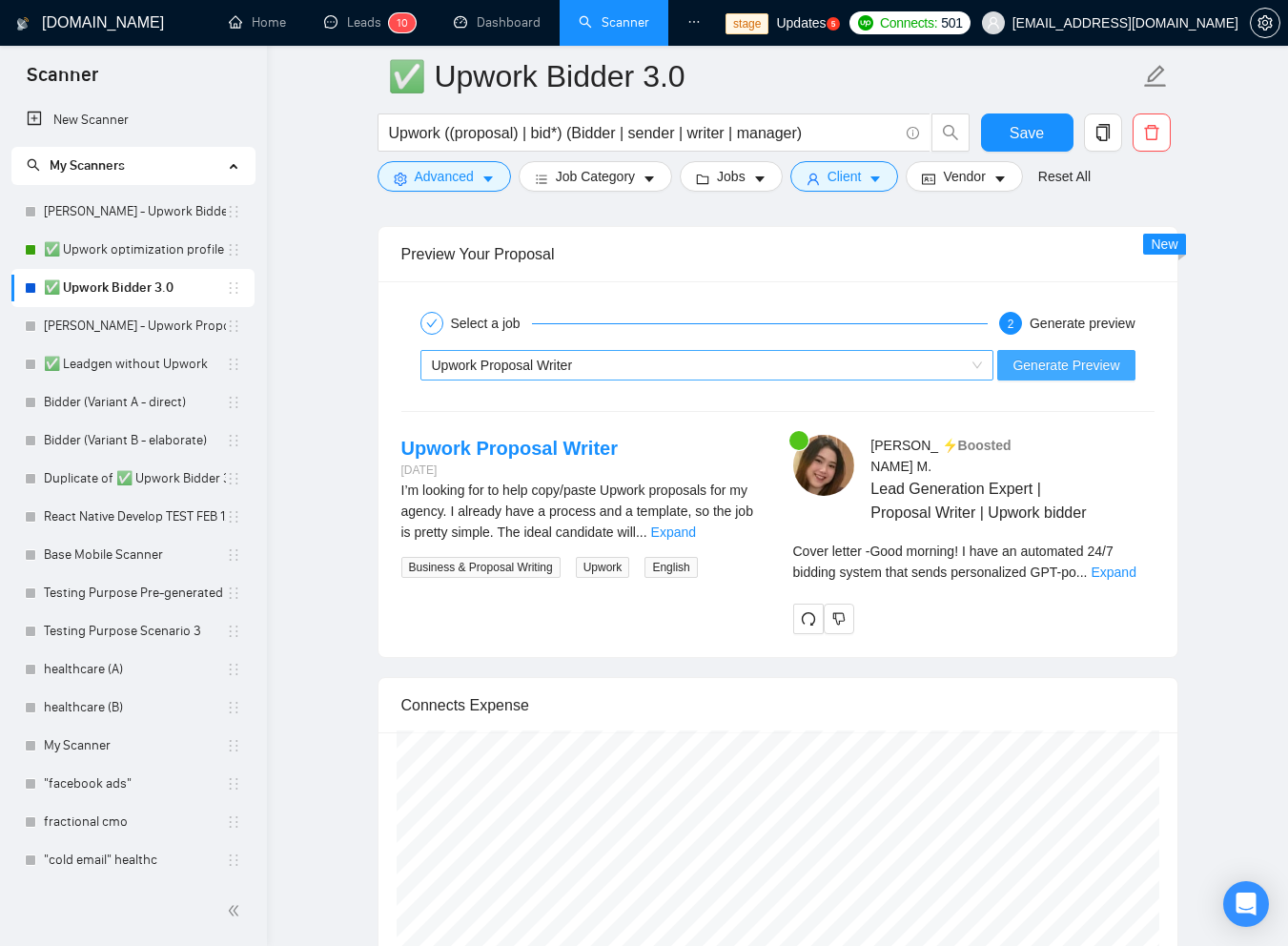 click on "Upwork Proposal Writer" at bounding box center [699, 365] 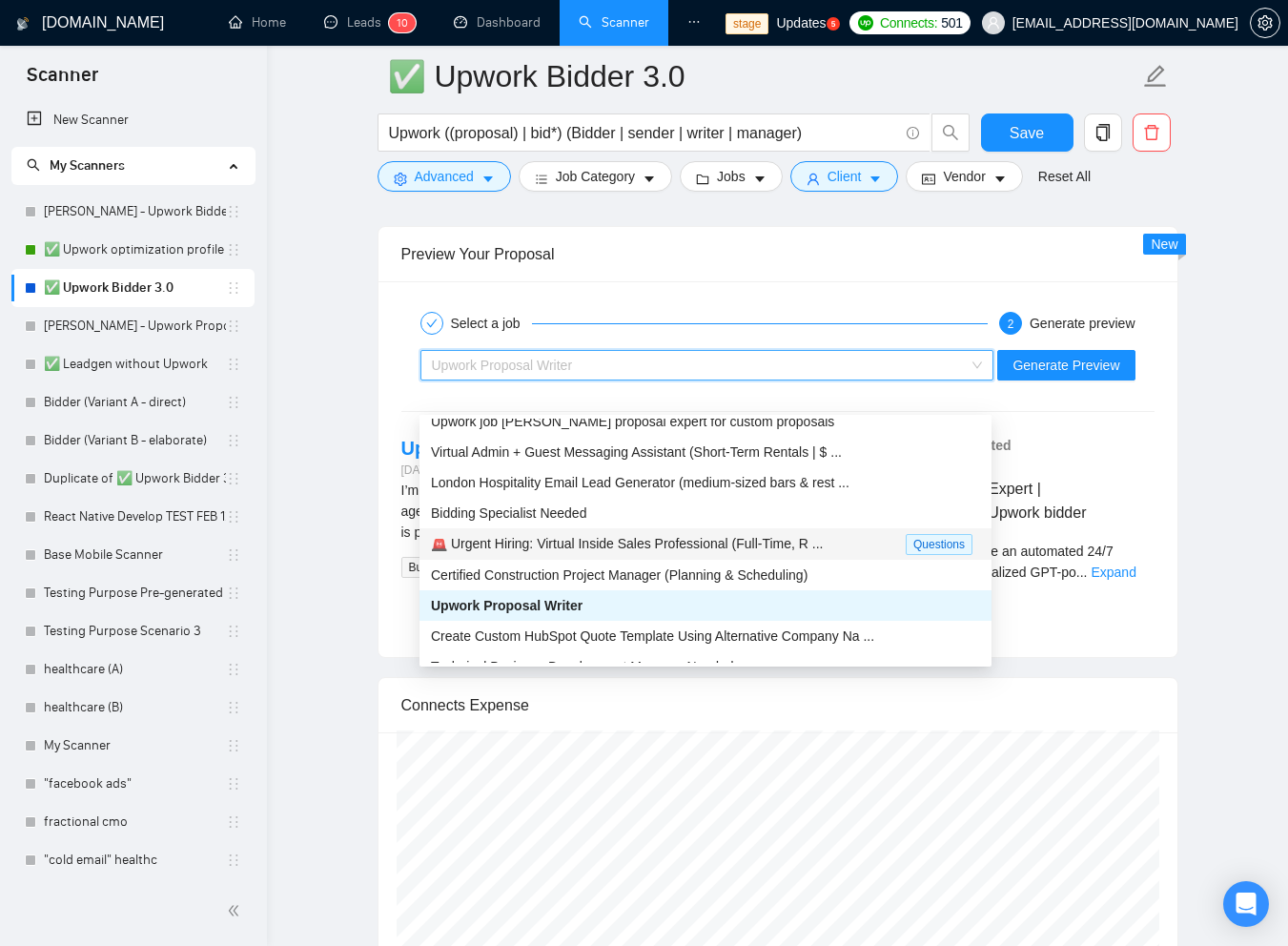 scroll, scrollTop: 278, scrollLeft: 0, axis: vertical 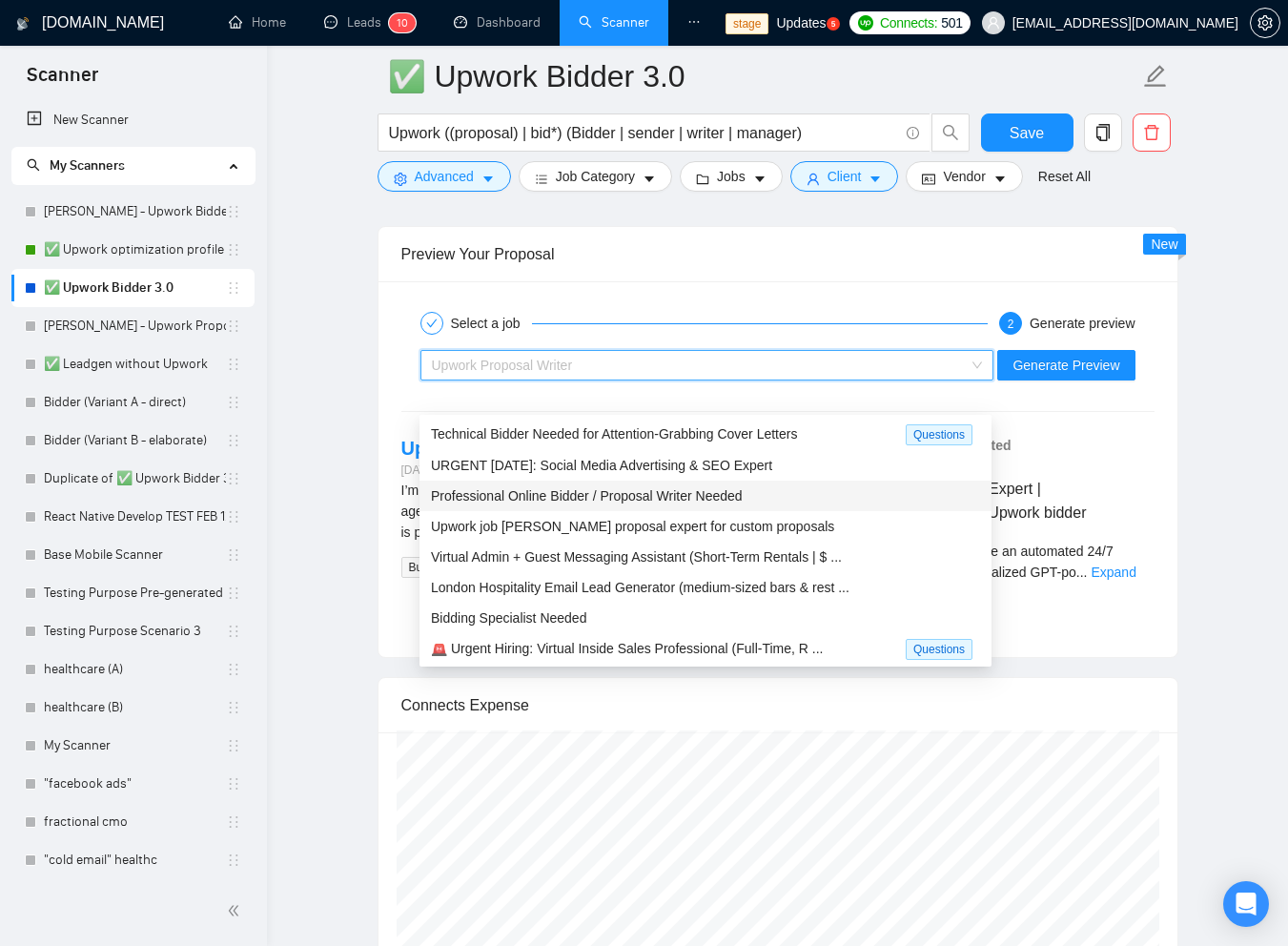 click on "Professional Online Bidder / Proposal Writer Needed" at bounding box center [586, 496] 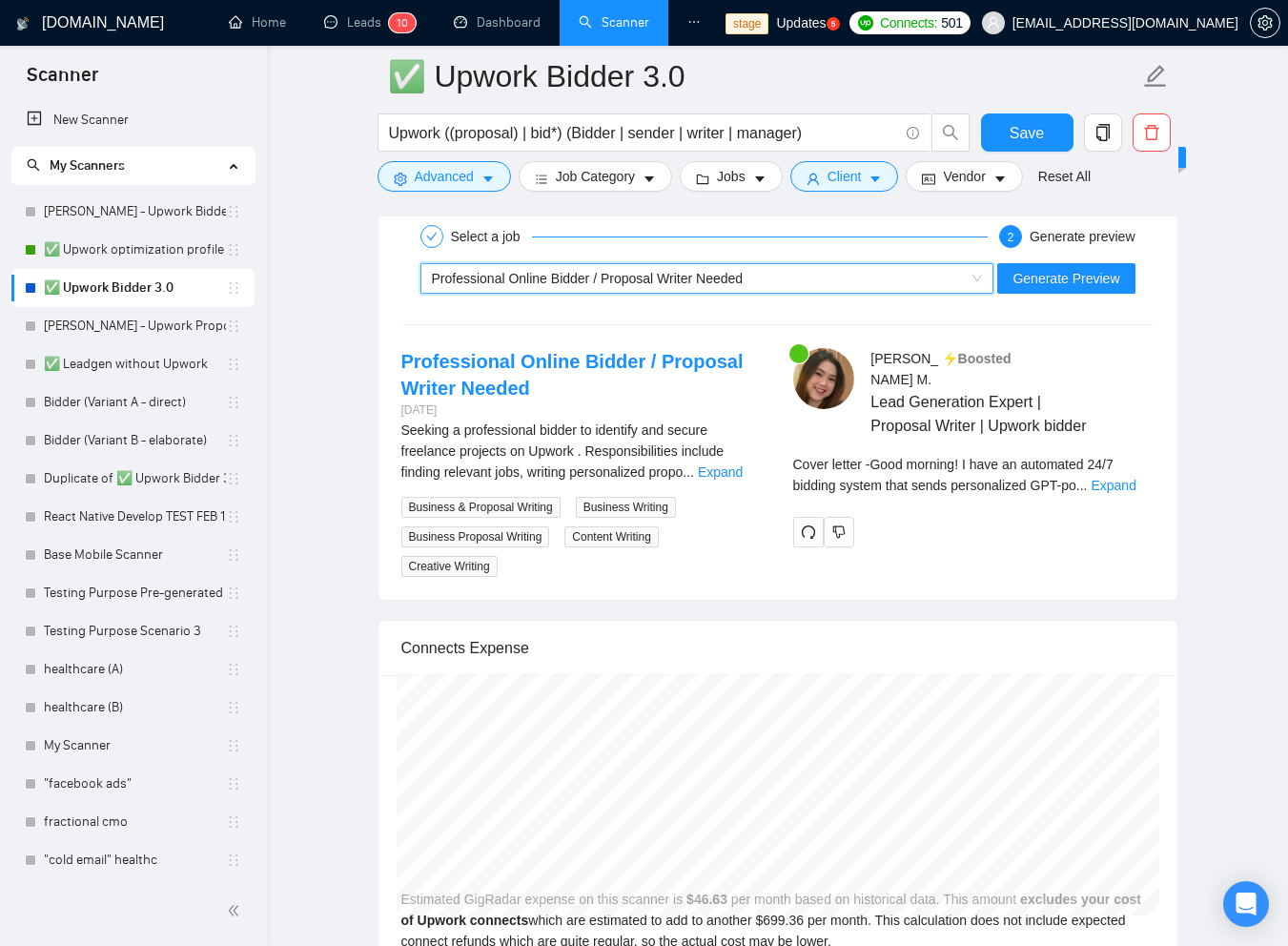 scroll, scrollTop: 4008, scrollLeft: 0, axis: vertical 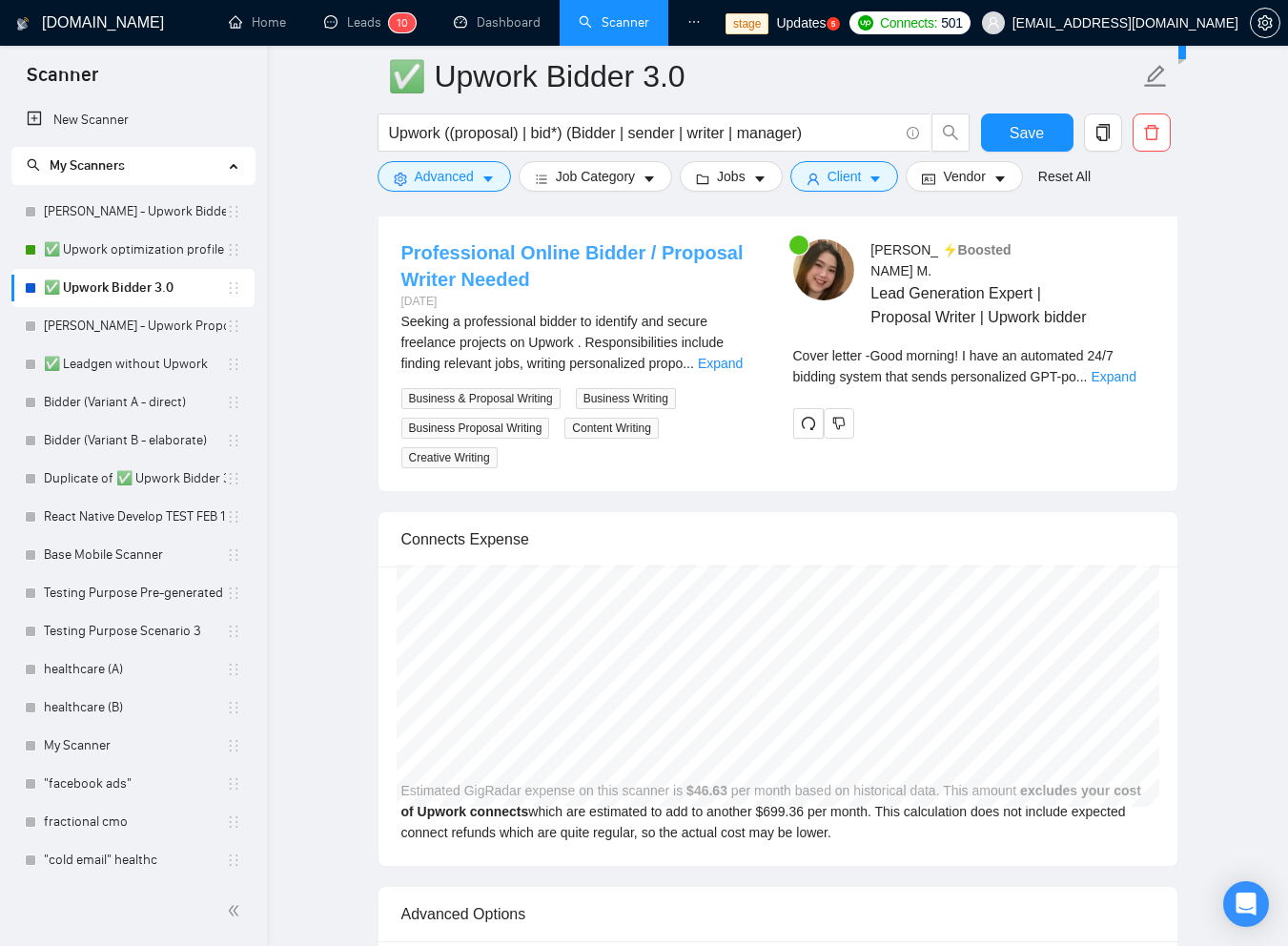 click on "Professional Online Bidder / Proposal Writer Needed" at bounding box center [572, 266] 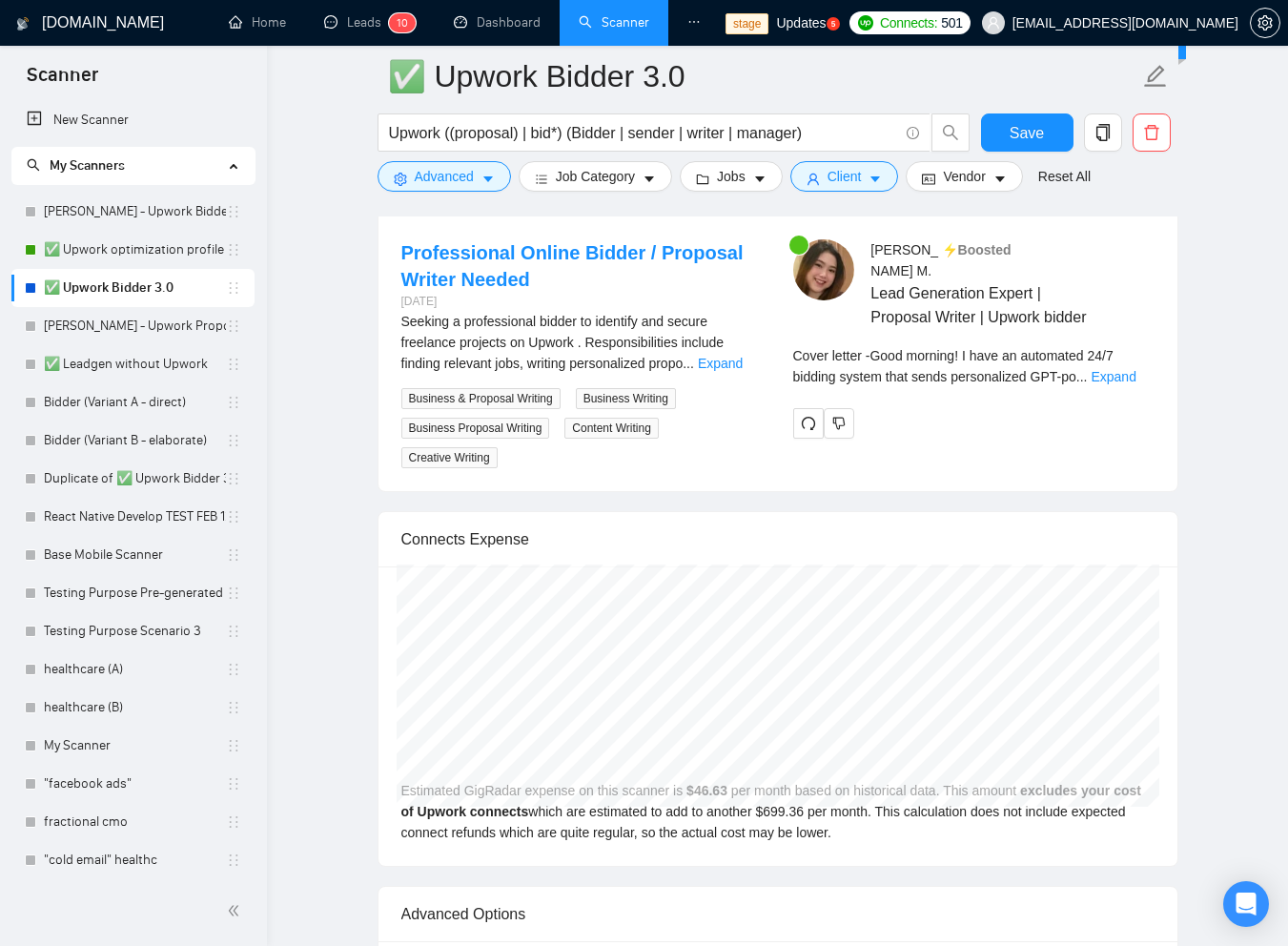 click on "✅ Upwork Bidder 3.0 Upwork ((proposal) | bid*) (Bidder | sender | writer | manager) Save Advanced   Job Category   Jobs   Client   Vendor   Reset All Preview Results Insights NEW Alerts Auto Bidder Auto Bidding Enabled Auto Bidding Enabled: OFF Auto Bidder Schedule Auto Bidding Type: Automated (recommended) Semi-automated Auto Bidding Schedule: 24/7 Custom Custom Auto Bidder Schedule Repeat every week [DATE] [DATE] [DATE] [DATE] [DATE] [DATE] [DATE] Active Hours ( [GEOGRAPHIC_DATA]/[GEOGRAPHIC_DATA] ): From: To: ( 24  hours) [GEOGRAPHIC_DATA]/[GEOGRAPHIC_DATA] Auto Bidding Type Select your bidding algorithm: Choose the algorithm for you bidding. The price per proposal does not include your connects expenditure. Template Bidder Works great for narrow segments and short cover letters that don't change. 0.50  credits / proposal Sardor AI 🤖 Personalise your cover letter with ai [placeholders] 0.60  credits / proposal Experimental Laziza AI  👑   NEW   Learn more 1.40  credits / proposal $30.57 savings Team & Freelancer Select team: Sales + 85" at bounding box center [777, -1062] 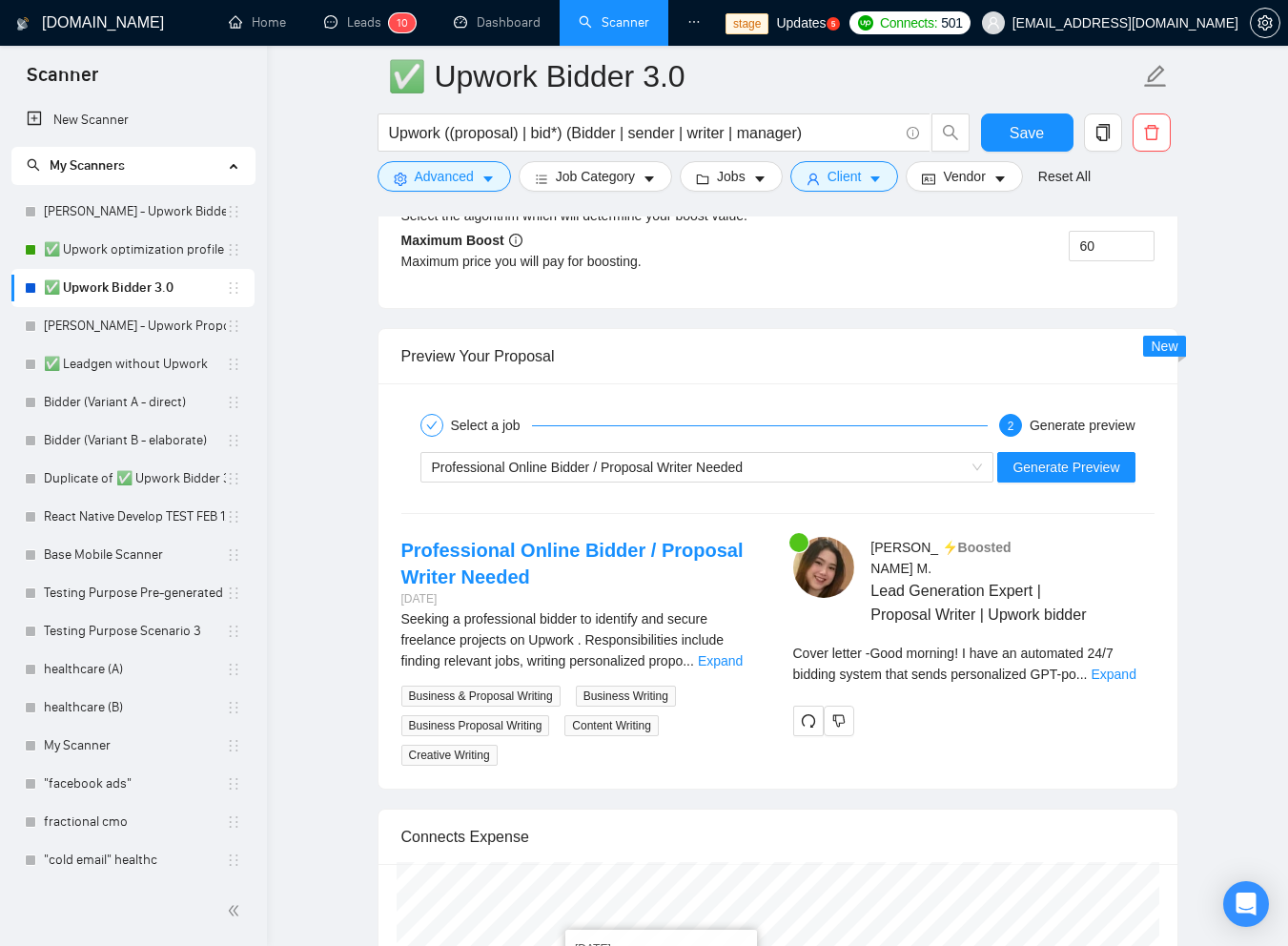 scroll, scrollTop: 3693, scrollLeft: 0, axis: vertical 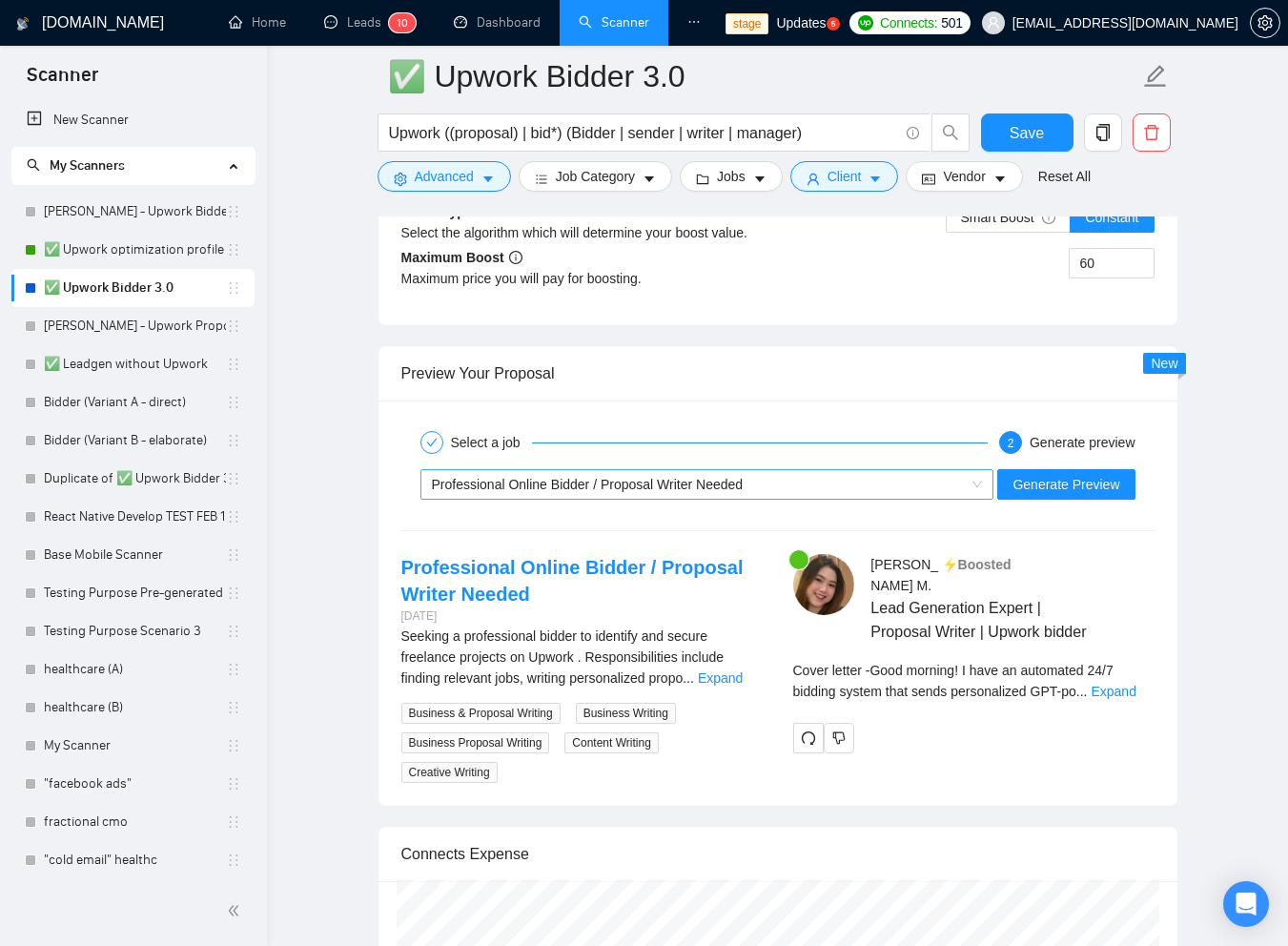 click on "Professional Online Bidder / Proposal Writer Needed" at bounding box center (587, 484) 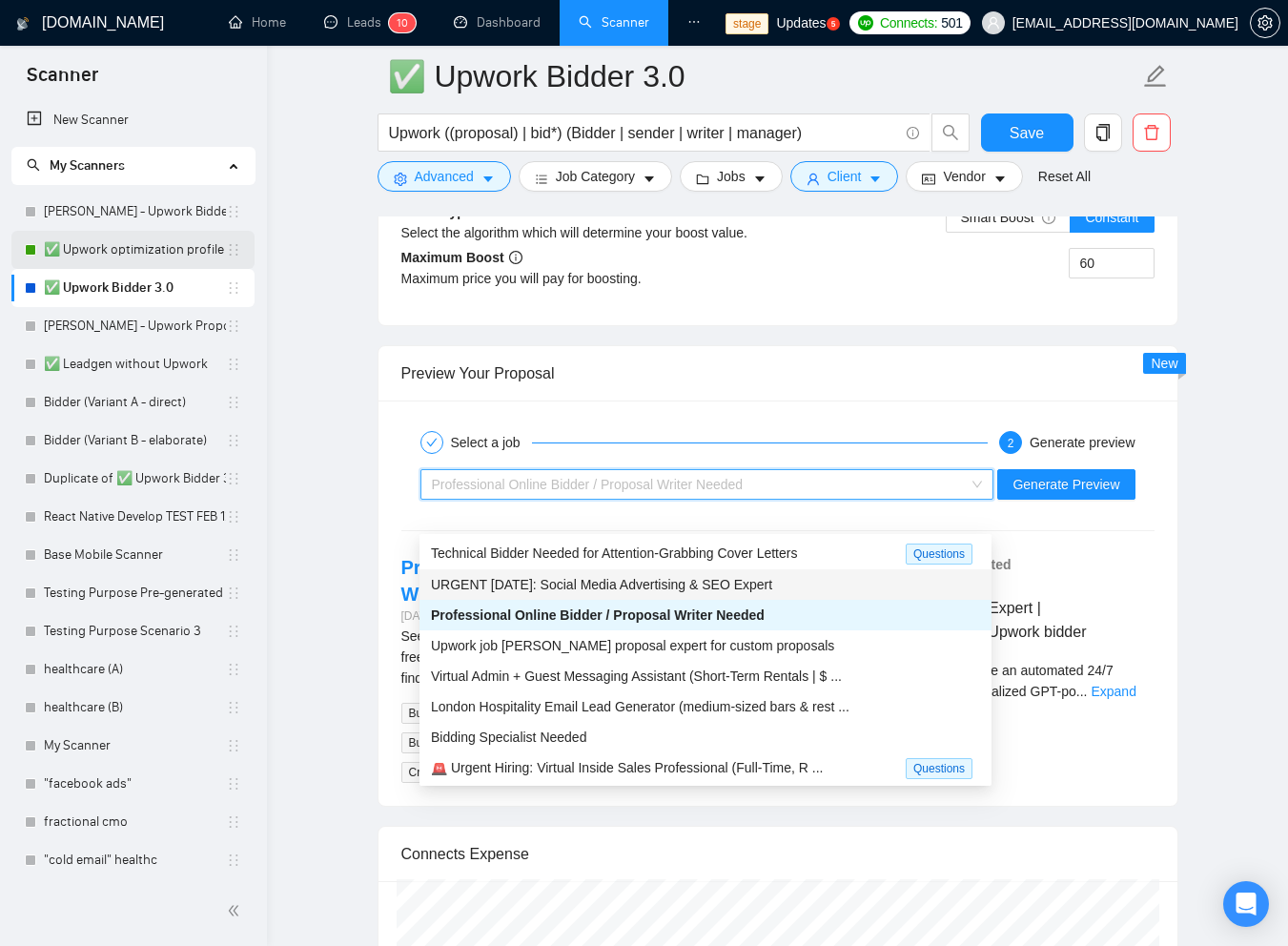 click on "✅ Upwork optimization profile" at bounding box center [134, 250] 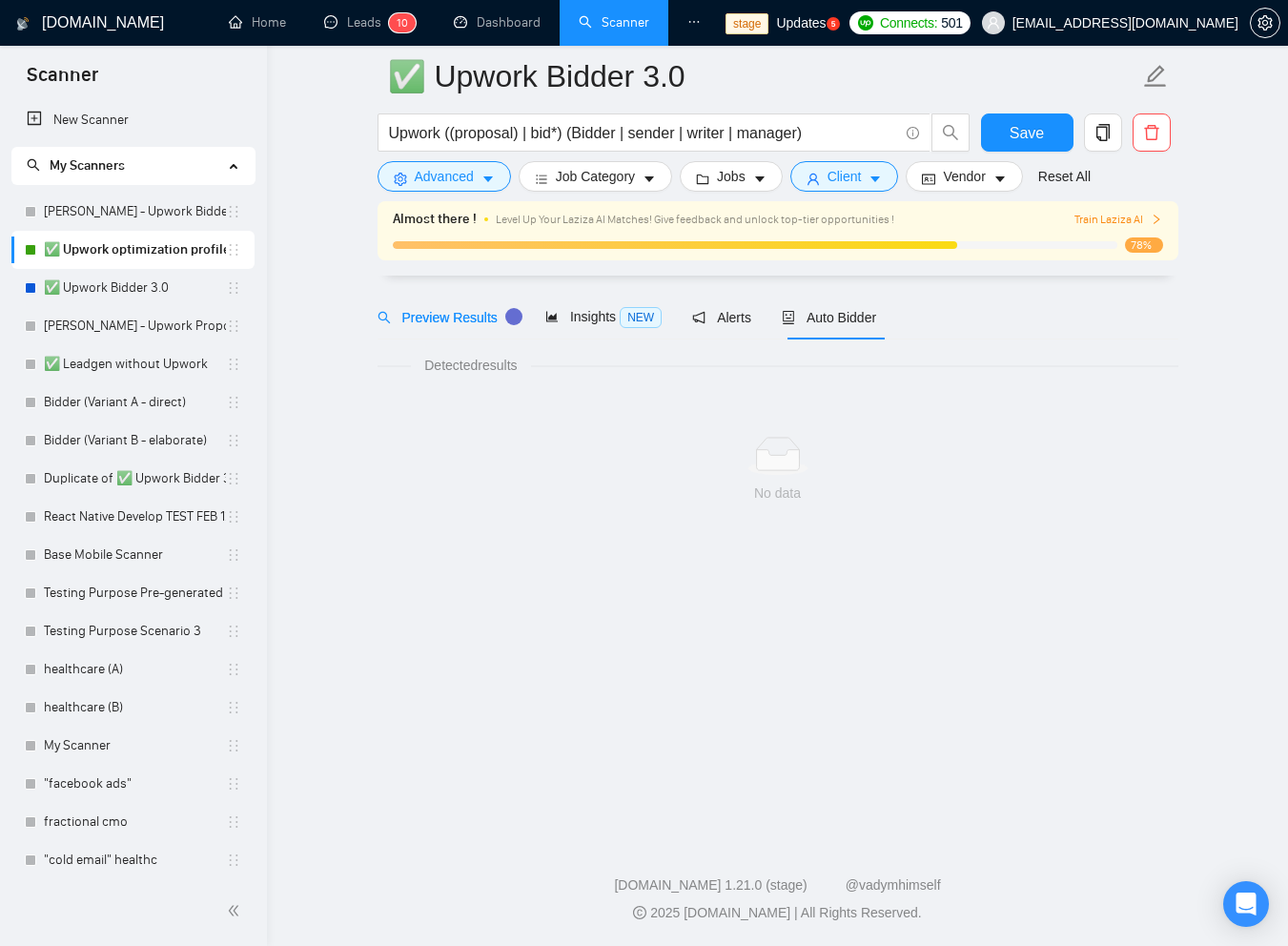 click on "✅ Upwork optimization profile" at bounding box center [134, 250] 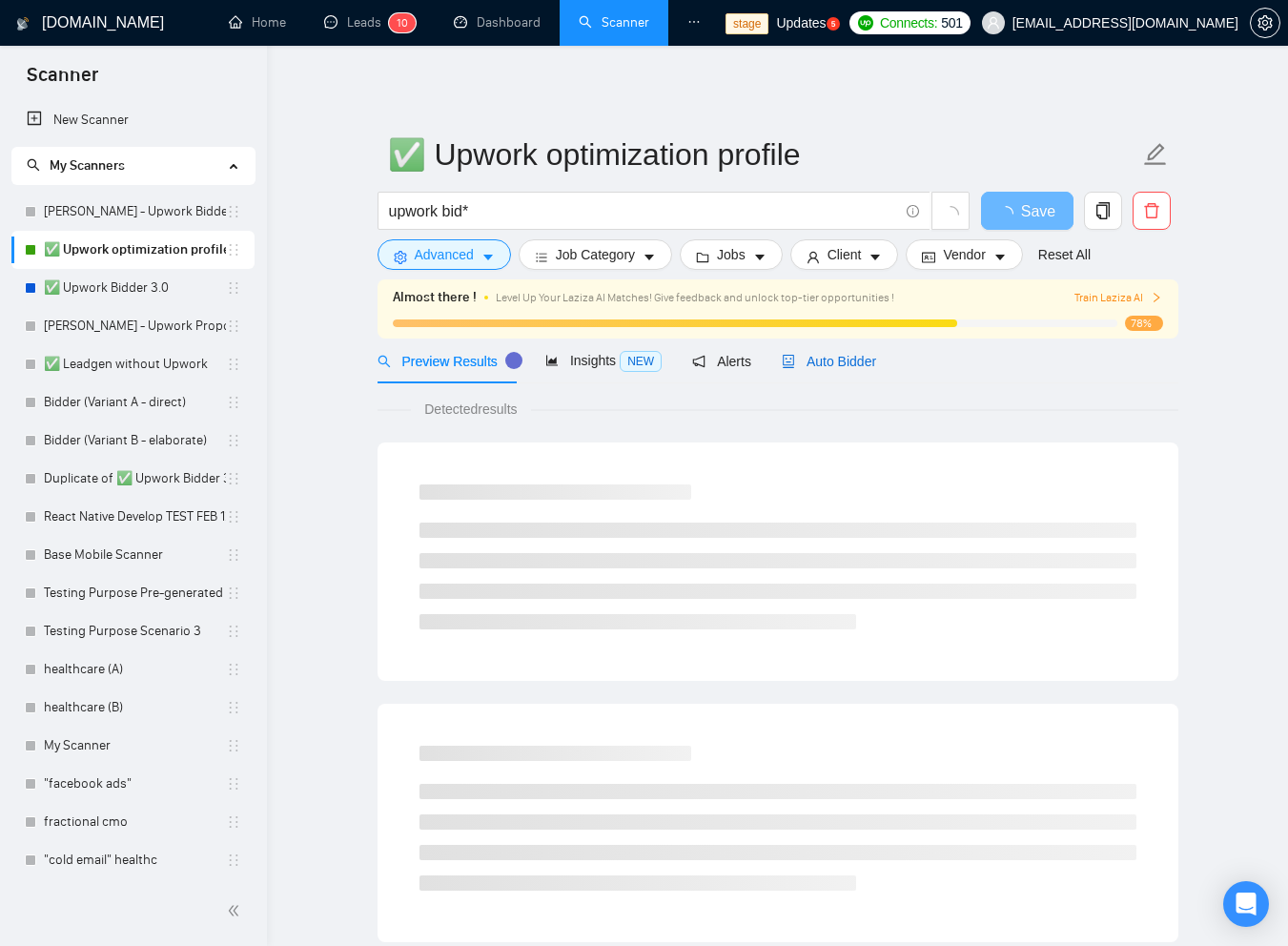 click on "Auto Bidder" at bounding box center [828, 361] 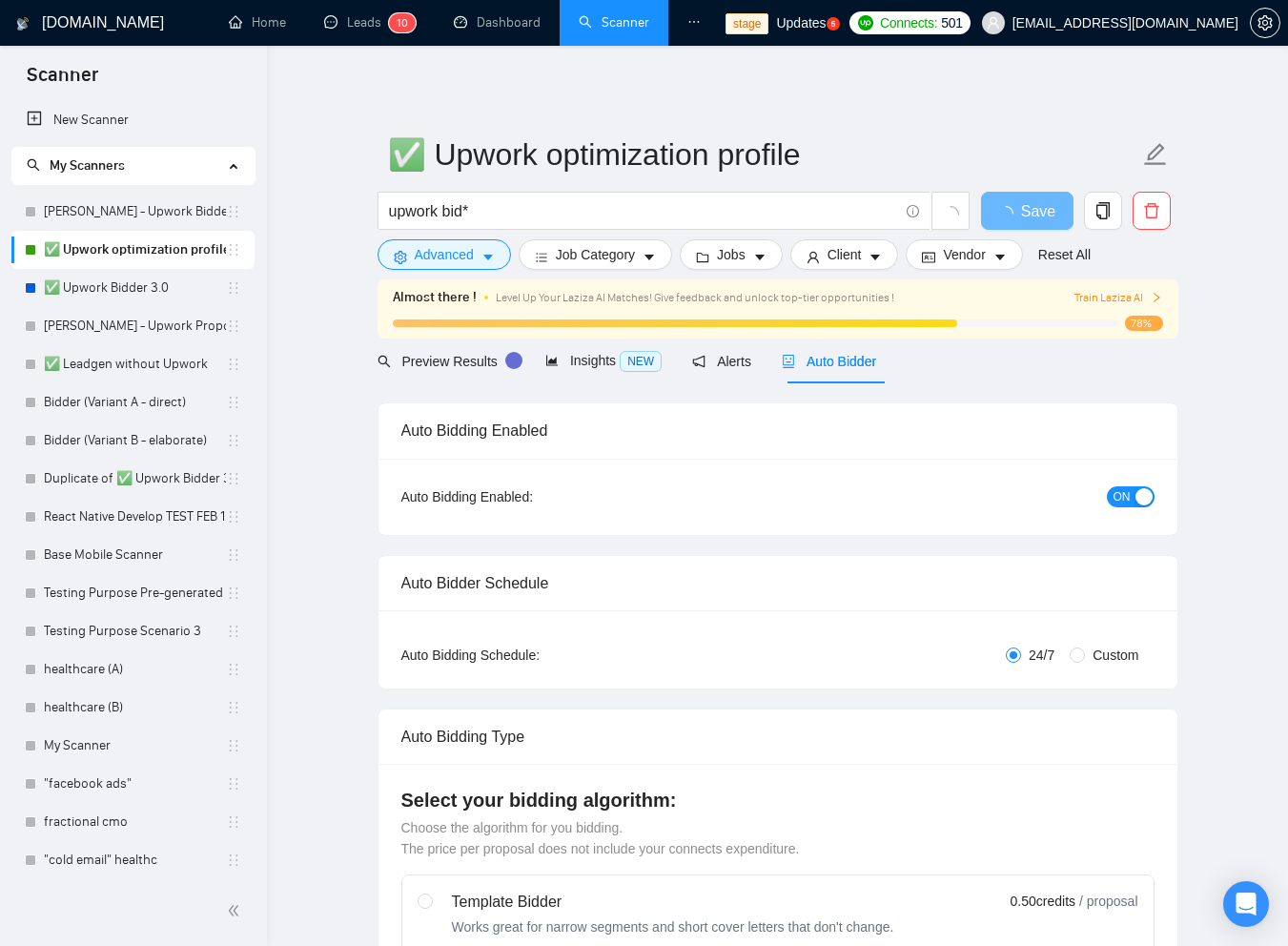 checkbox on "true" 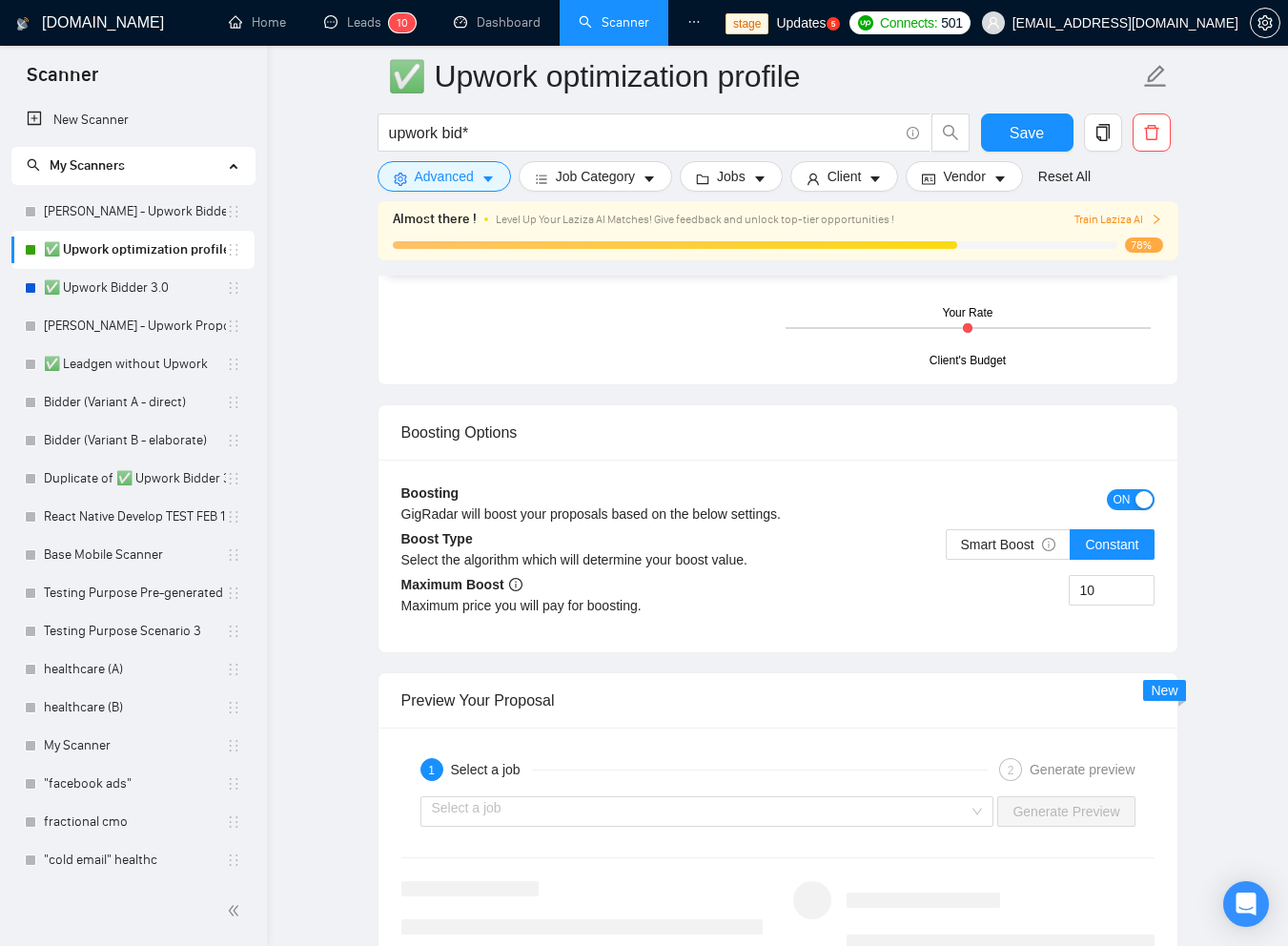 scroll, scrollTop: 3469, scrollLeft: 0, axis: vertical 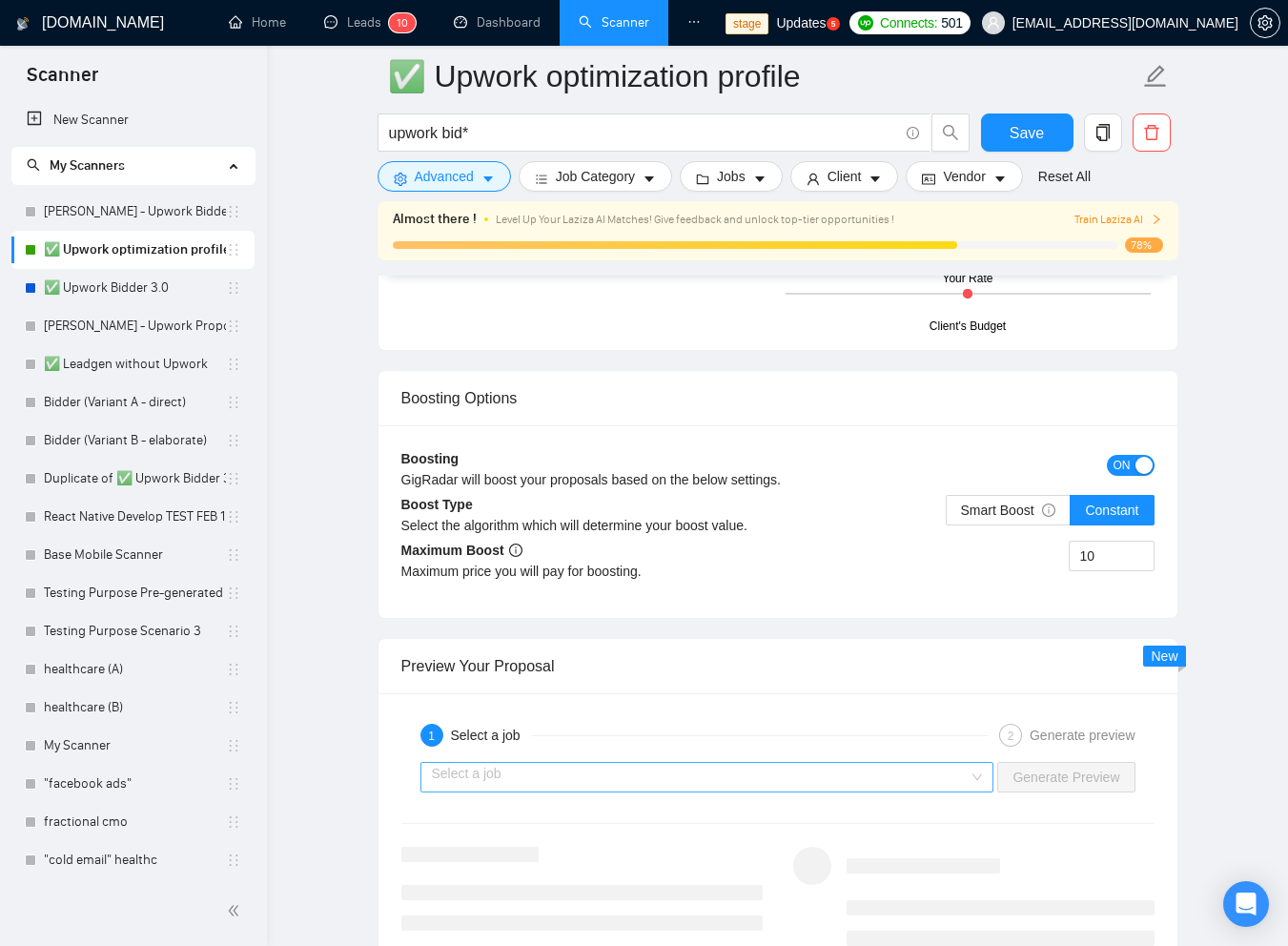 click at bounding box center (701, 777) 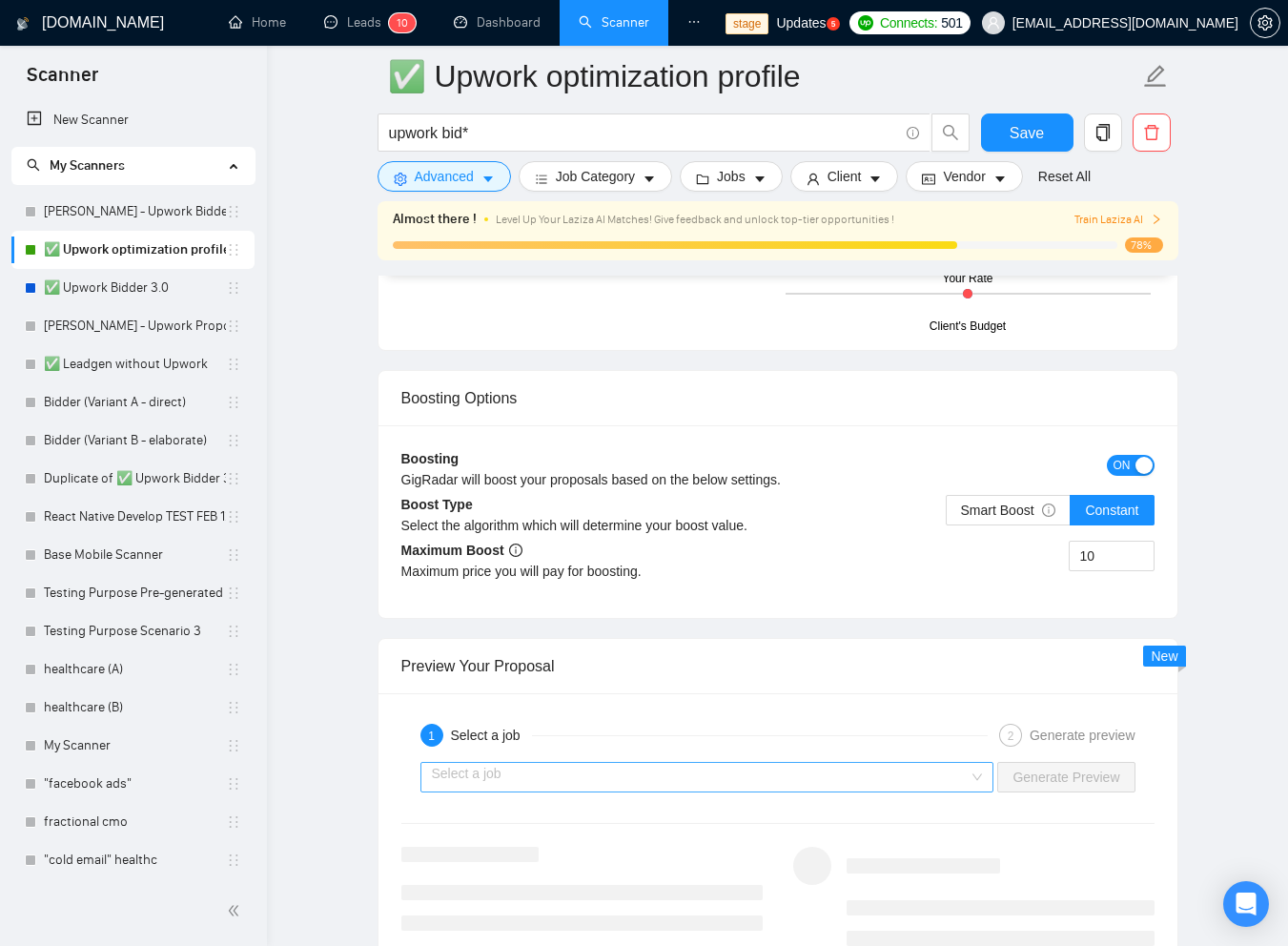 click at bounding box center [701, 777] 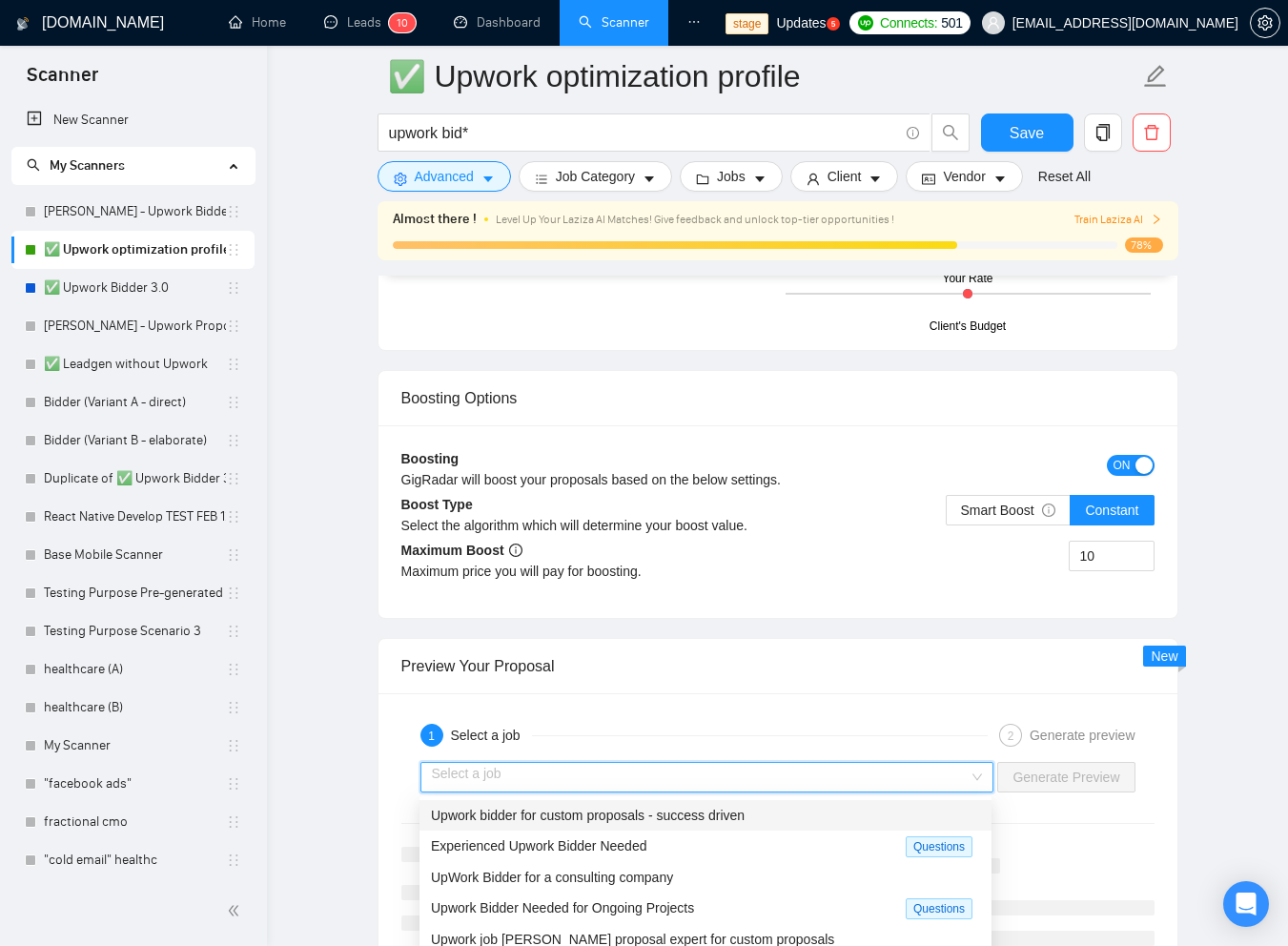 scroll, scrollTop: 3620, scrollLeft: 0, axis: vertical 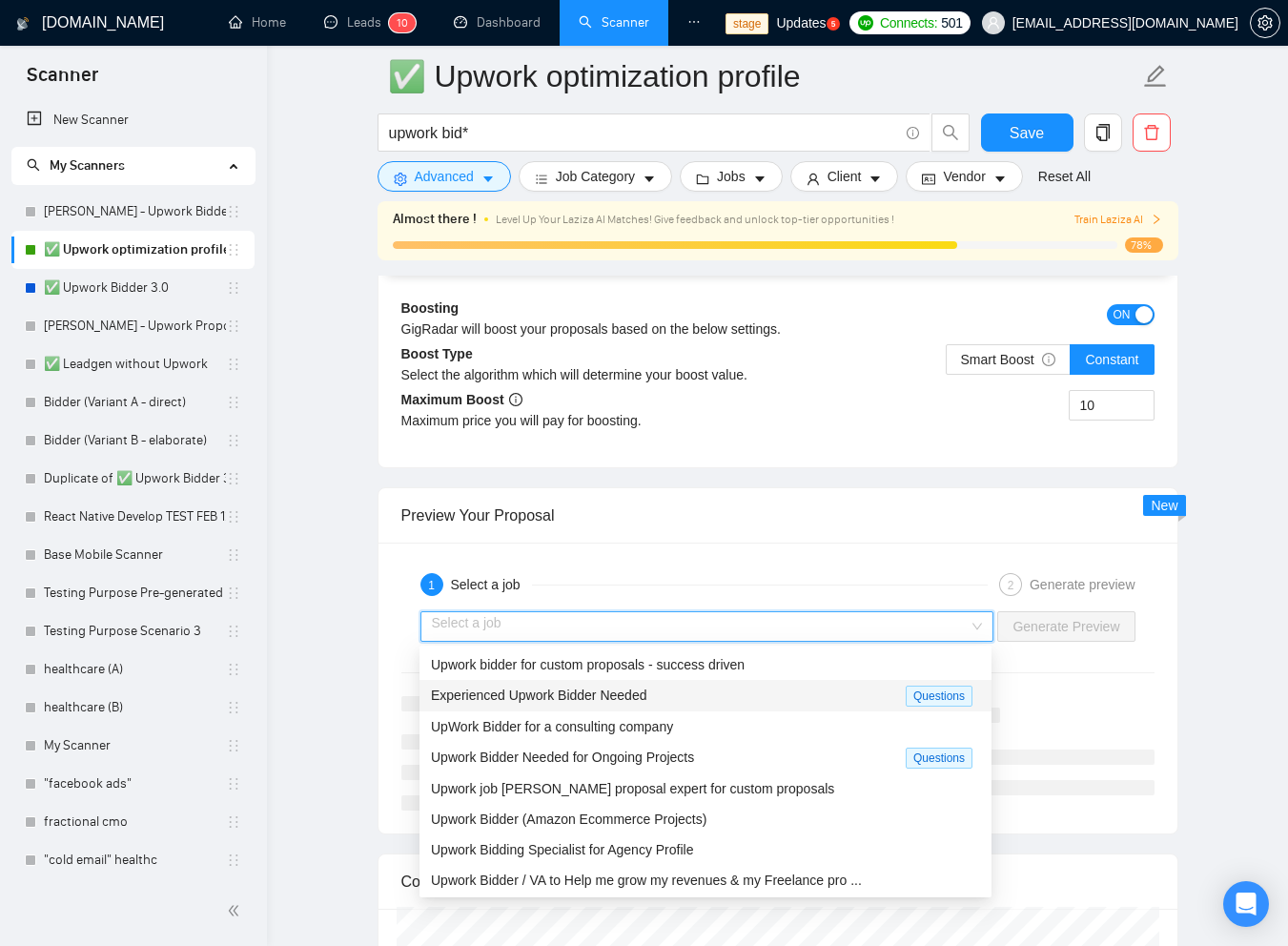 click on "Experienced Upwork Bidder Needed" at bounding box center [668, 695] 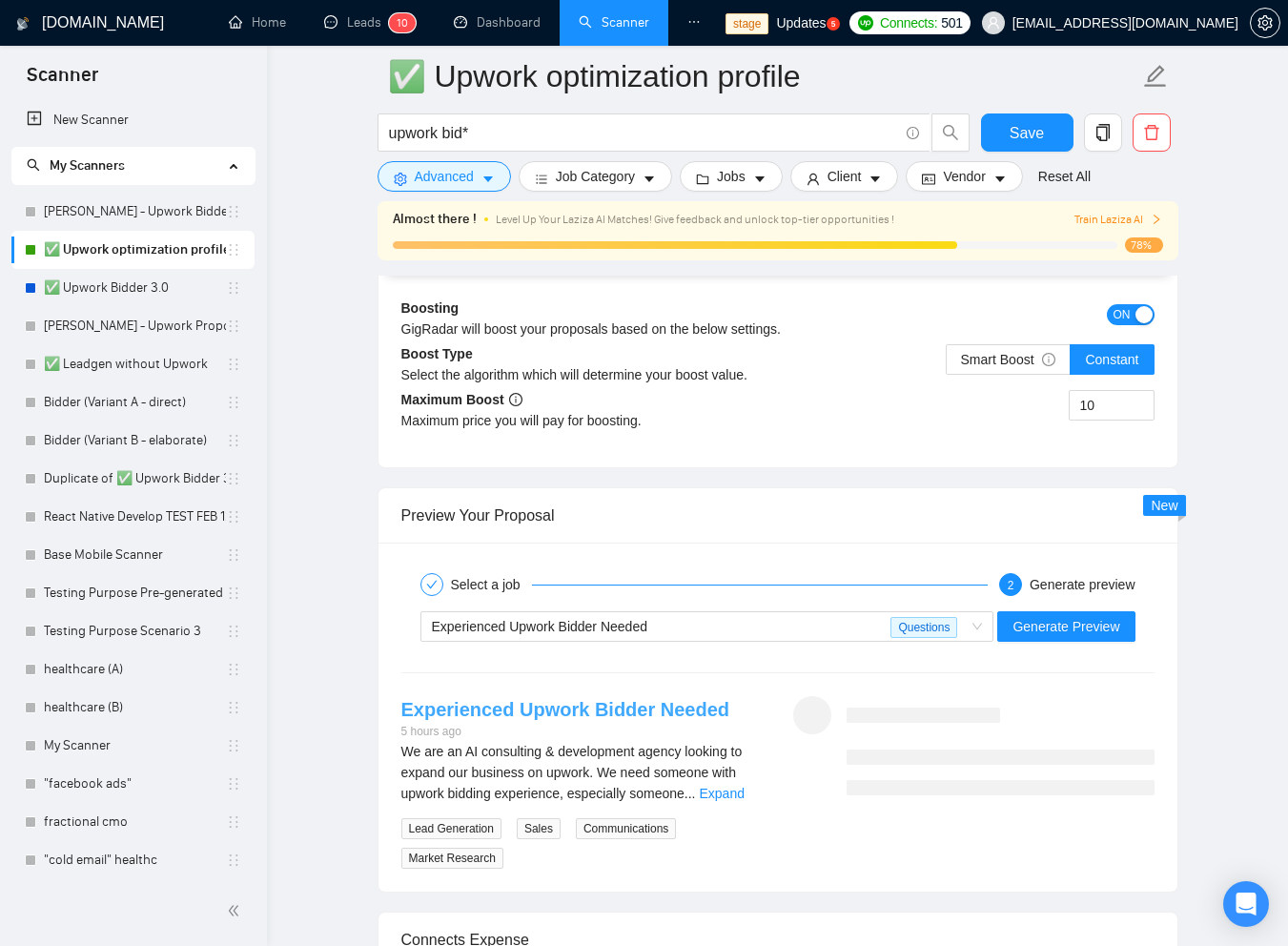click on "Experienced Upwork Bidder Needed" at bounding box center (565, 710) 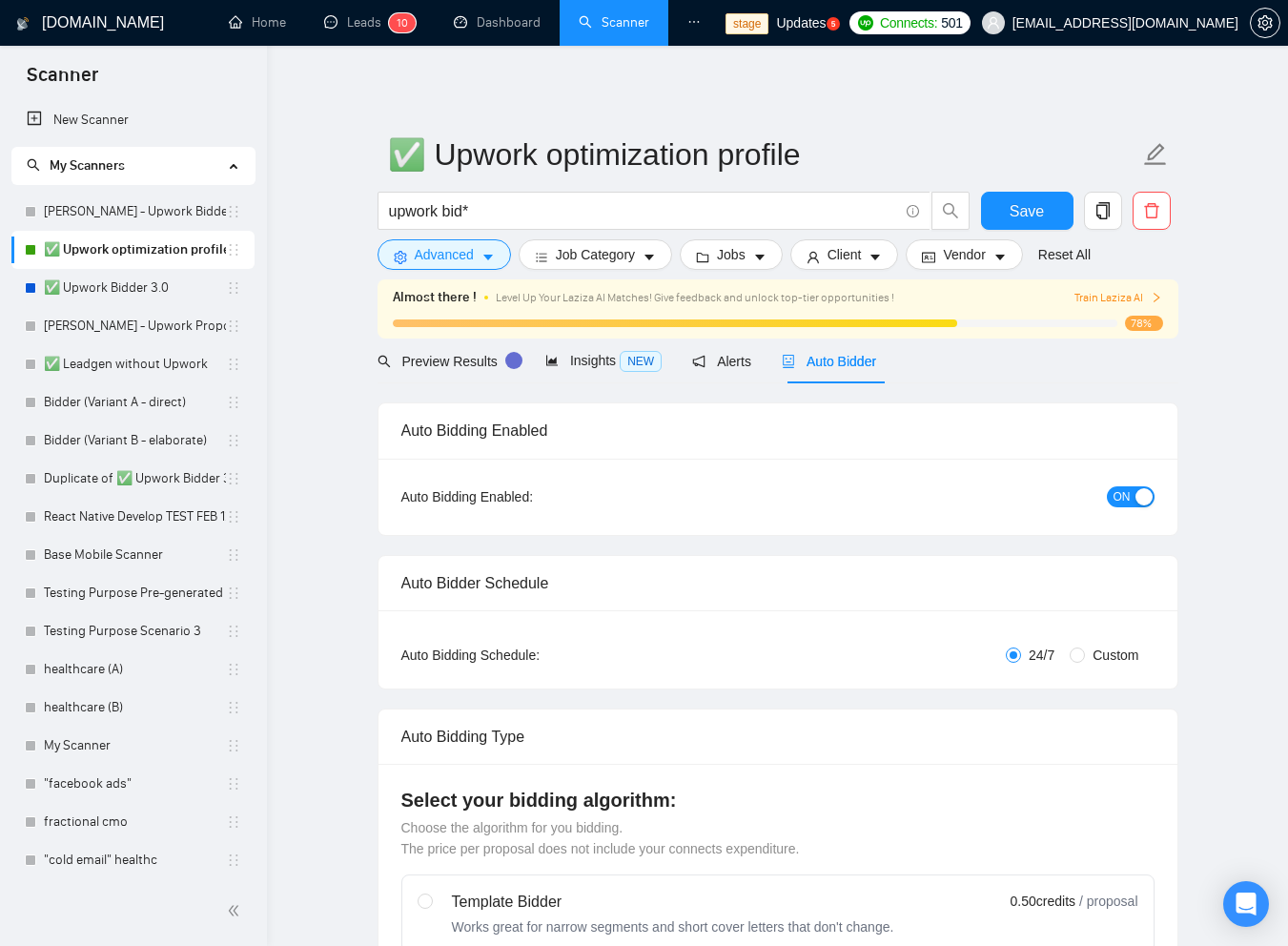 scroll, scrollTop: 1, scrollLeft: 0, axis: vertical 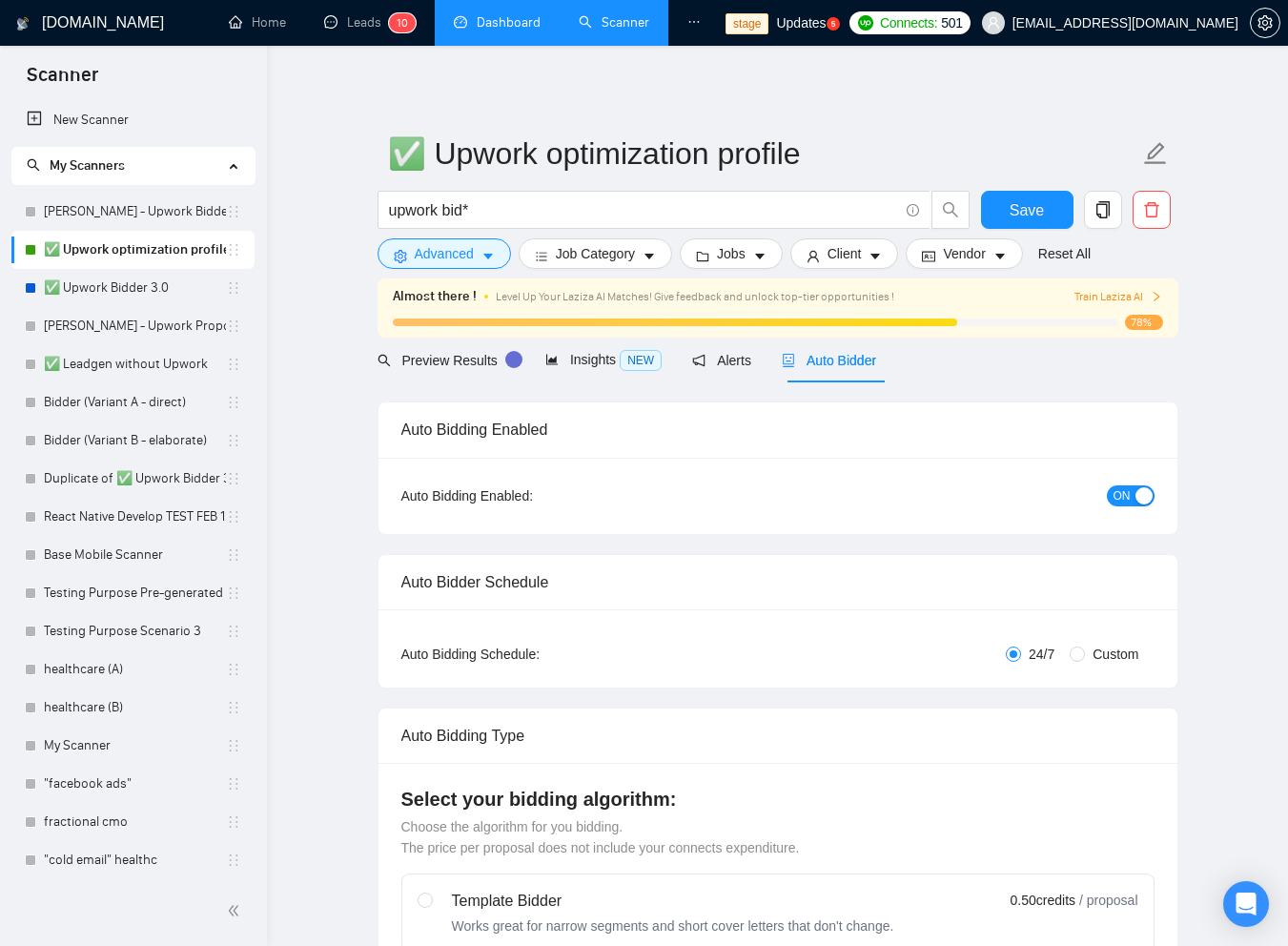 click on "Dashboard" at bounding box center (497, 22) 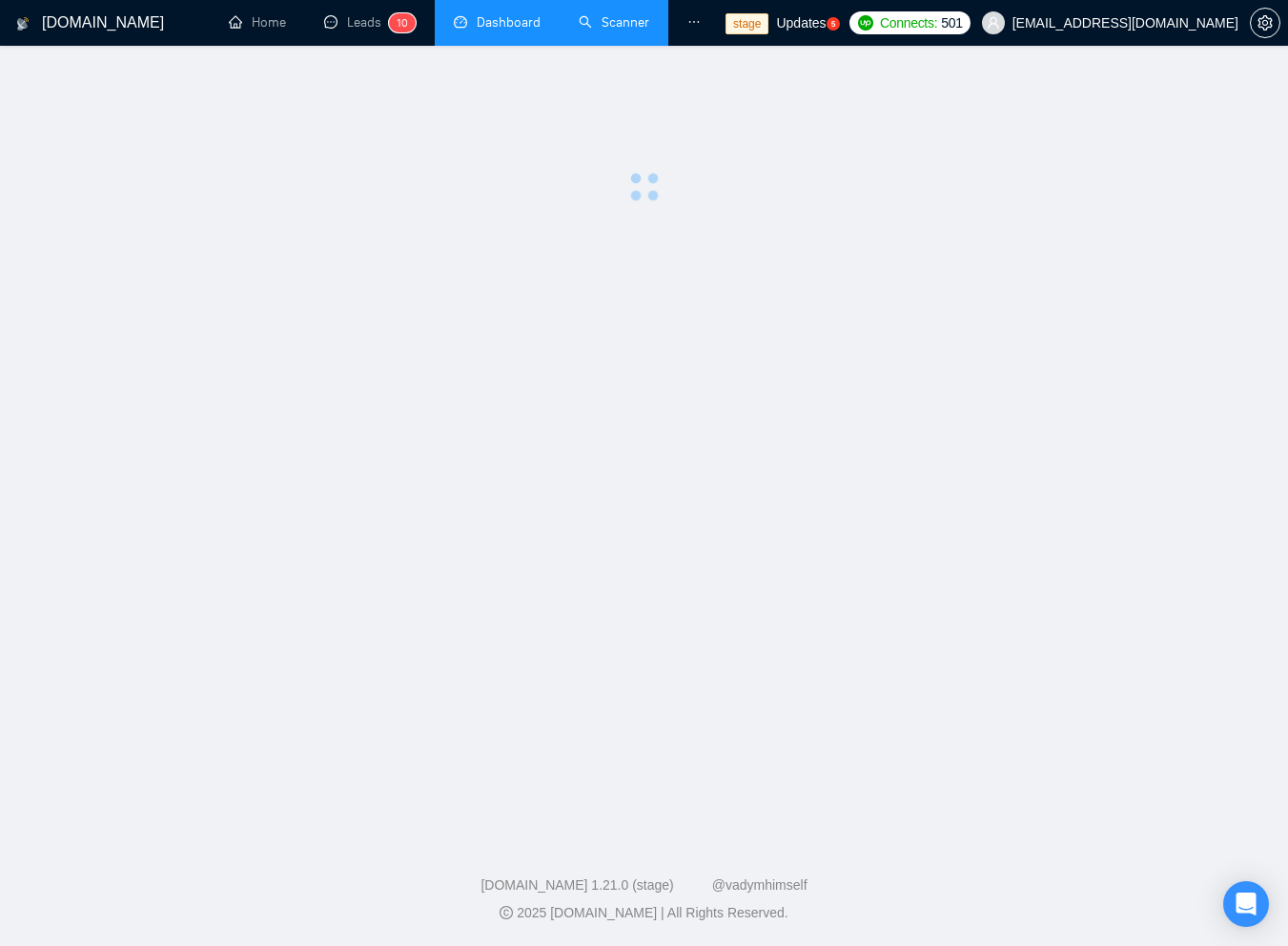 scroll, scrollTop: 0, scrollLeft: 0, axis: both 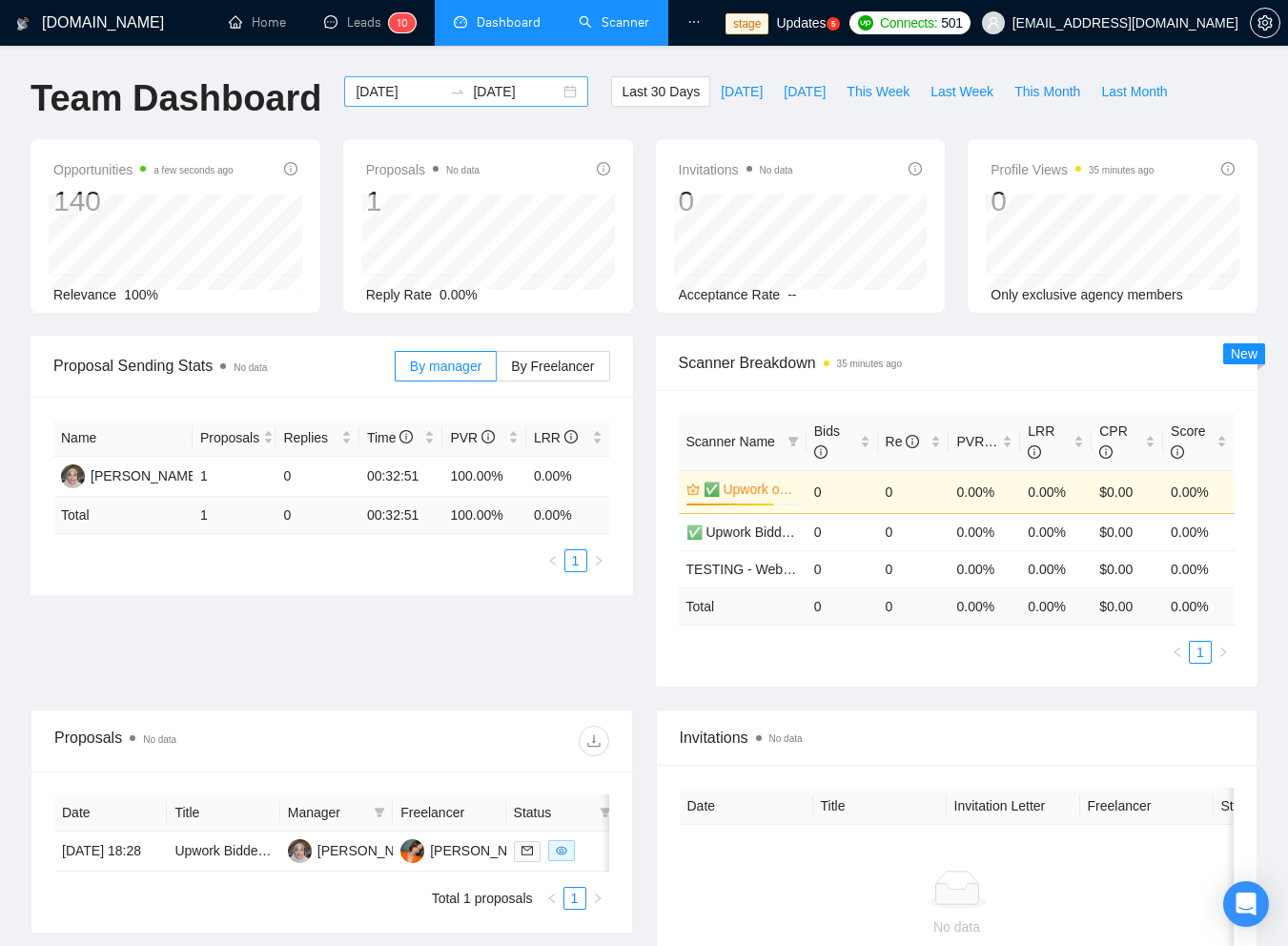 click on "[DATE]" at bounding box center [399, 92] 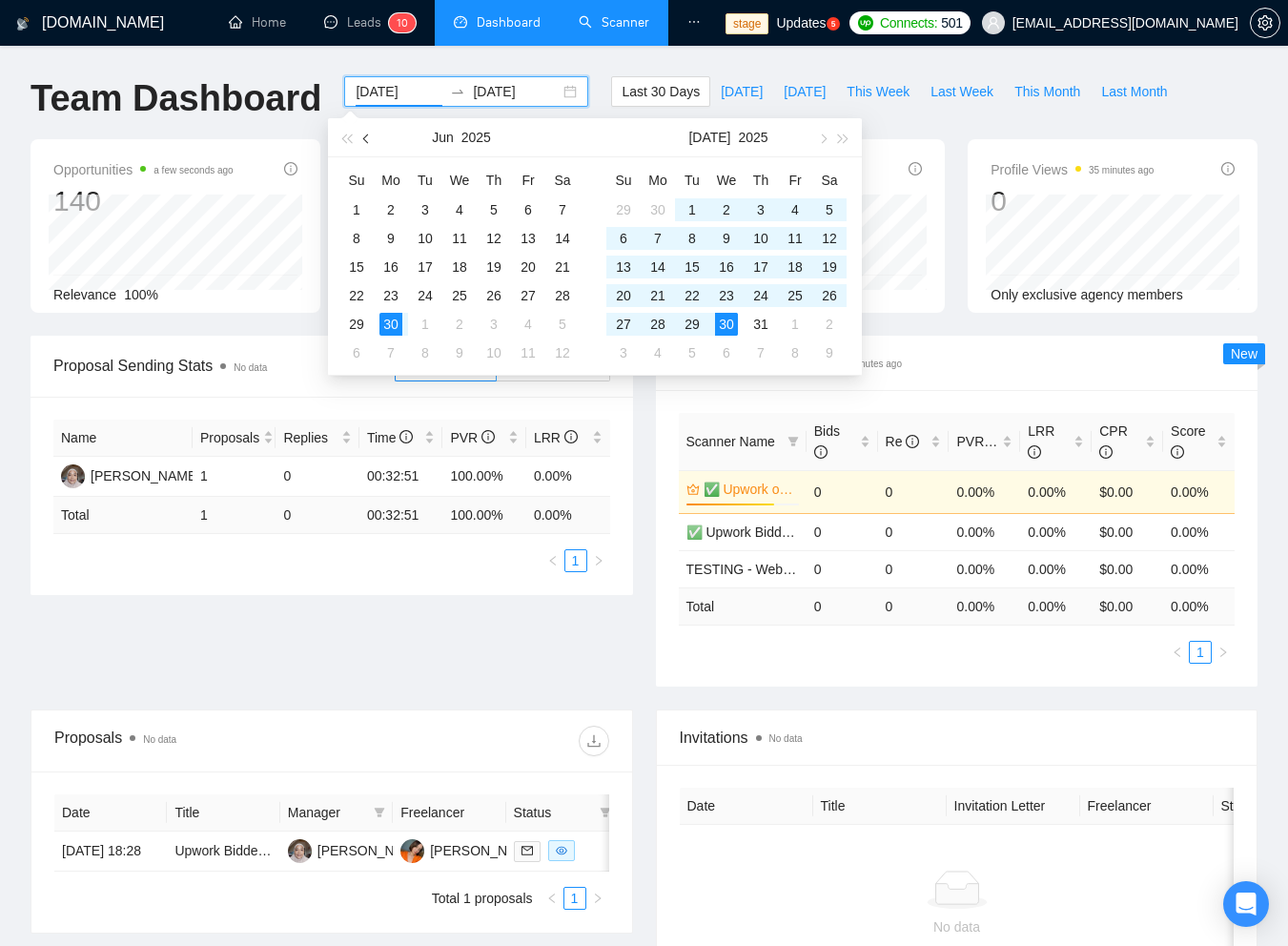 click at bounding box center [368, 138] 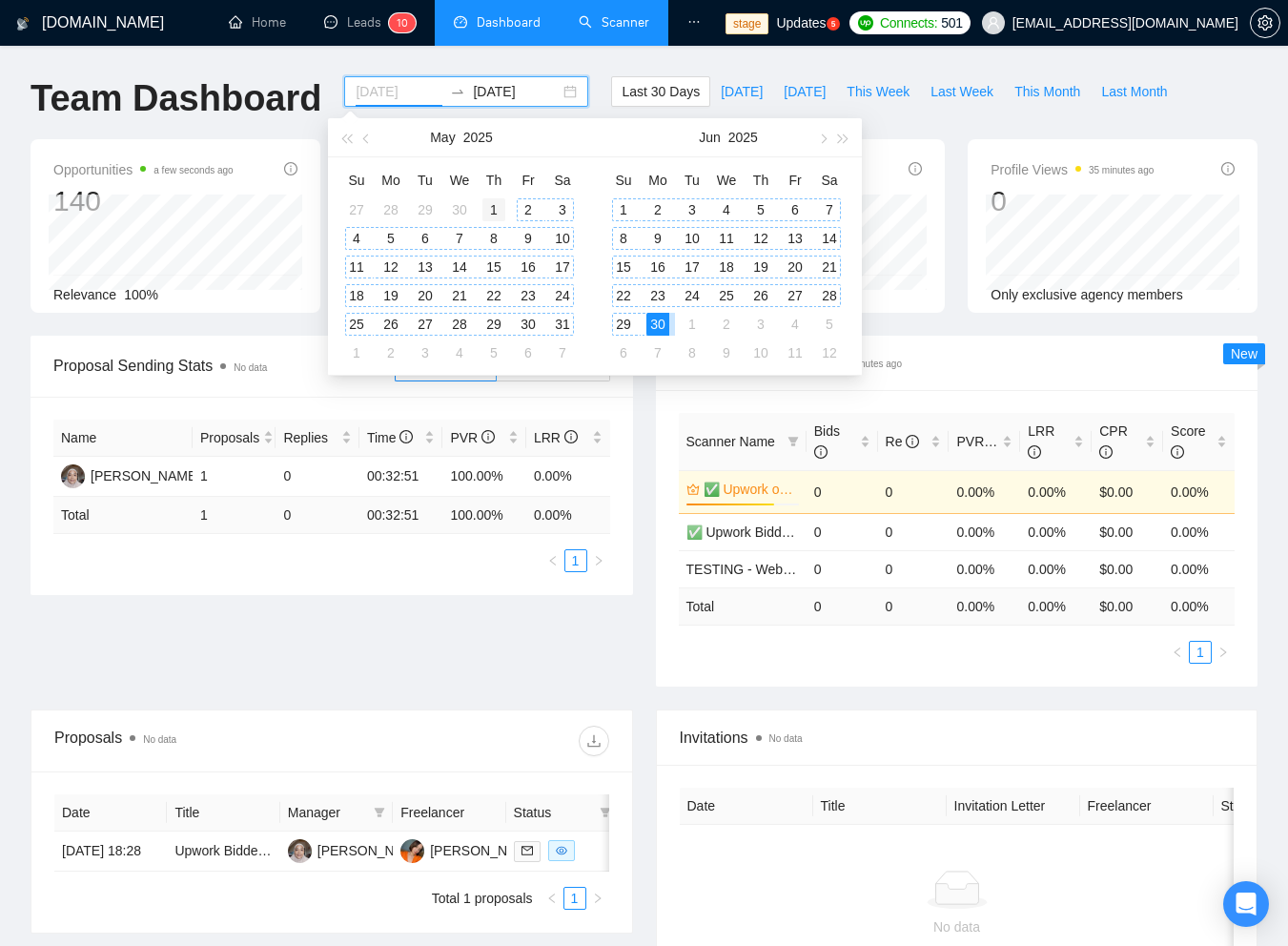type on "[DATE]" 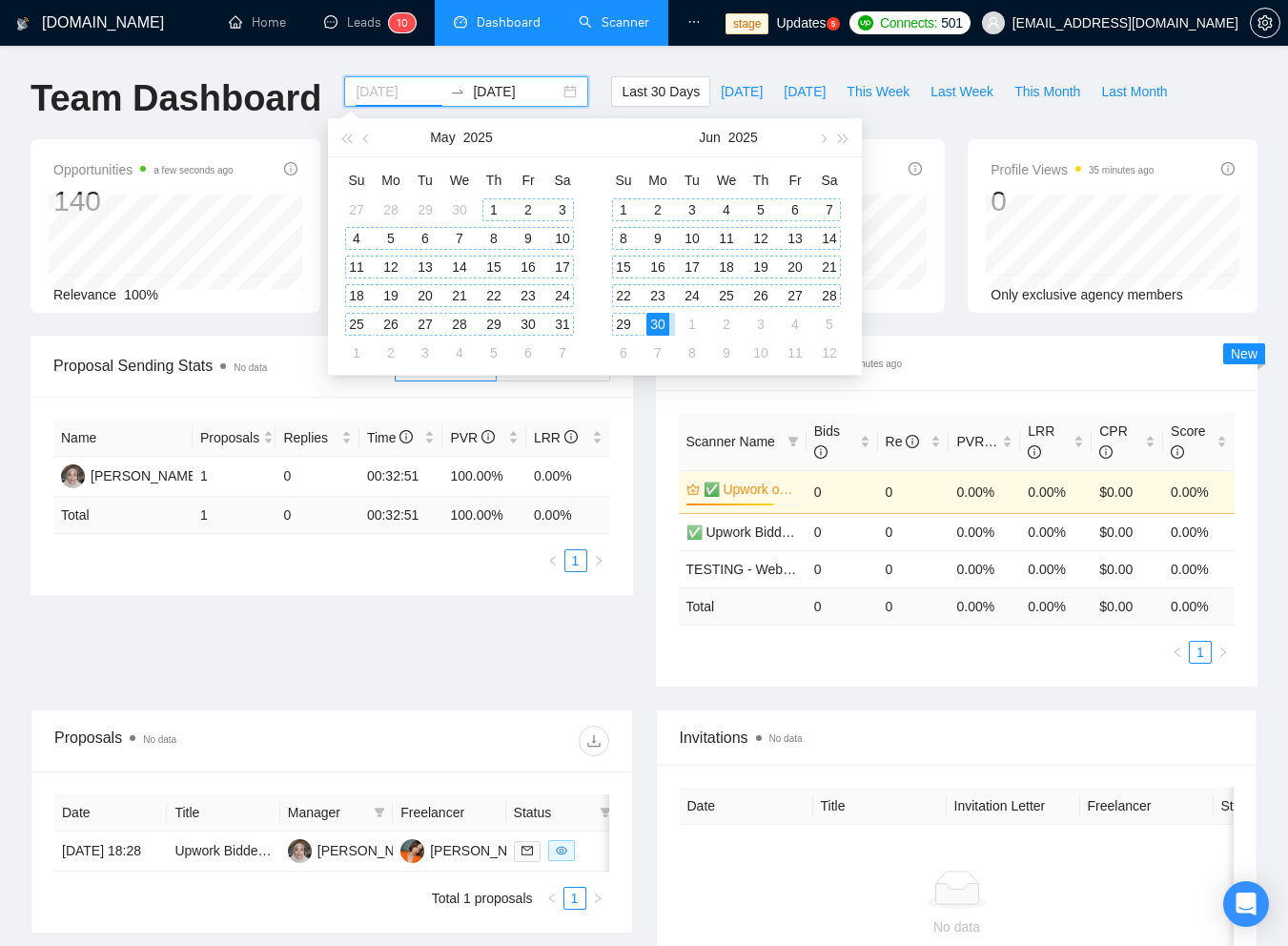 click on "1" at bounding box center (494, 210) 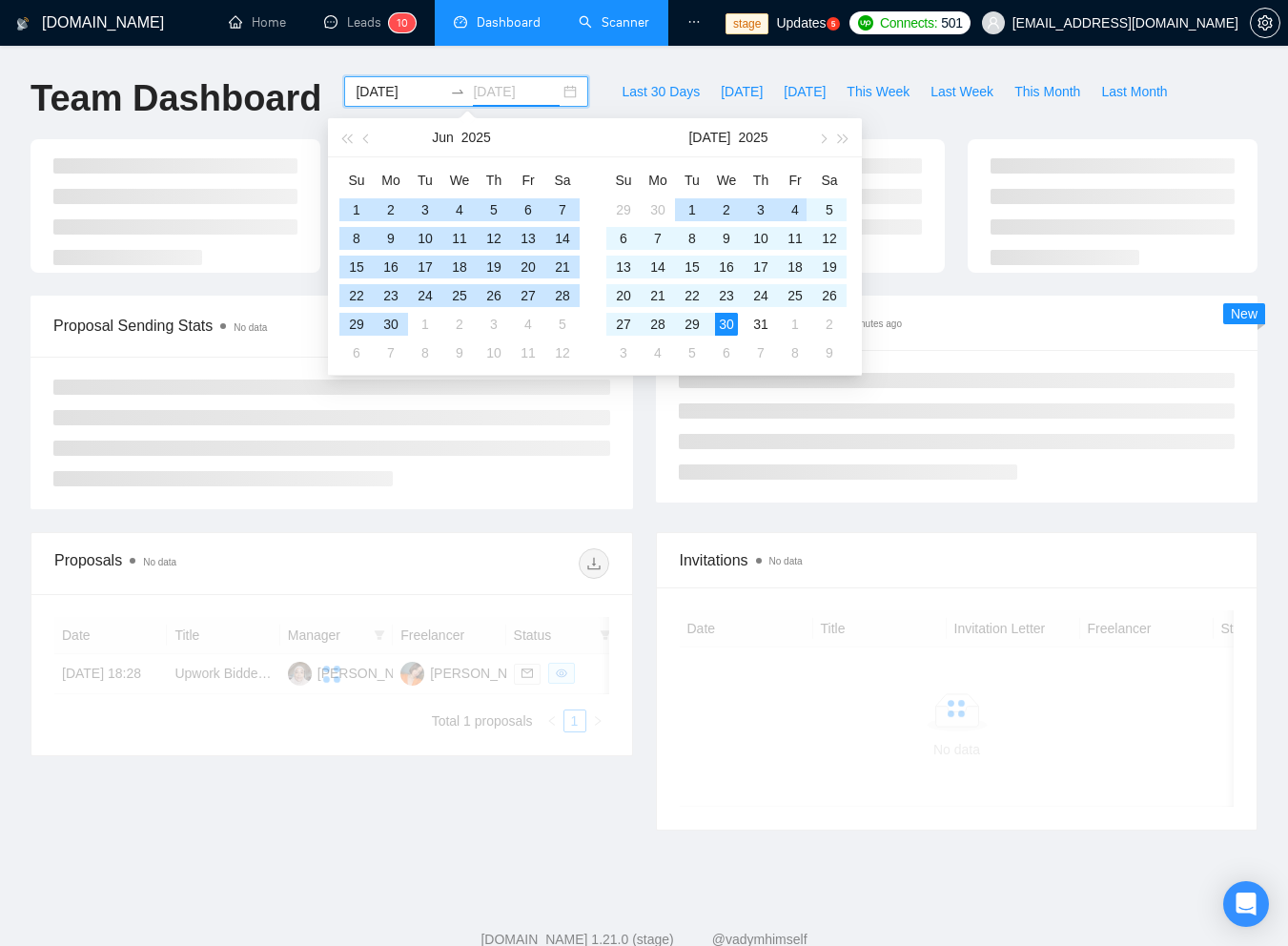 type on "[DATE]" 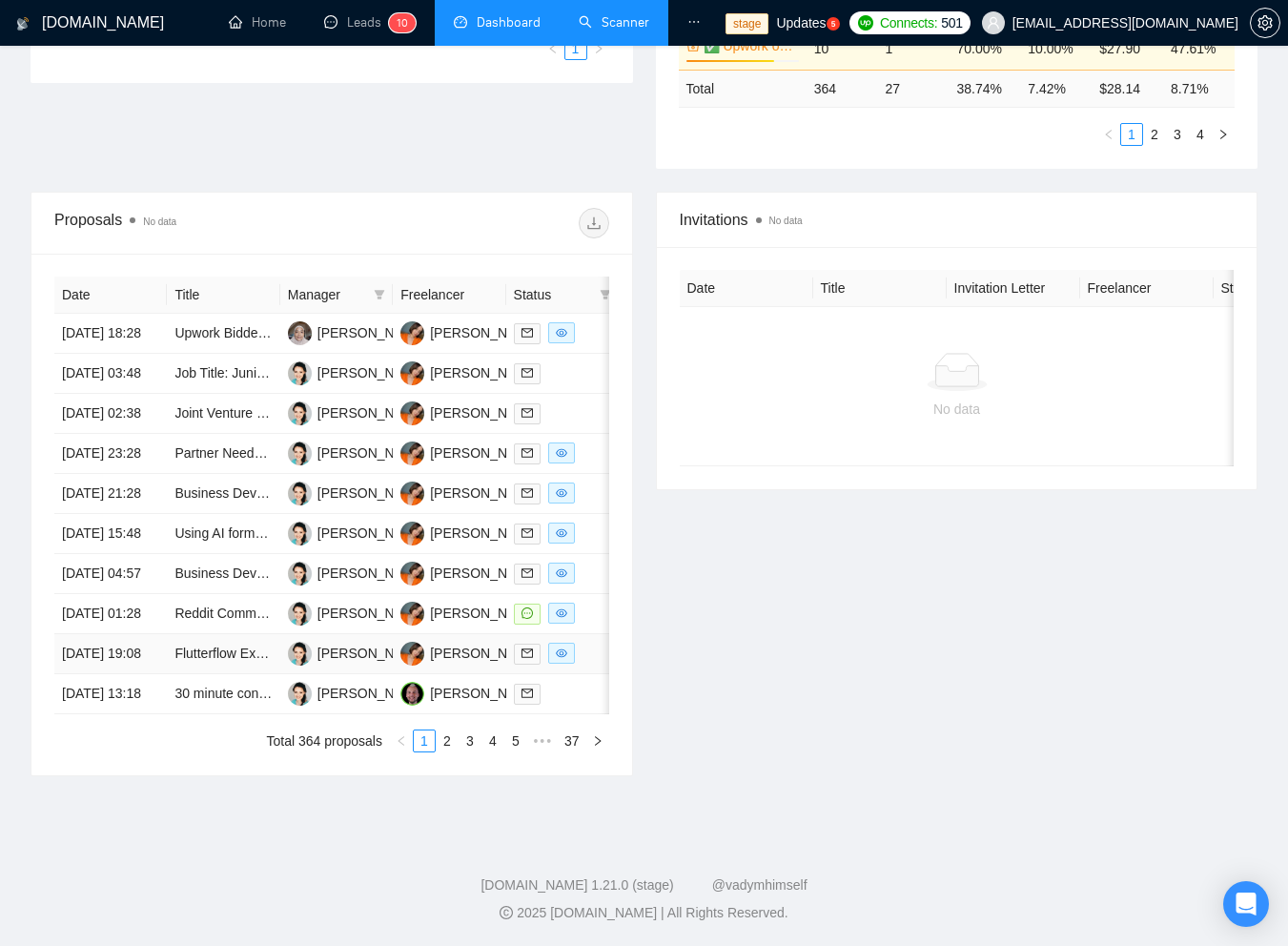 scroll, scrollTop: 788, scrollLeft: 0, axis: vertical 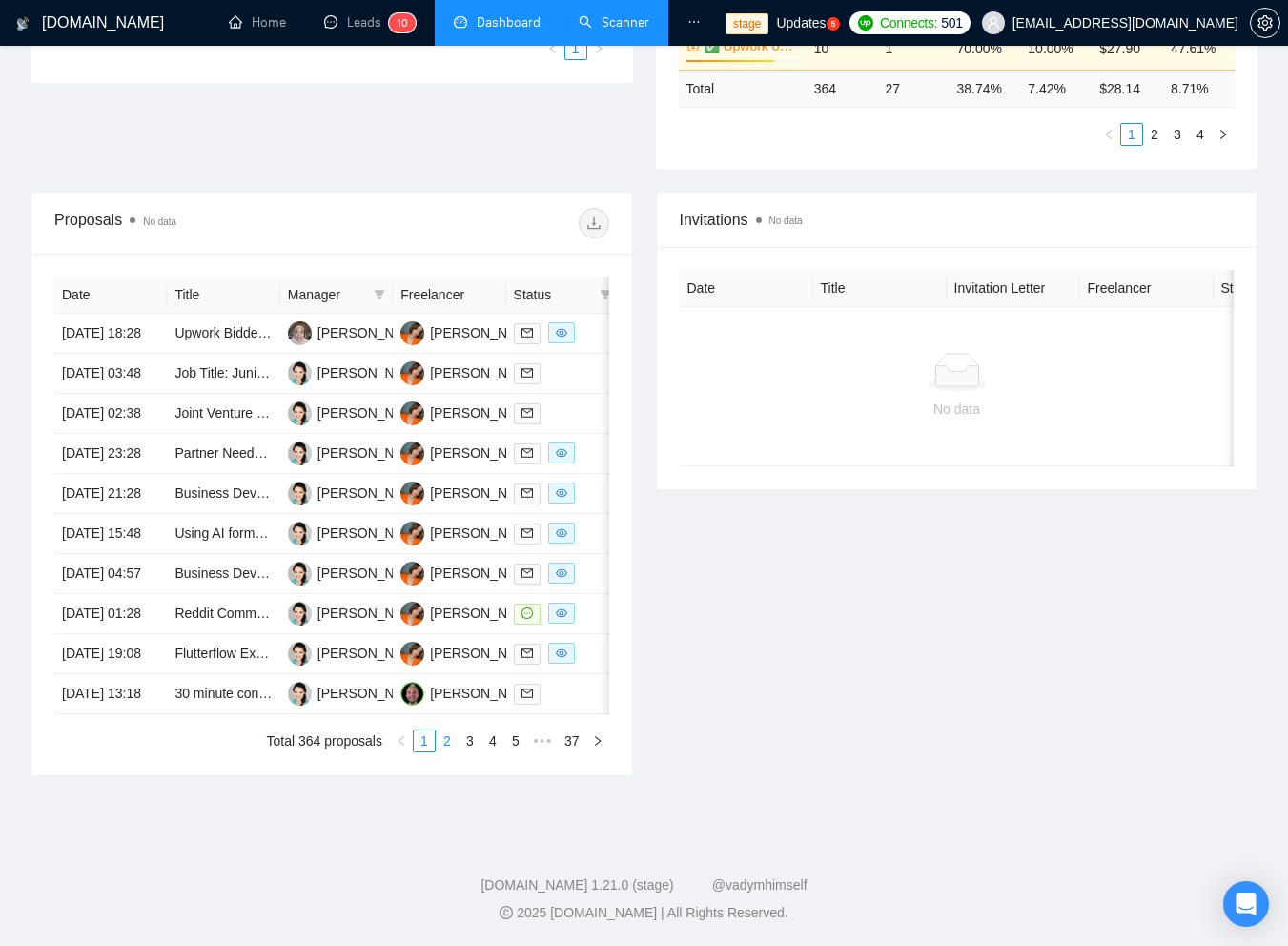 click on "2" at bounding box center (447, 741) 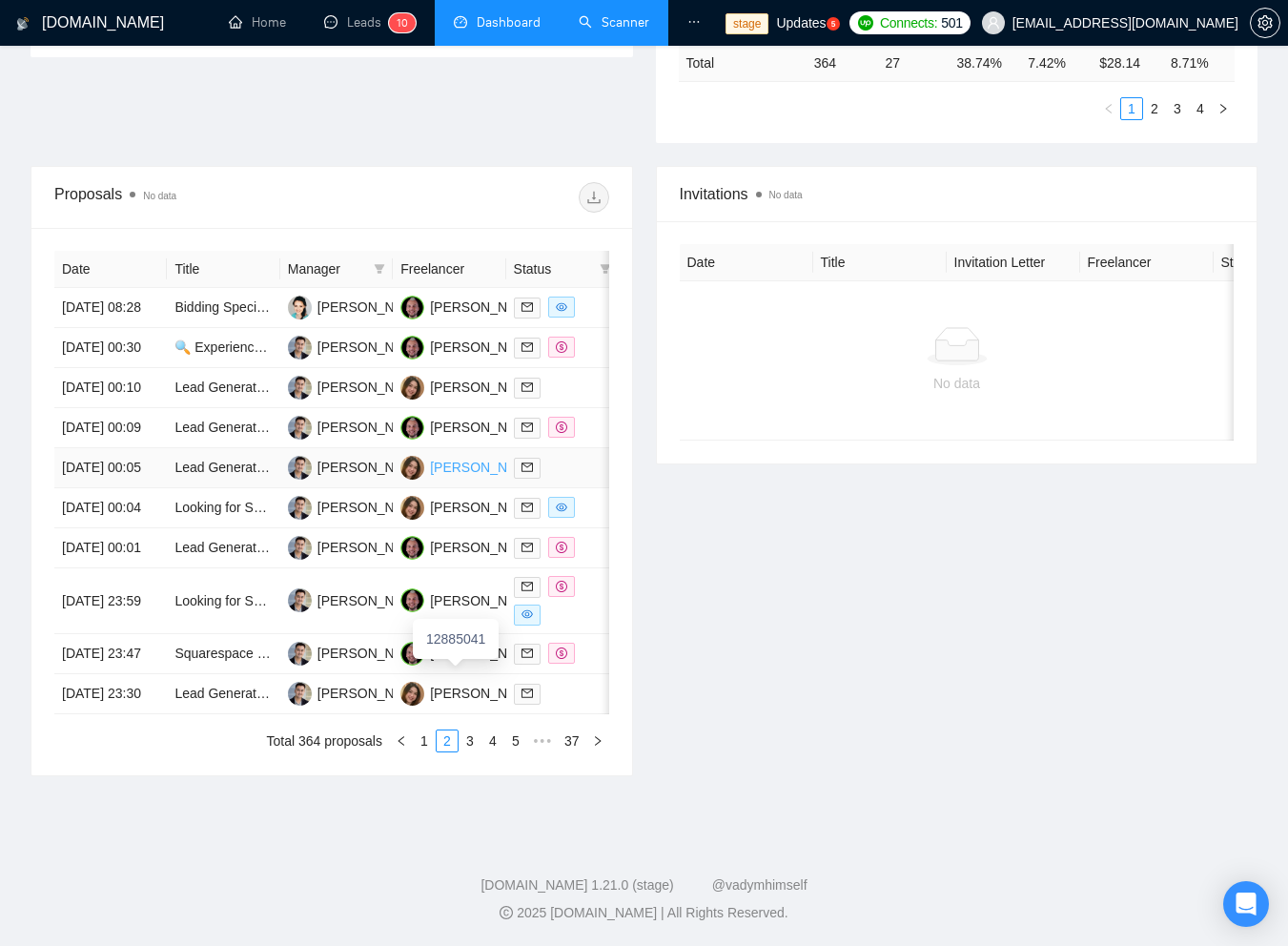 scroll, scrollTop: 673, scrollLeft: 0, axis: vertical 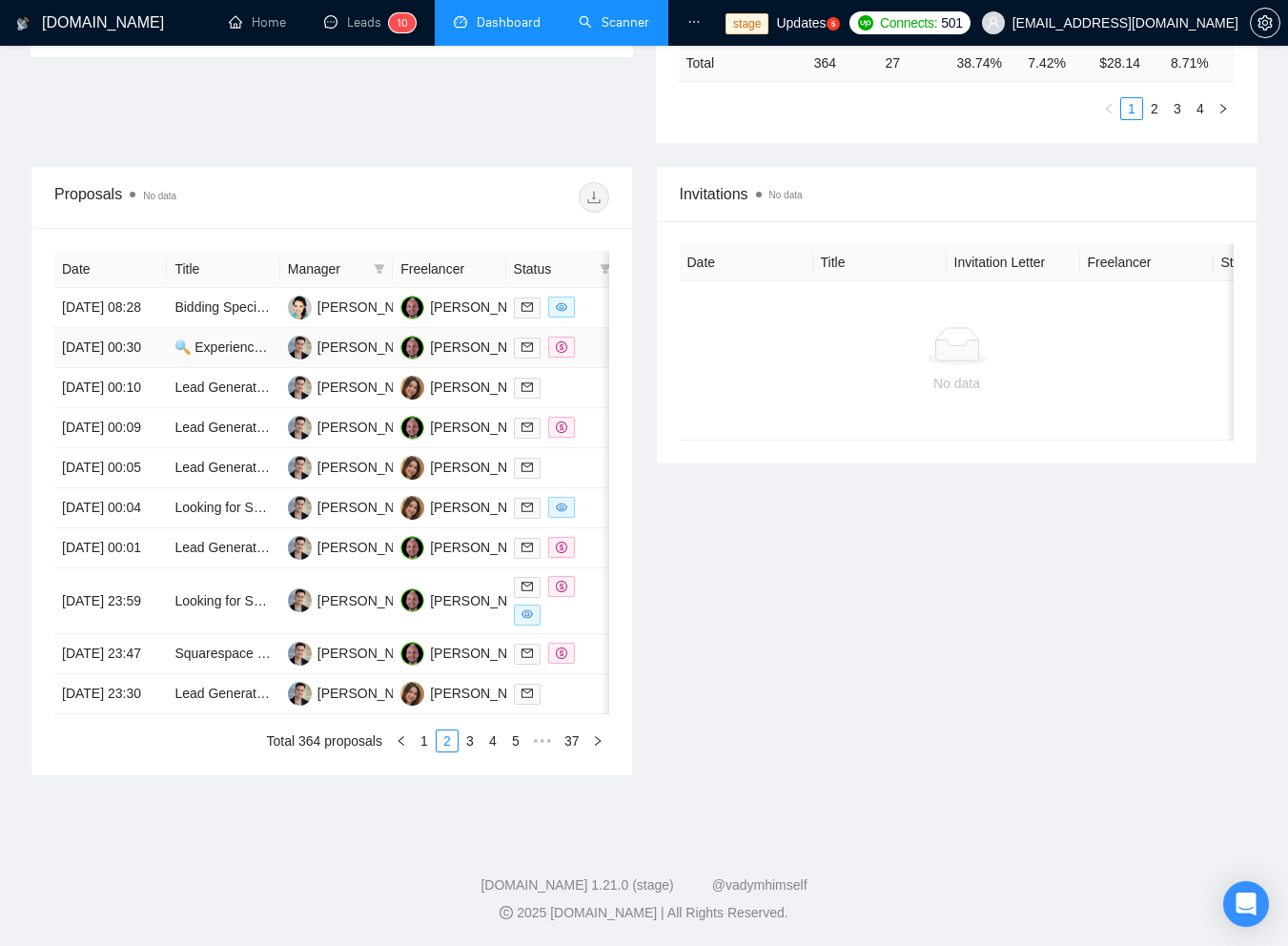 click on "[DATE] 00:30" at bounding box center (111, 348) 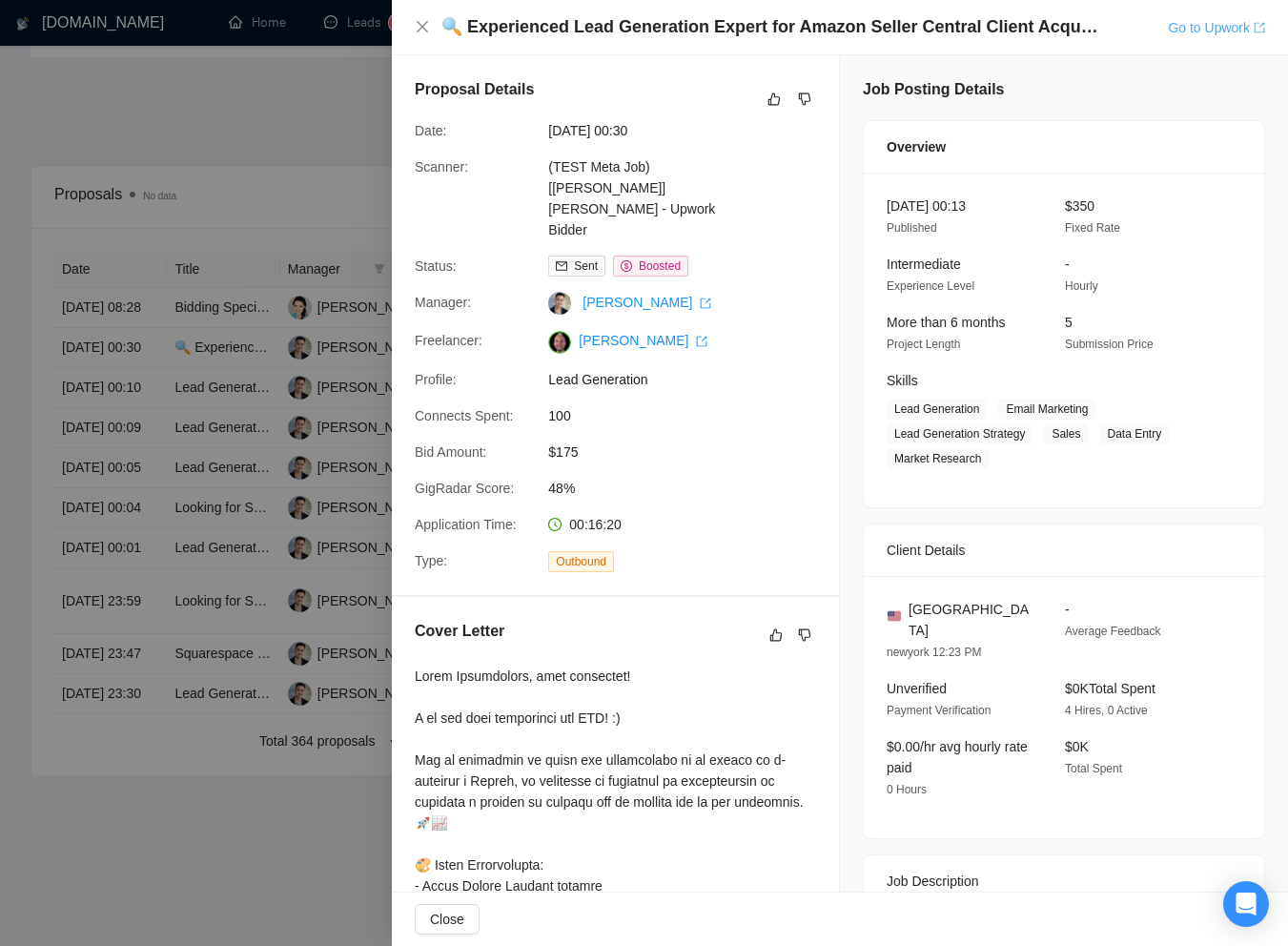 click on "Go to Upwork" at bounding box center (1216, 28) 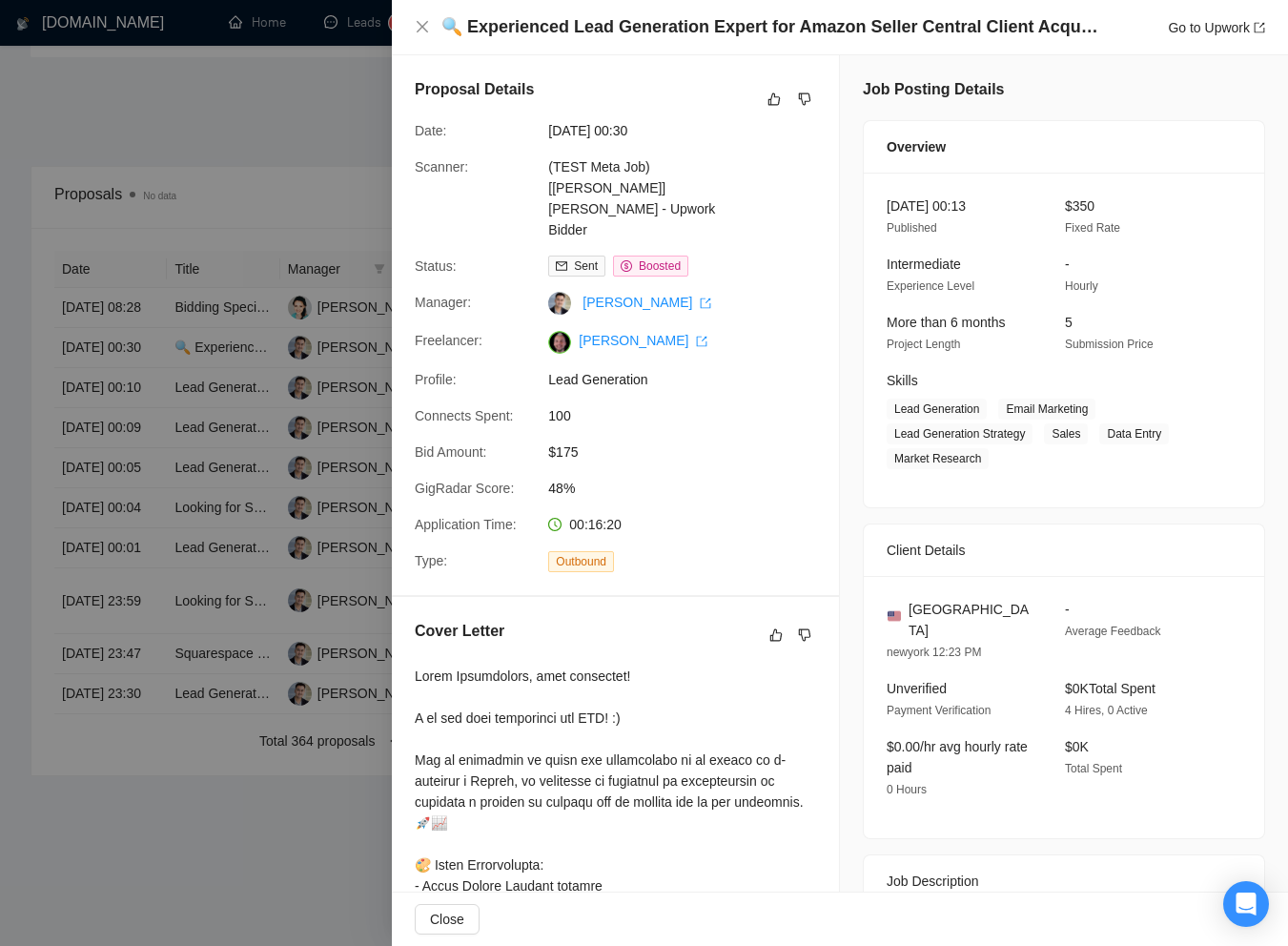click at bounding box center (644, 473) 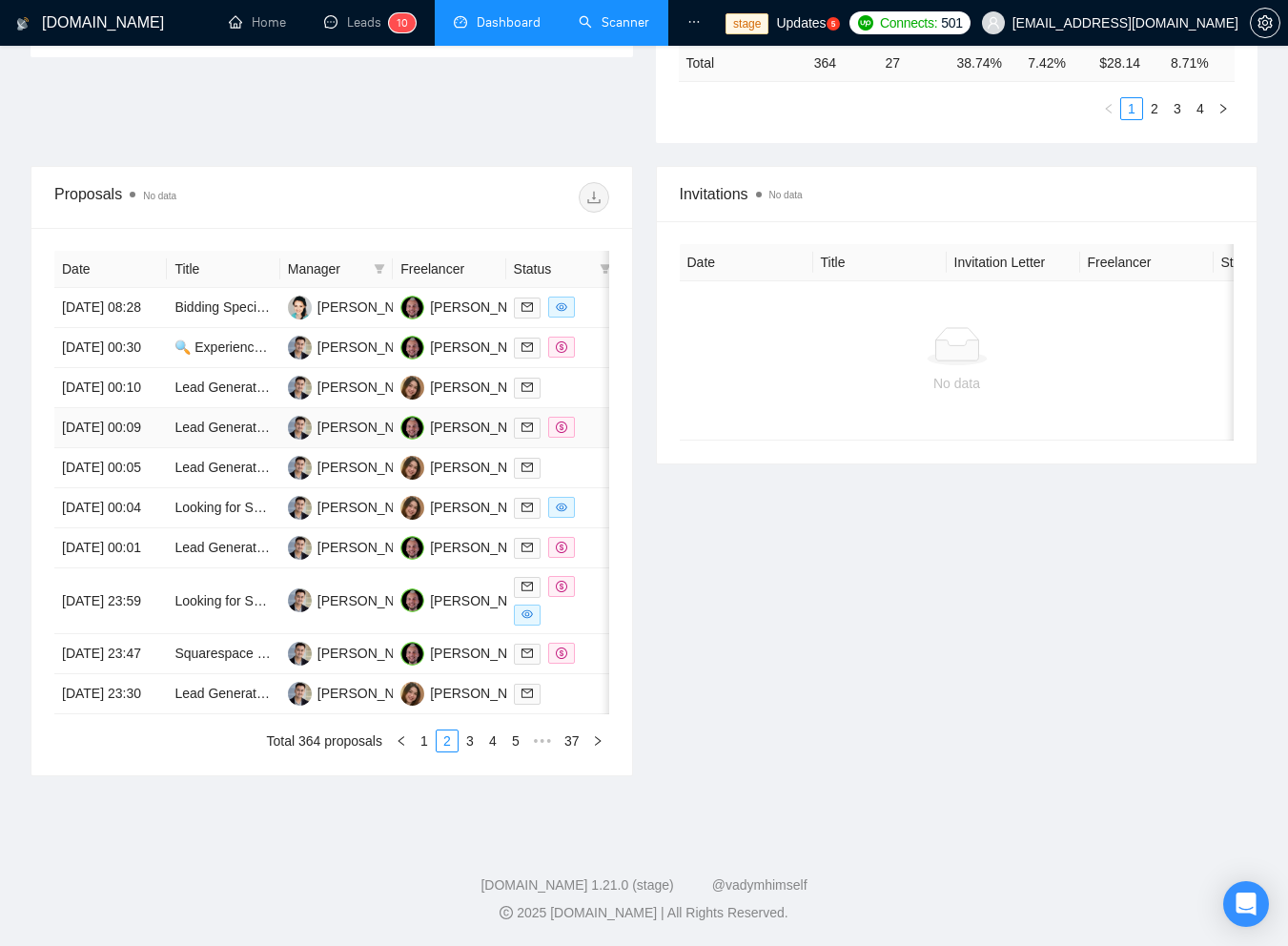 click at bounding box center [562, 427] 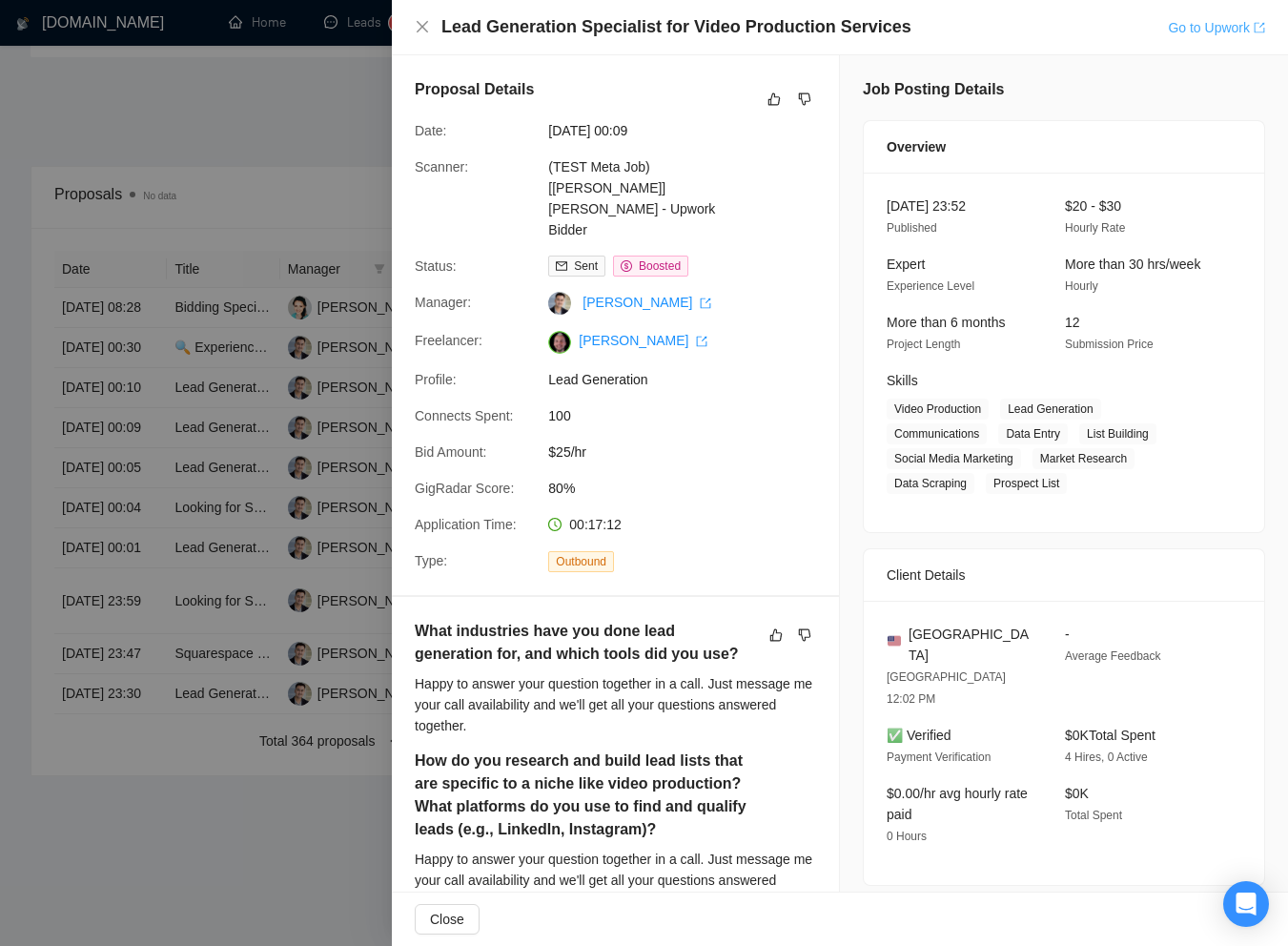 click on "Go to Upwork" at bounding box center [1216, 28] 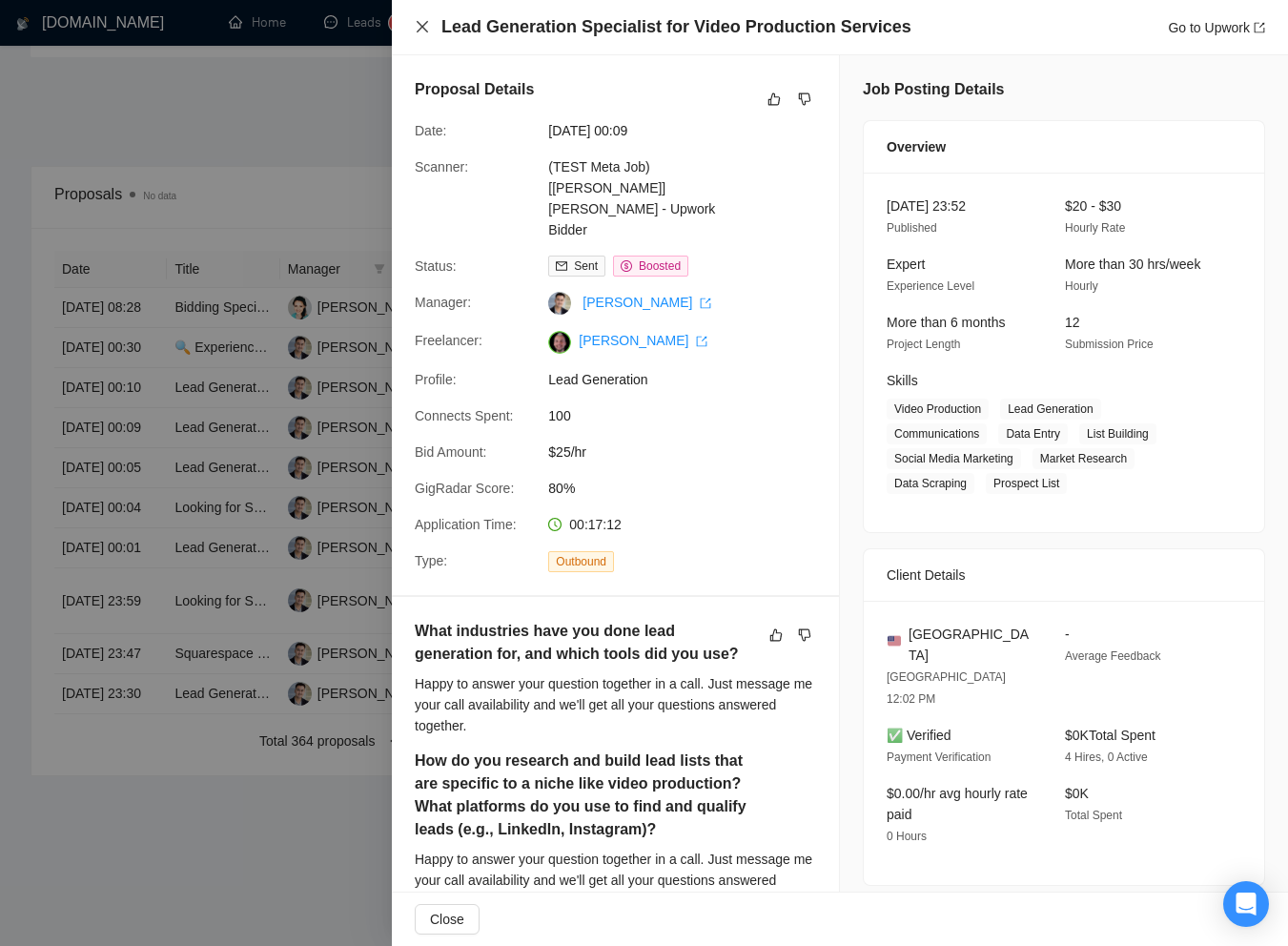 click 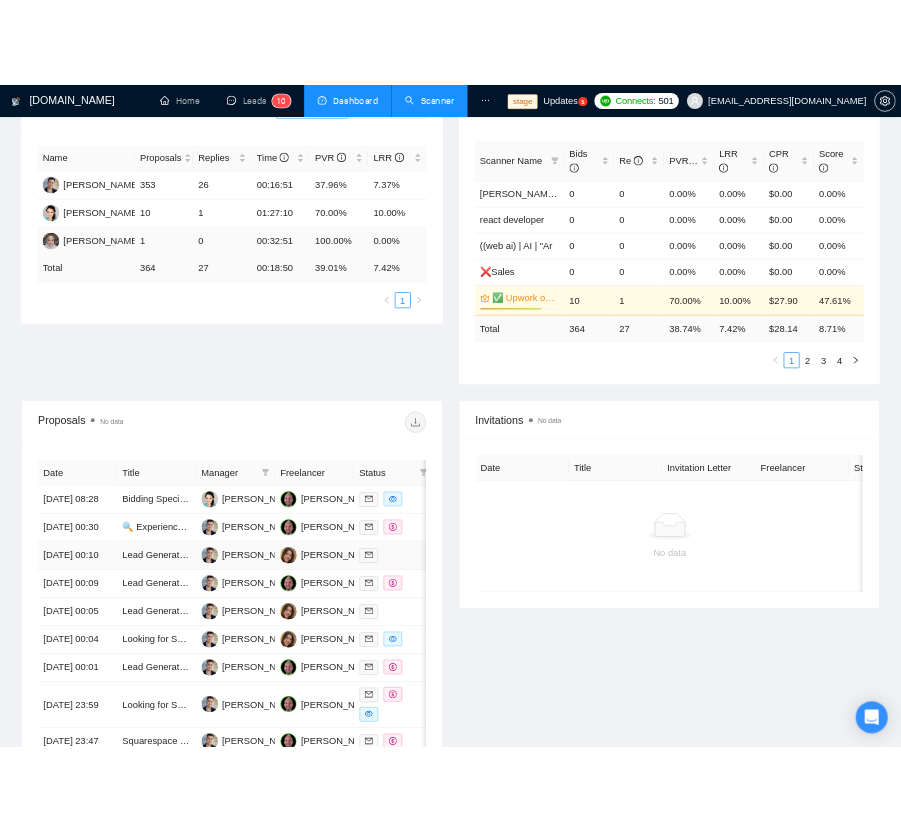 scroll, scrollTop: 0, scrollLeft: 0, axis: both 